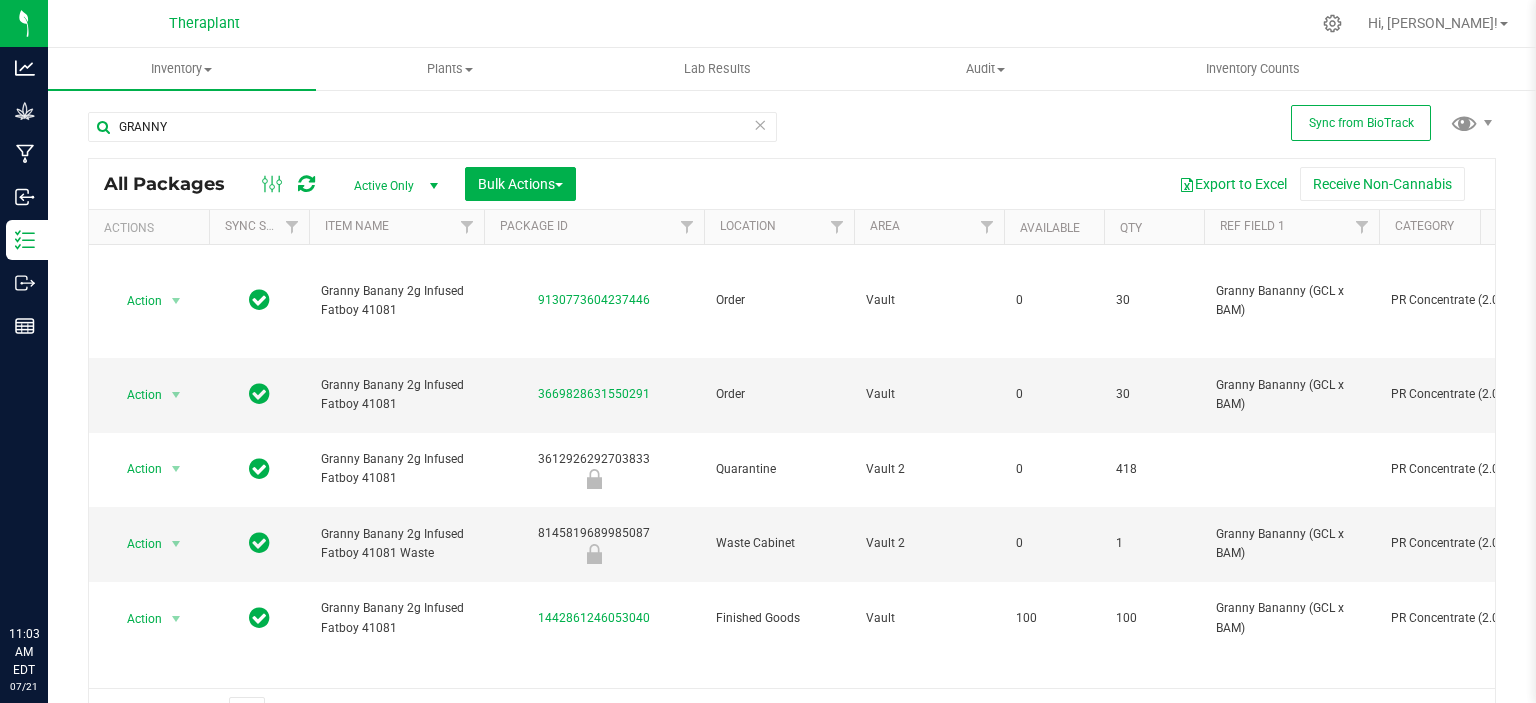 scroll, scrollTop: 0, scrollLeft: 0, axis: both 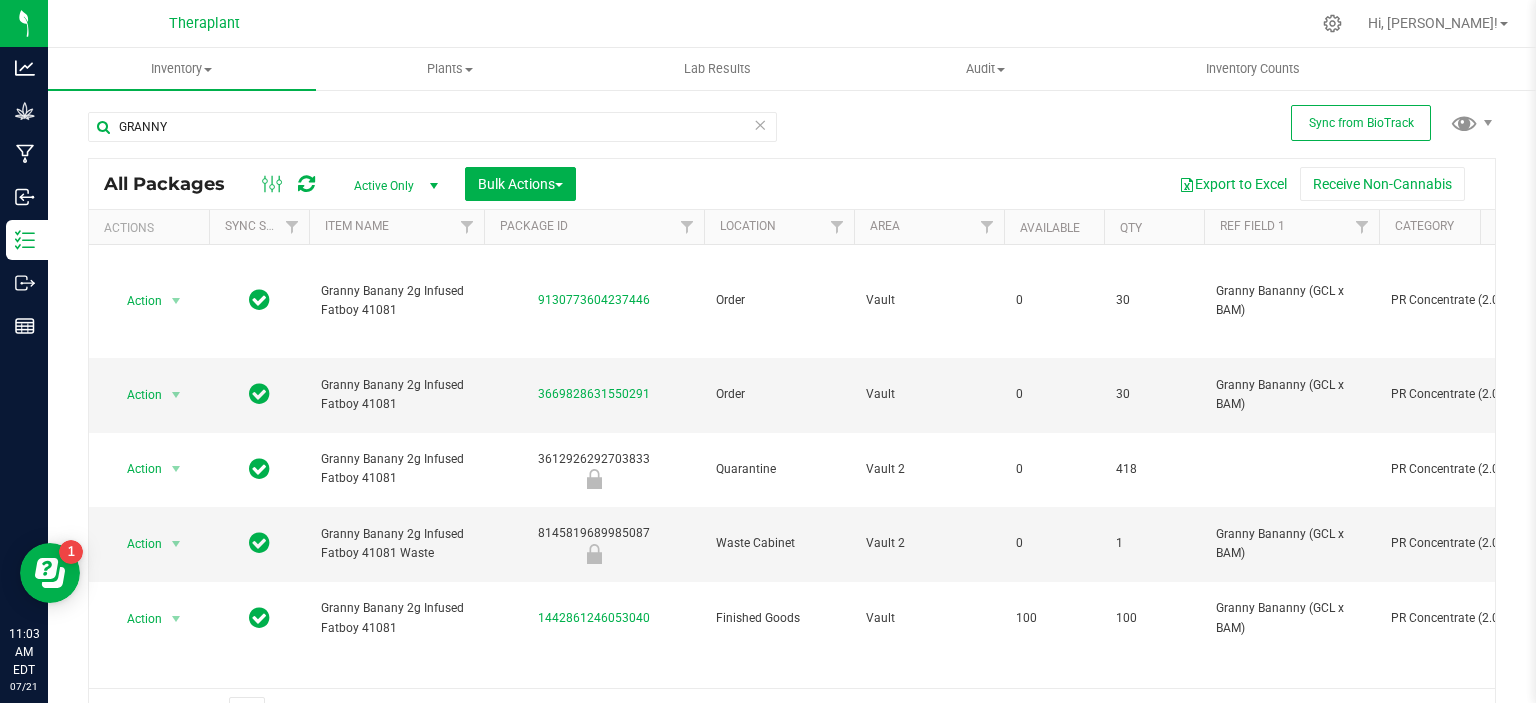 click at bounding box center (760, 124) 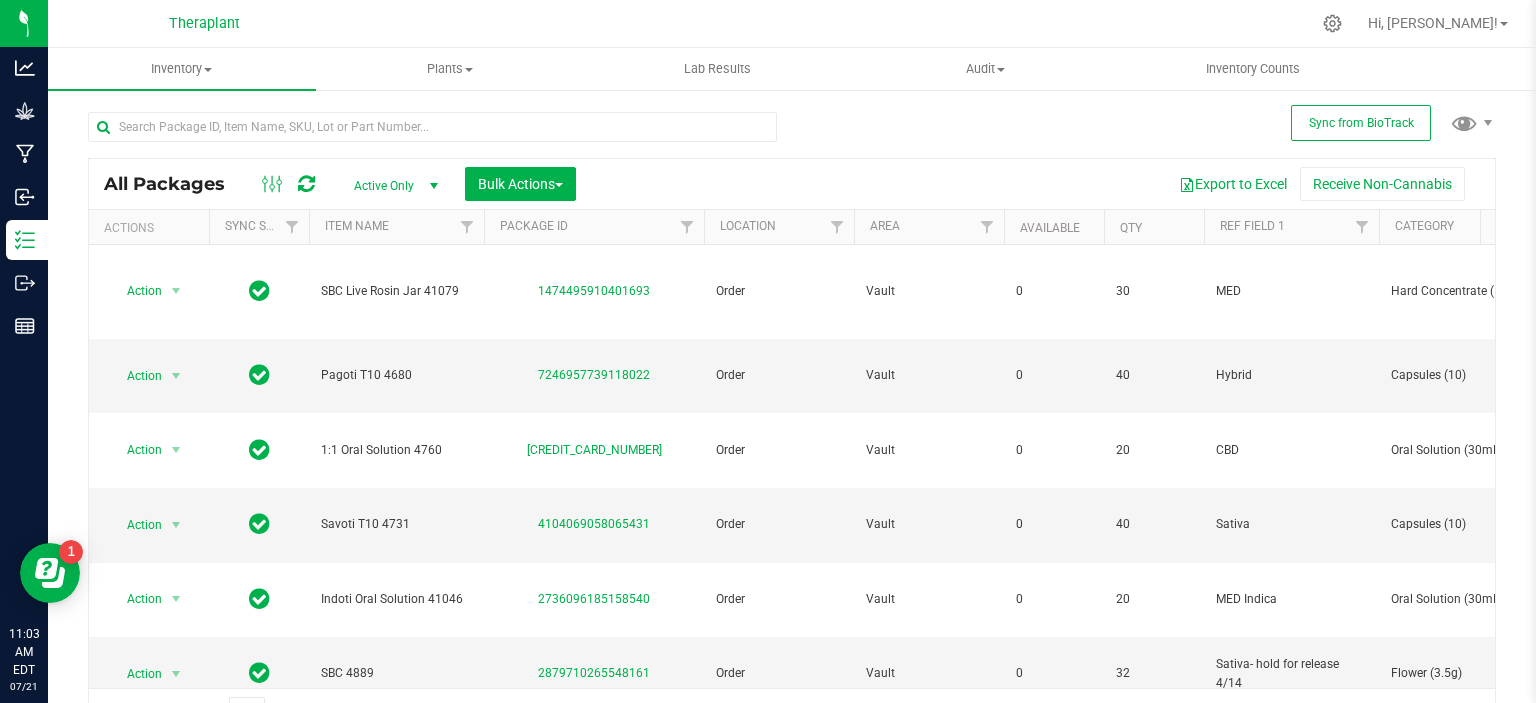 scroll, scrollTop: 0, scrollLeft: 76, axis: horizontal 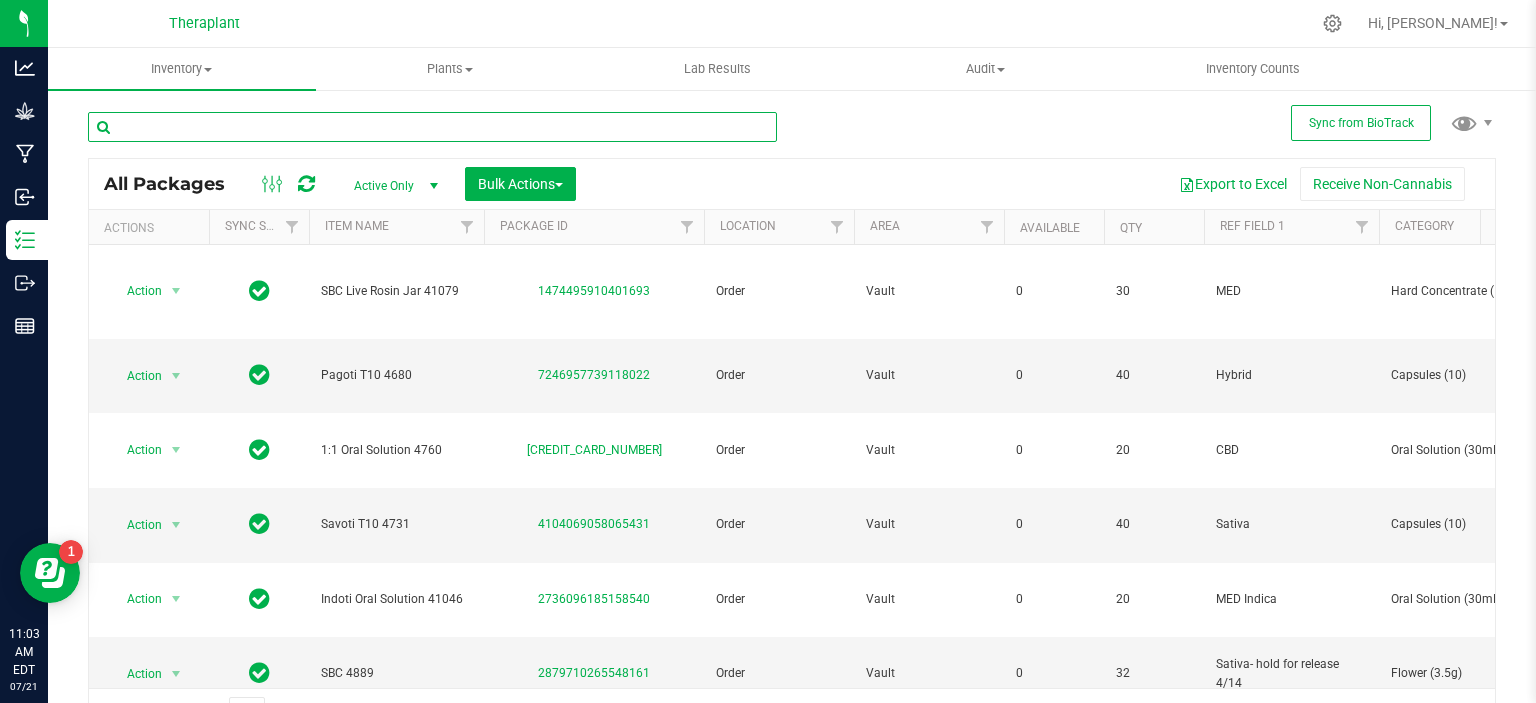 click at bounding box center [432, 127] 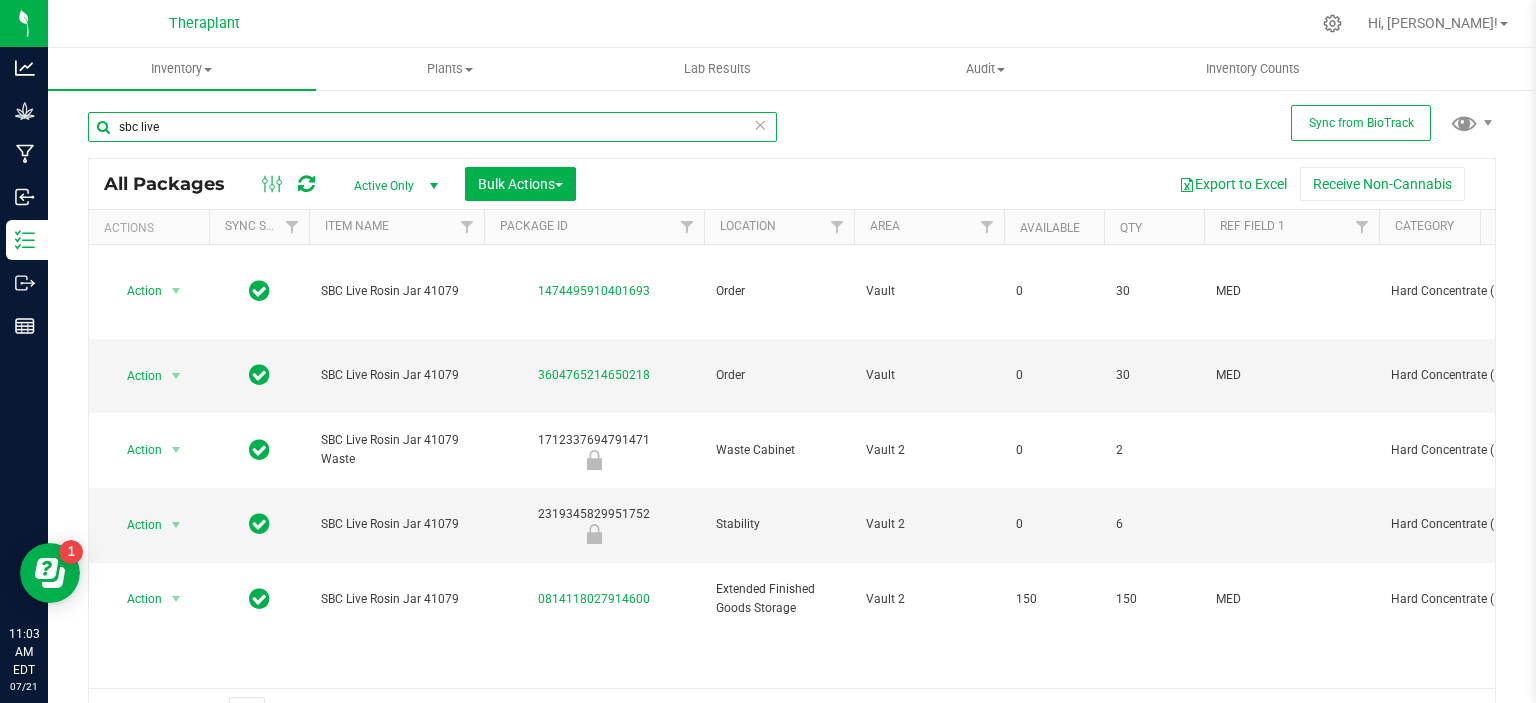 type on "sbc live" 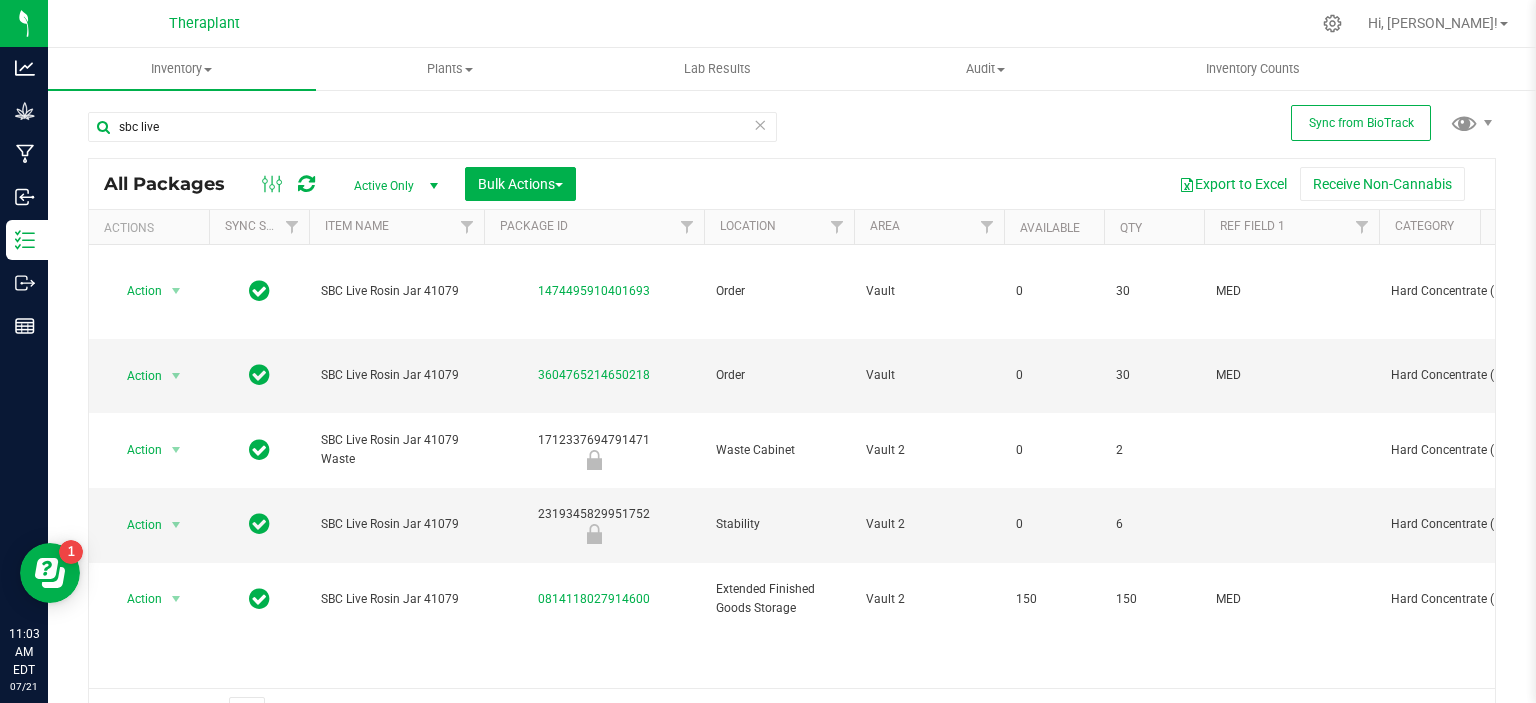 click on "sbc live
All Packages
Active Only Active Only Lab Samples Locked All External Internal
Bulk Actions
Add to manufacturing run
Add to outbound order" at bounding box center [792, 415] 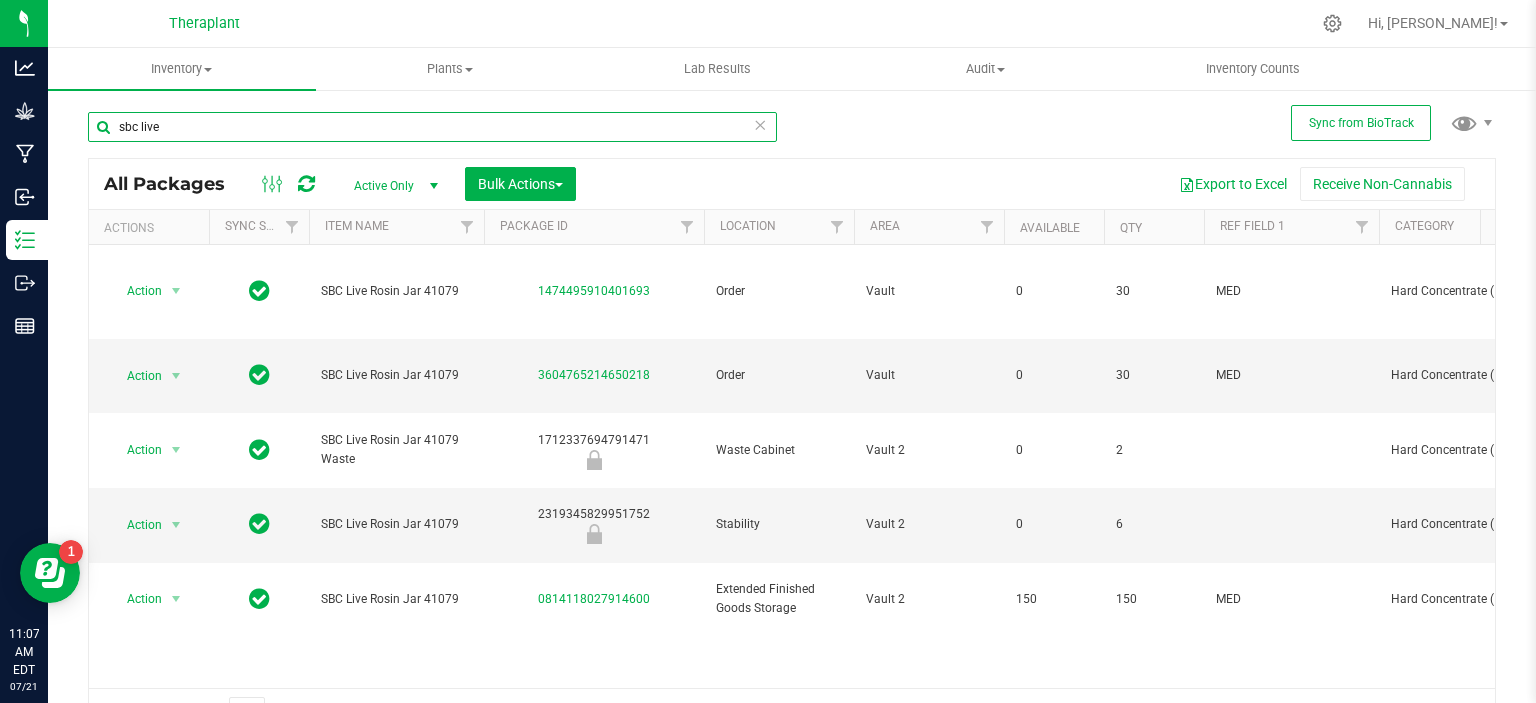 click on "sbc live" at bounding box center [432, 127] 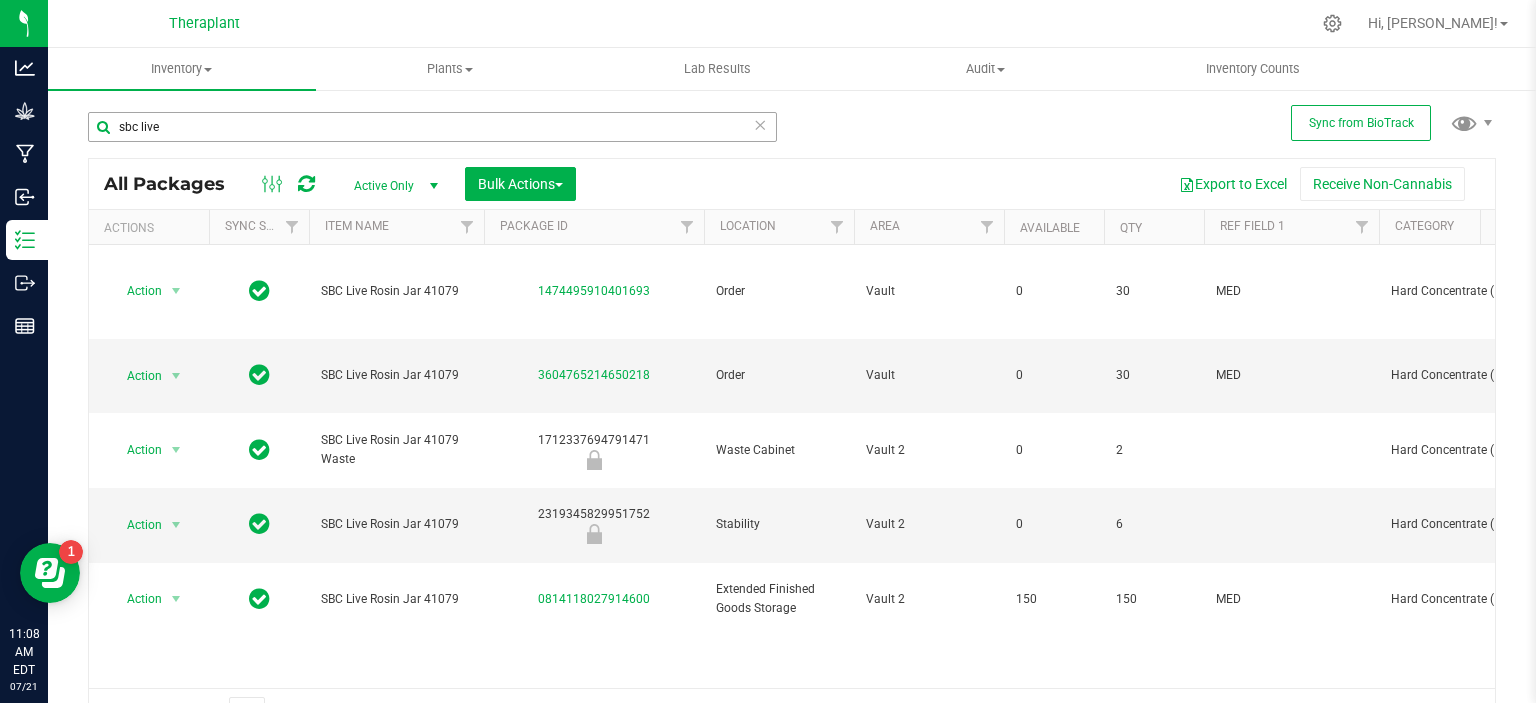 click on "sbc live" at bounding box center (432, 127) 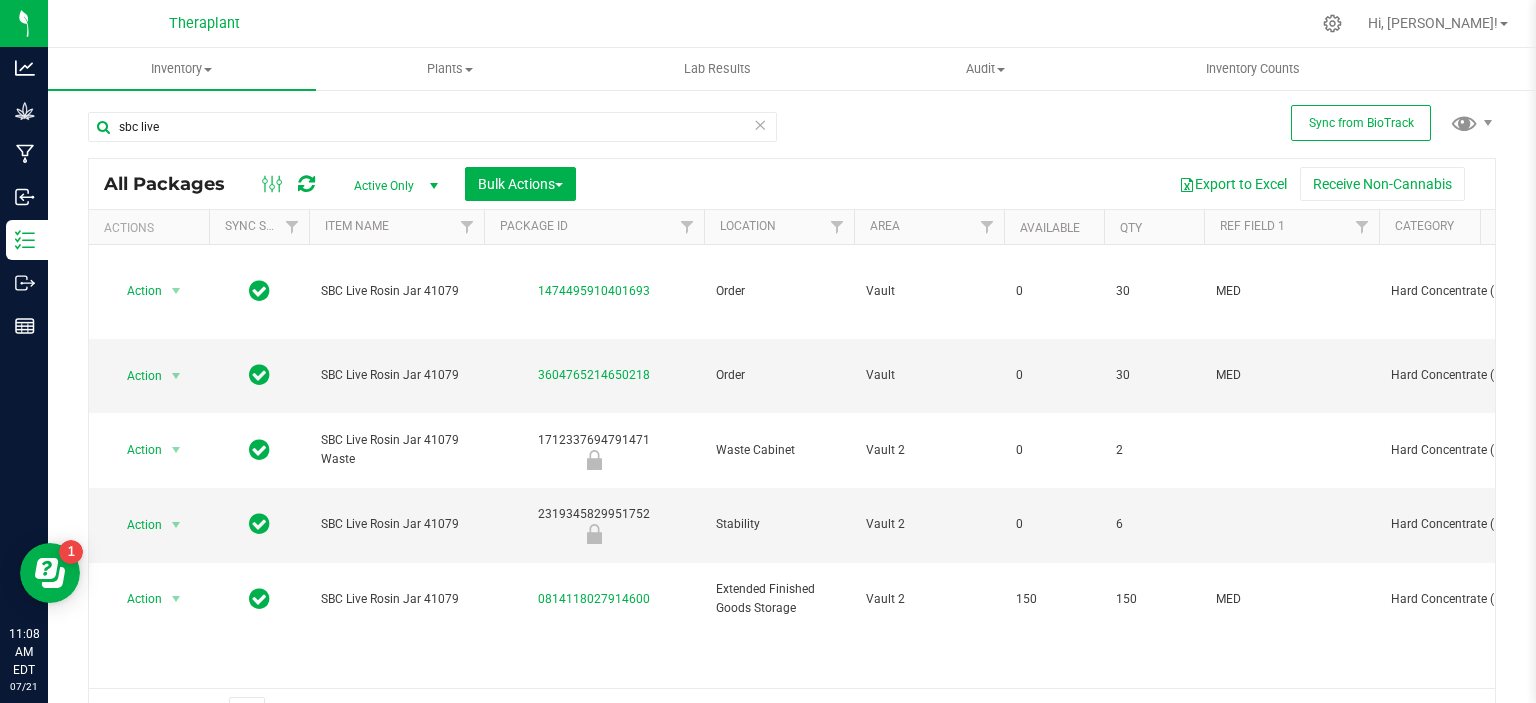 click at bounding box center (760, 124) 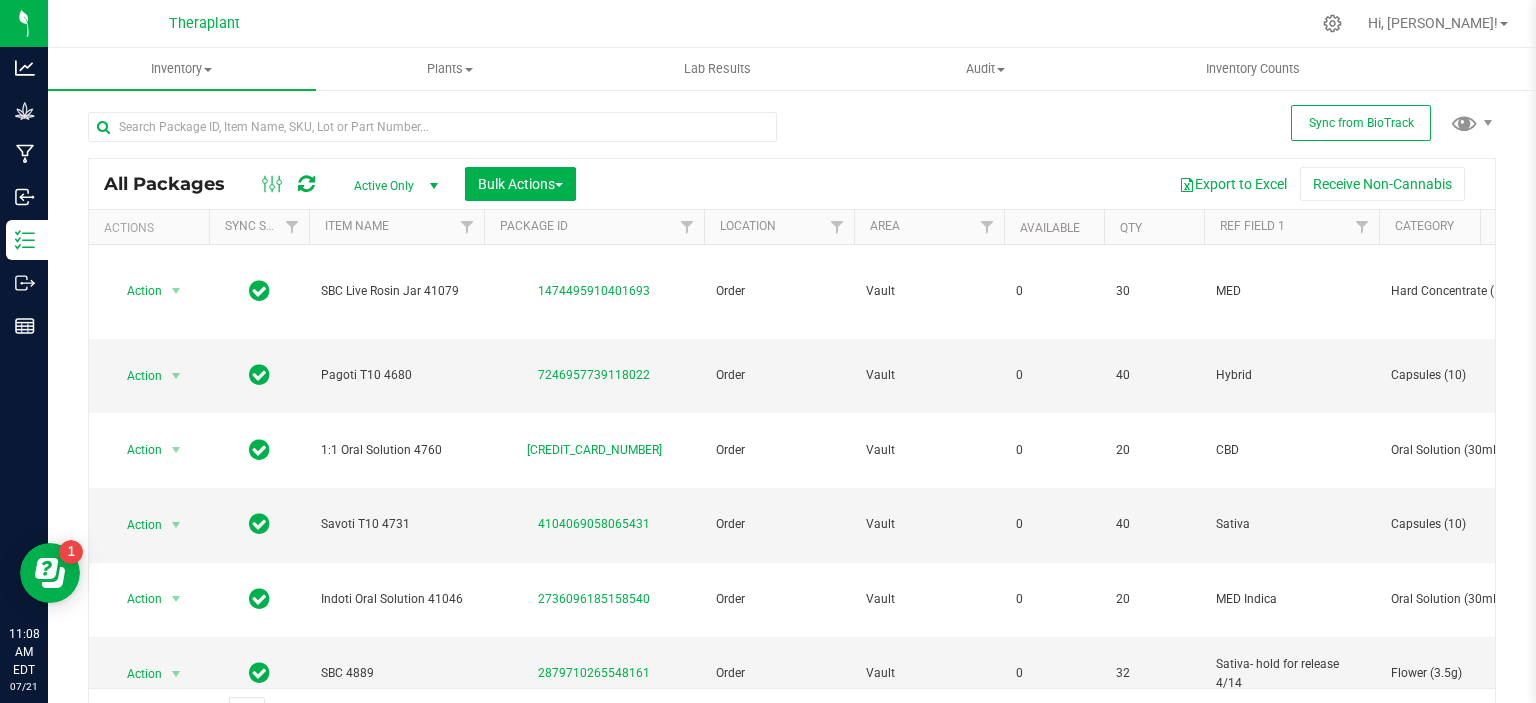scroll, scrollTop: 0, scrollLeft: 83, axis: horizontal 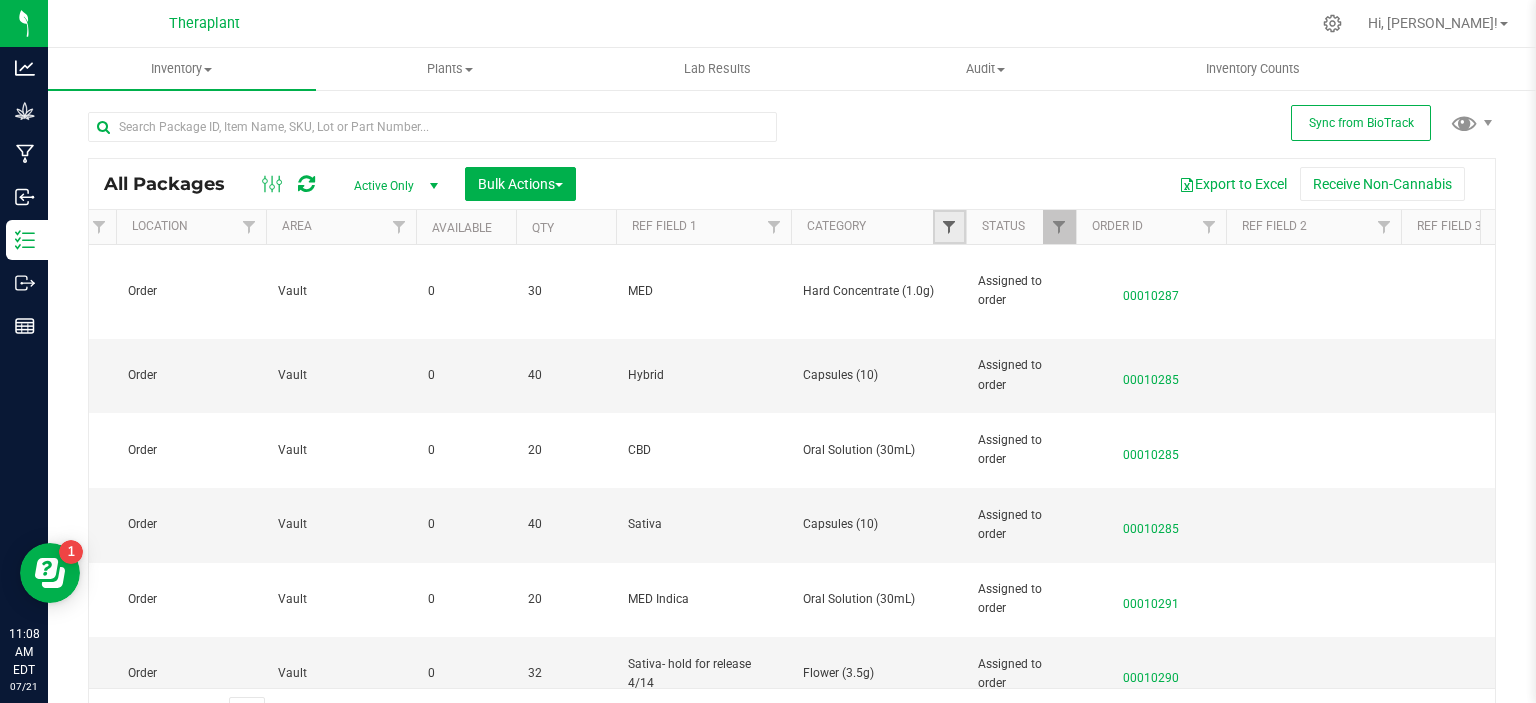 click at bounding box center (949, 227) 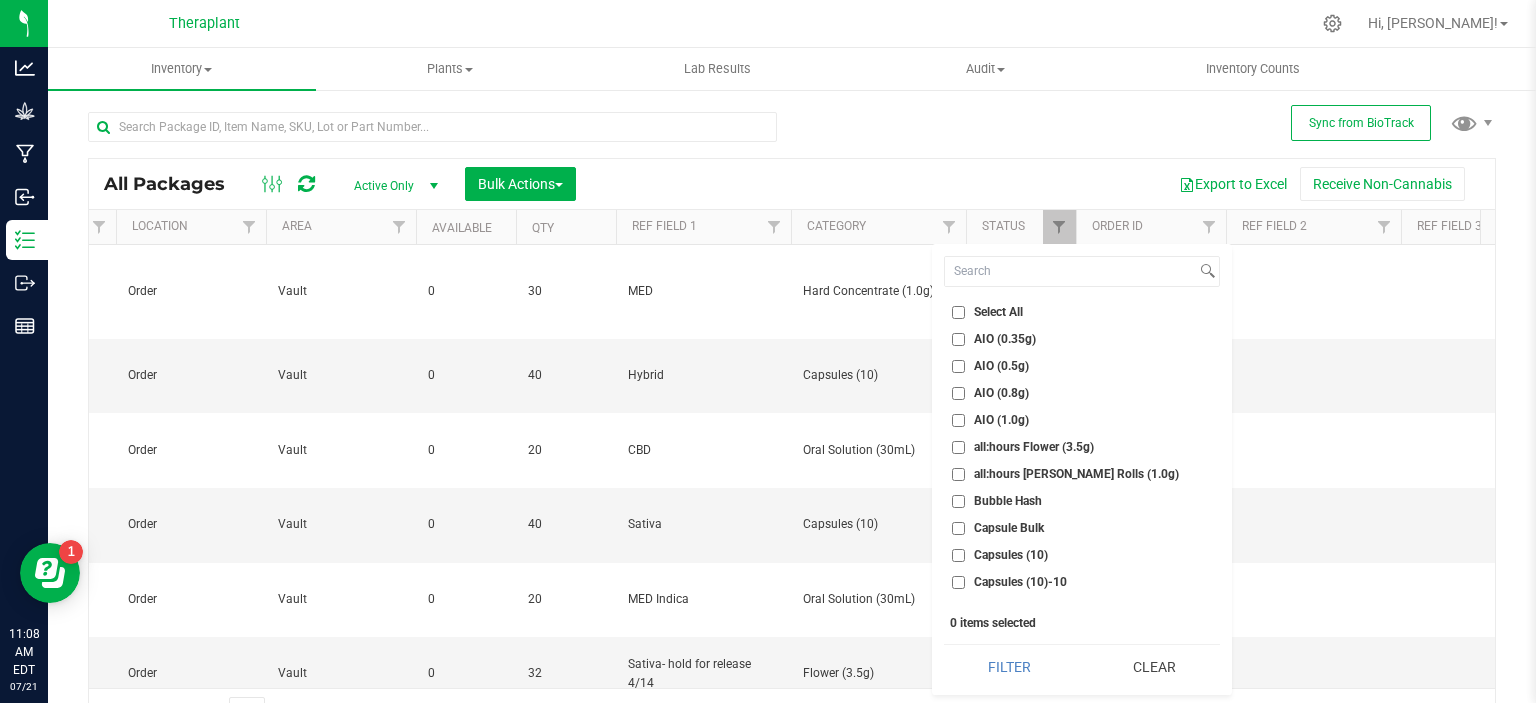 click on "AIO (0.5g)" at bounding box center (1001, 366) 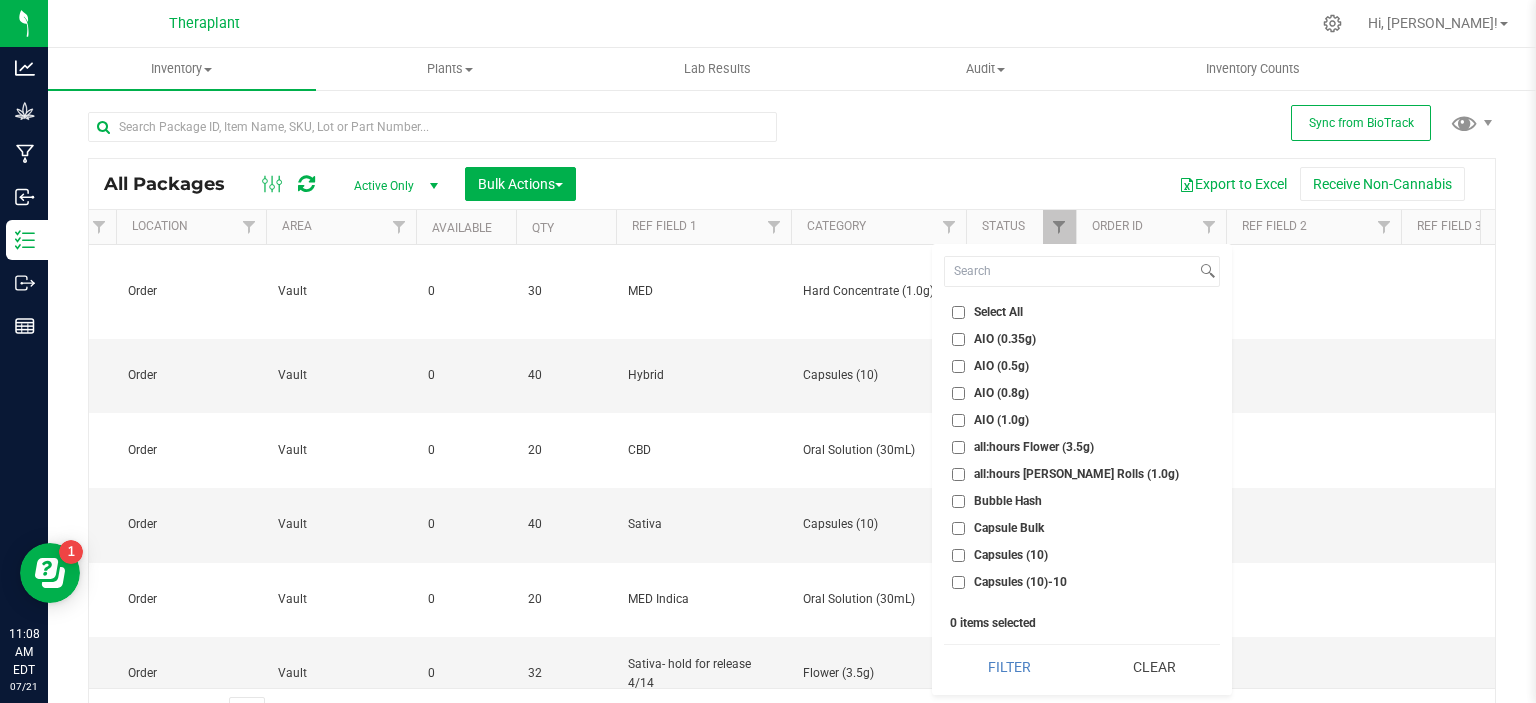 click on "AIO (0.5g)" at bounding box center (1001, 366) 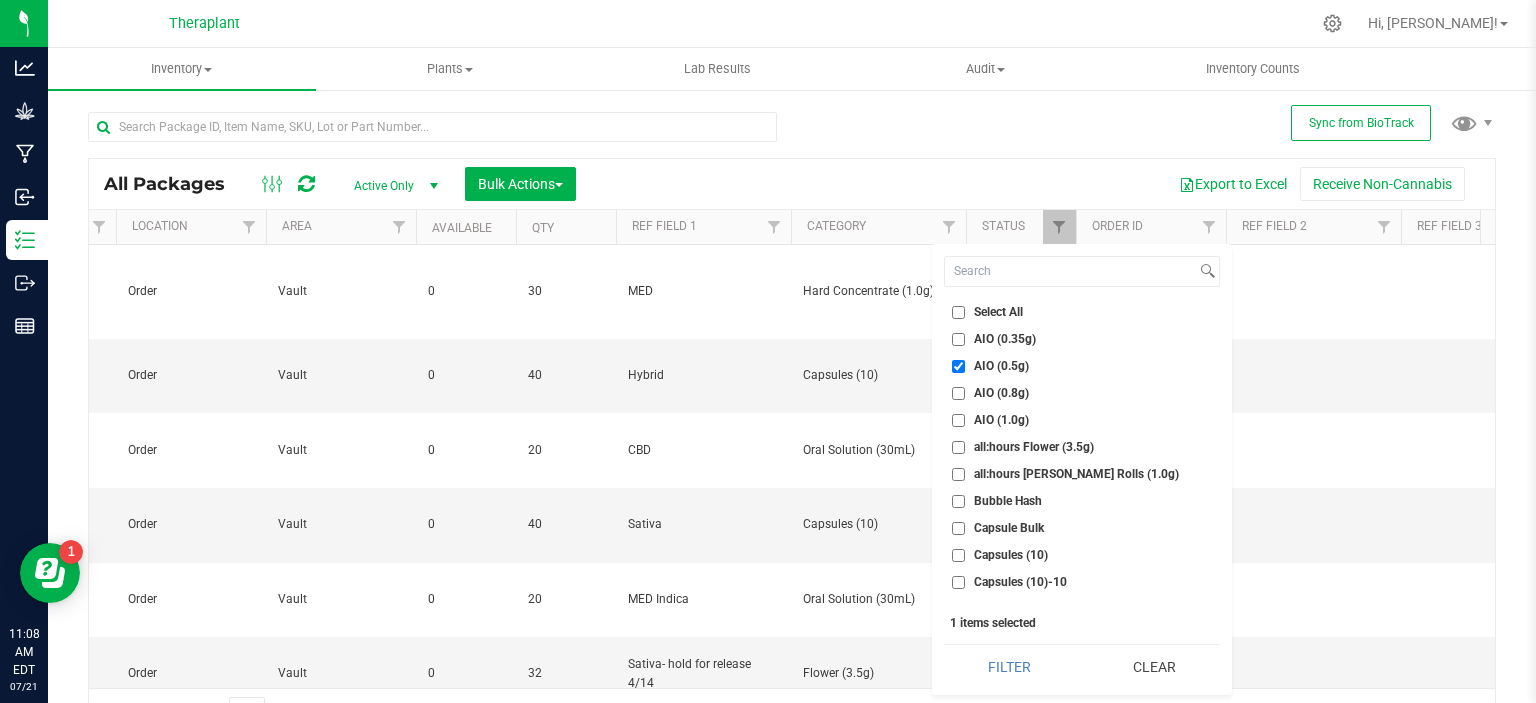 click on "AIO (1.0g)" at bounding box center (1001, 420) 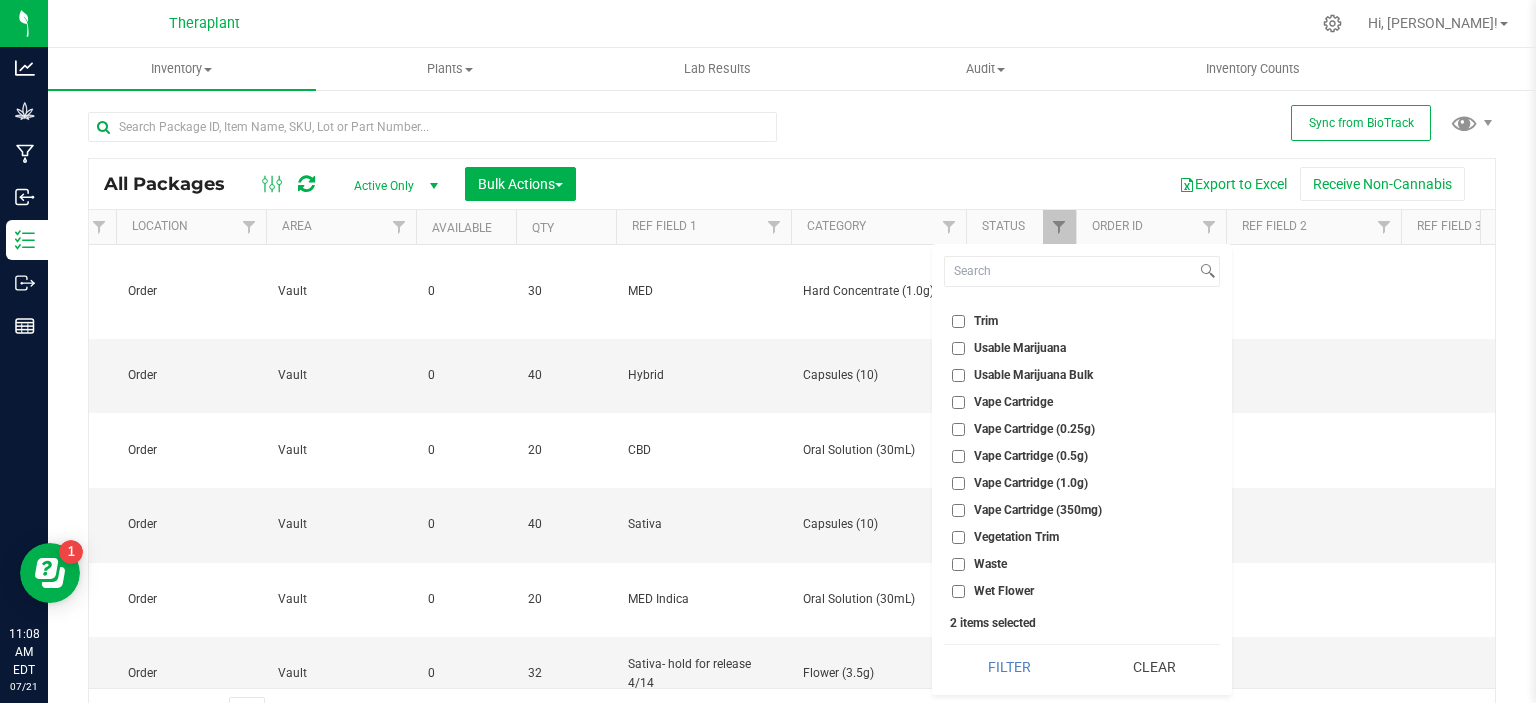 click on "Vape Cartridge (1.0g)" at bounding box center (1031, 483) 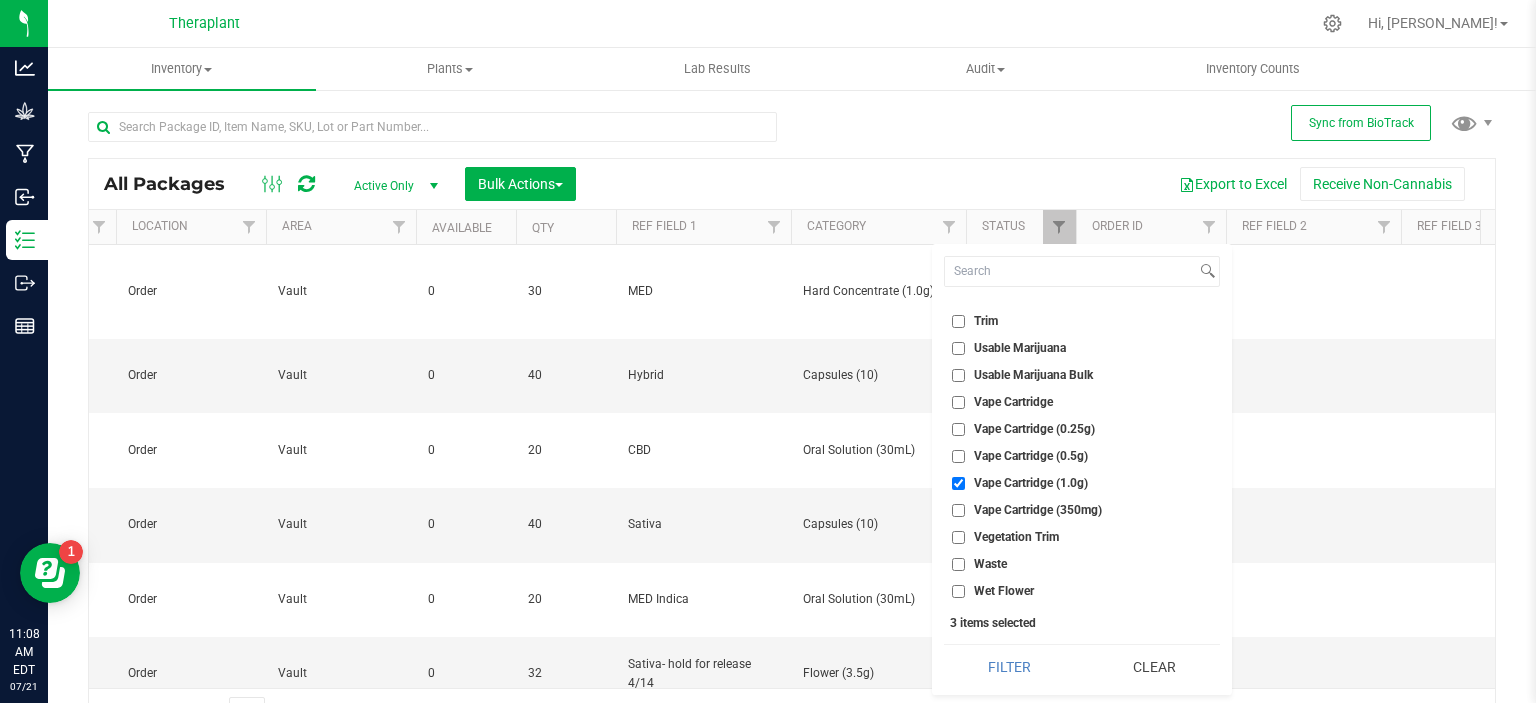 click on "Vape Cartridge (0.5g)" at bounding box center [1082, 456] 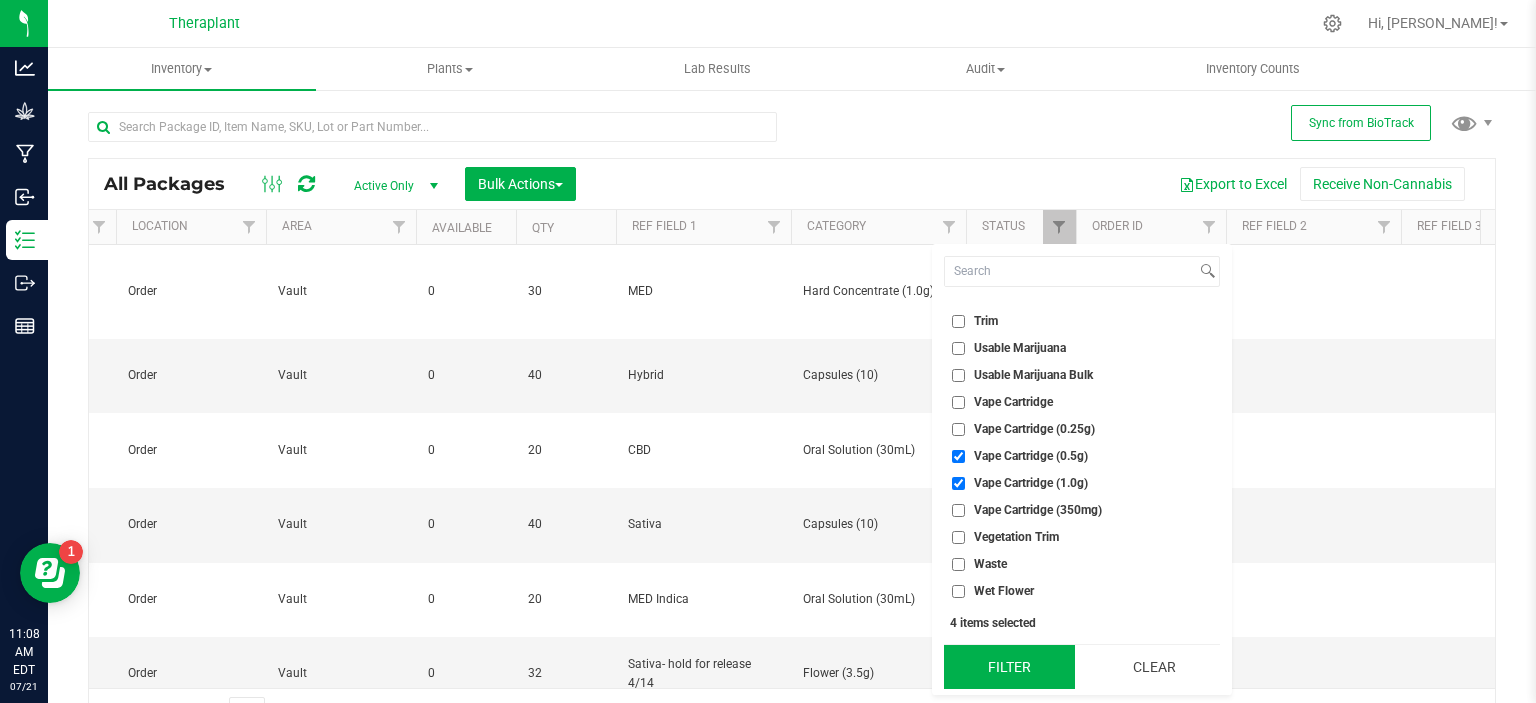 click on "Filter" at bounding box center [1009, 667] 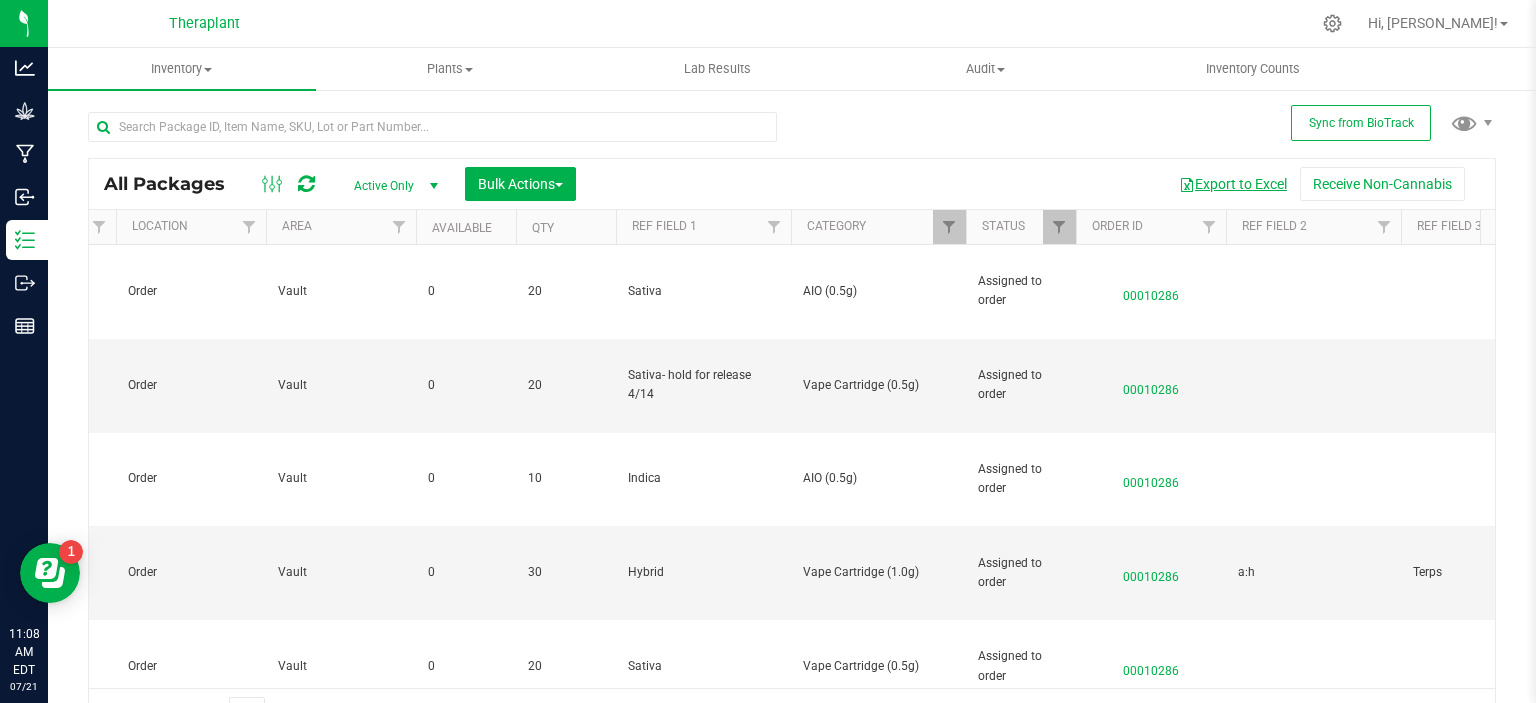 click on "Export to Excel" at bounding box center [1233, 184] 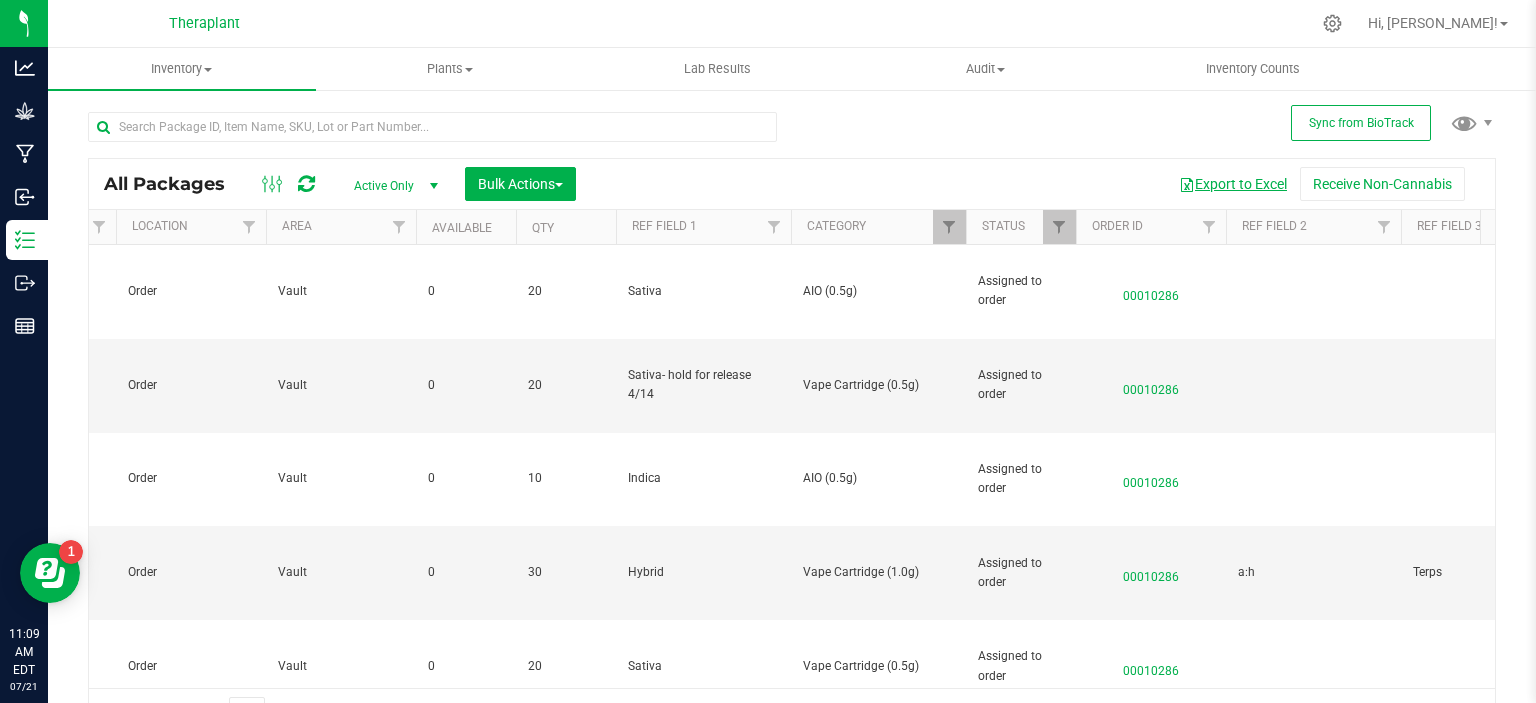 scroll, scrollTop: 0, scrollLeft: 1698, axis: horizontal 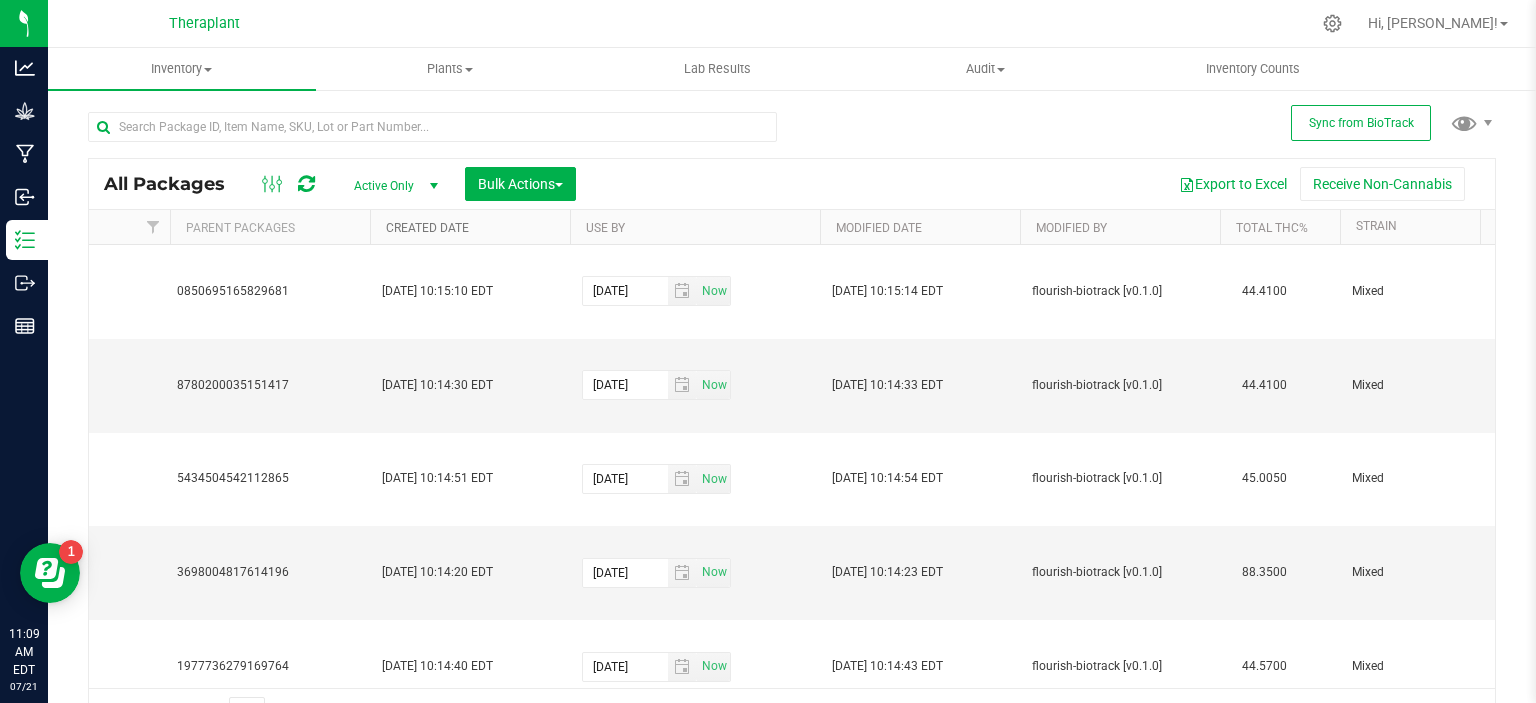 click on "Created Date" at bounding box center [427, 228] 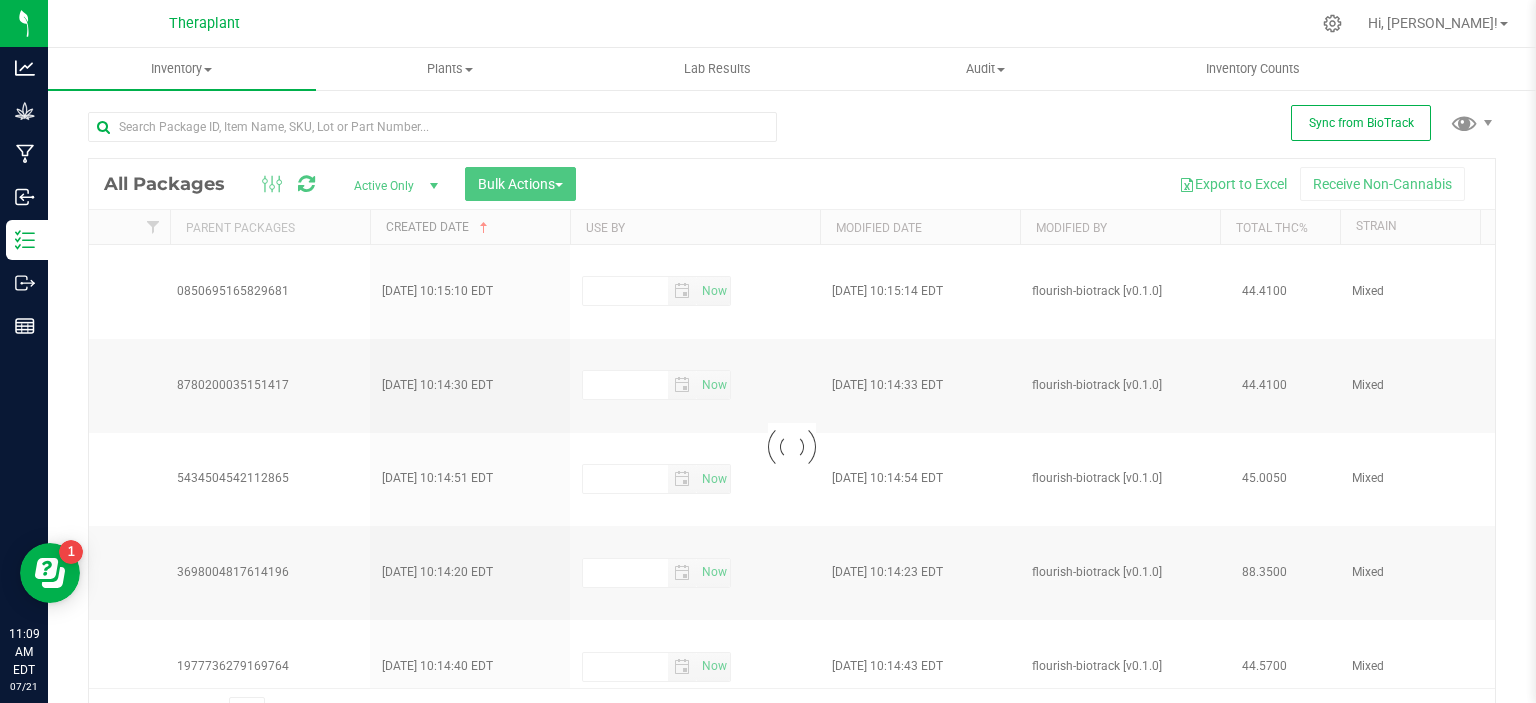 type on "2026-05-15" 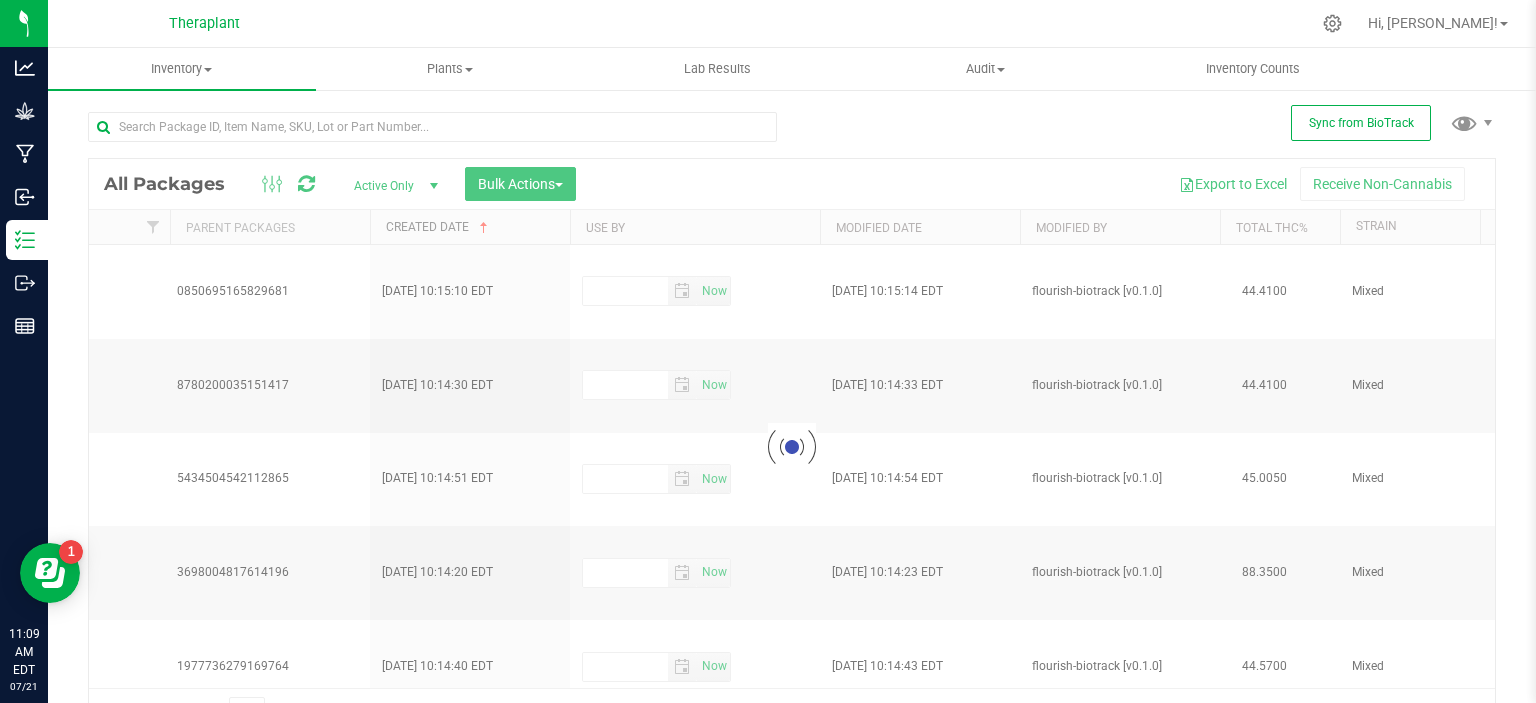type on "2026-03-17" 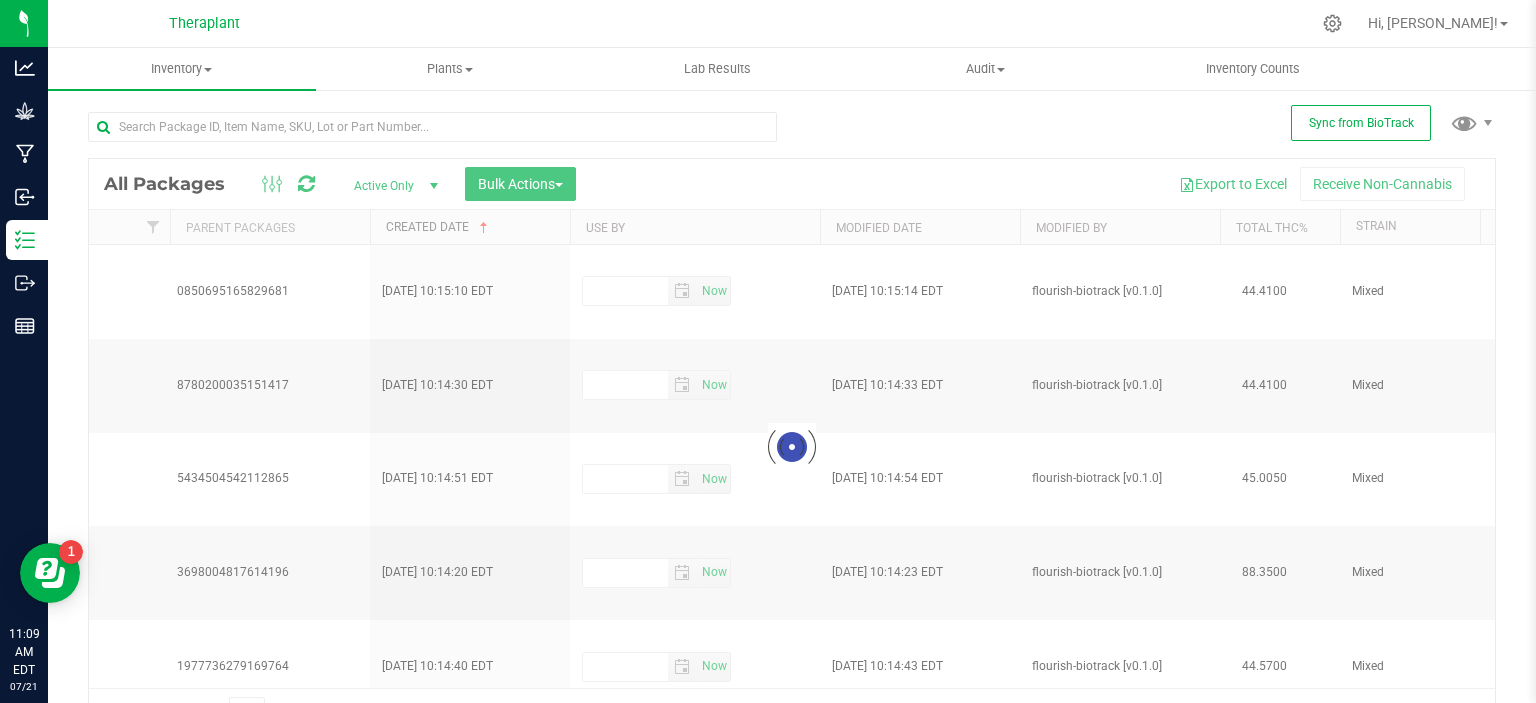 type on "[DATE]" 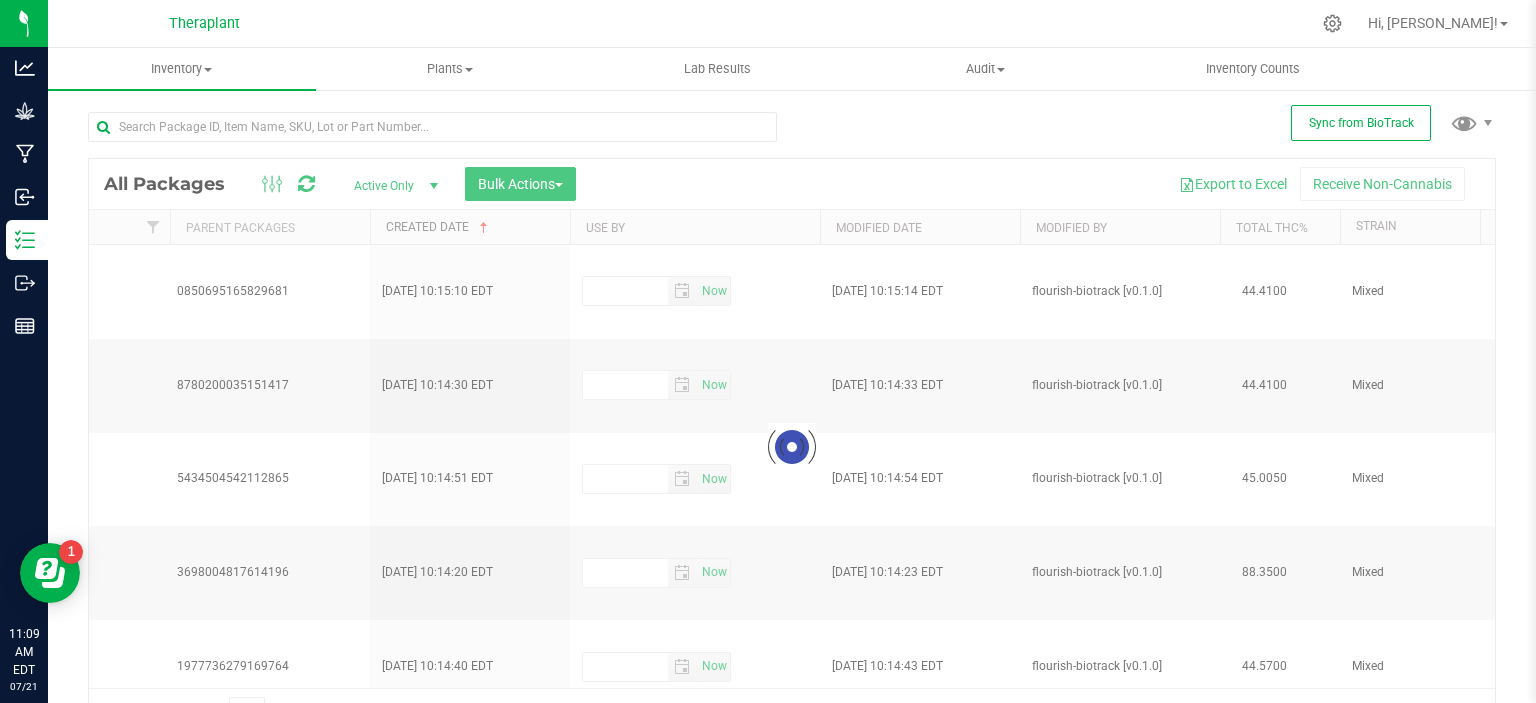 type on "2026-05-05" 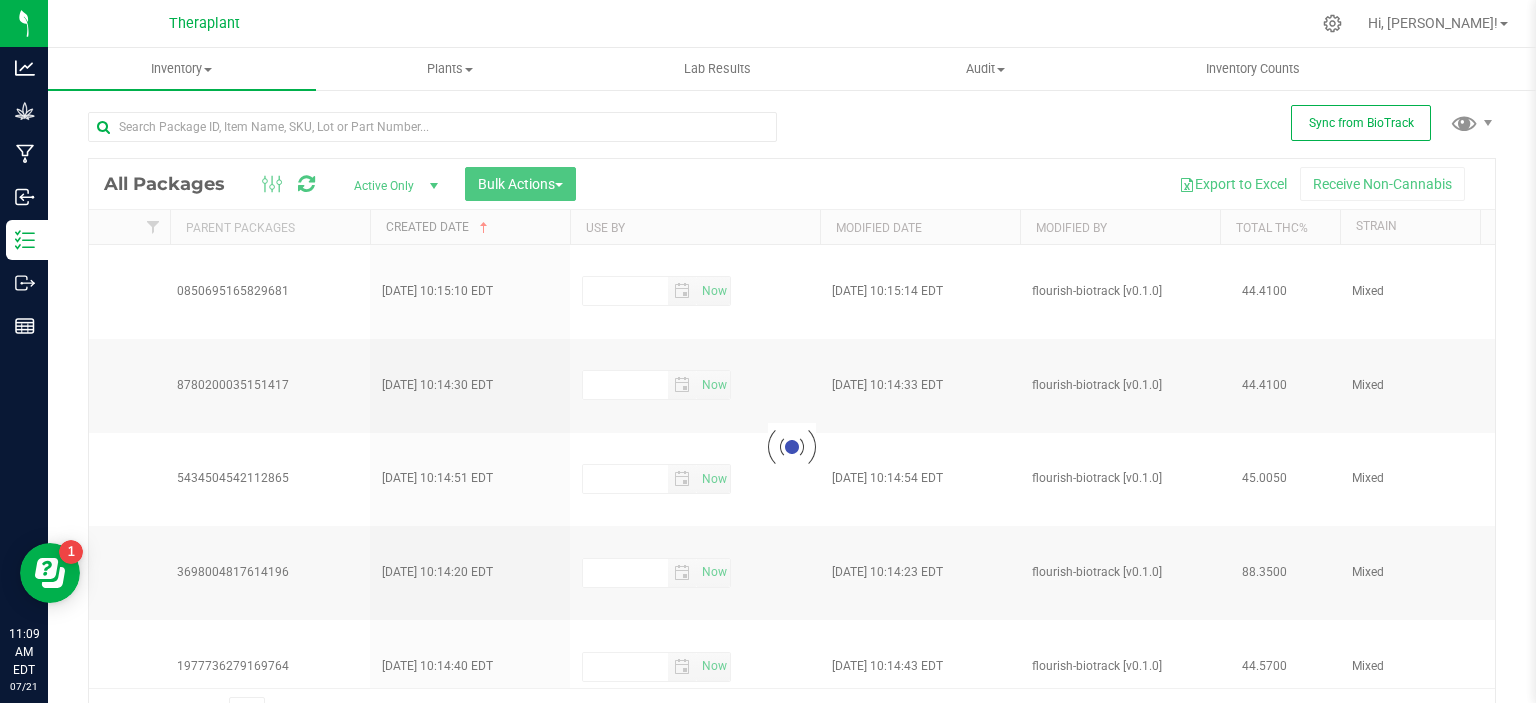 type on "2026-05-22" 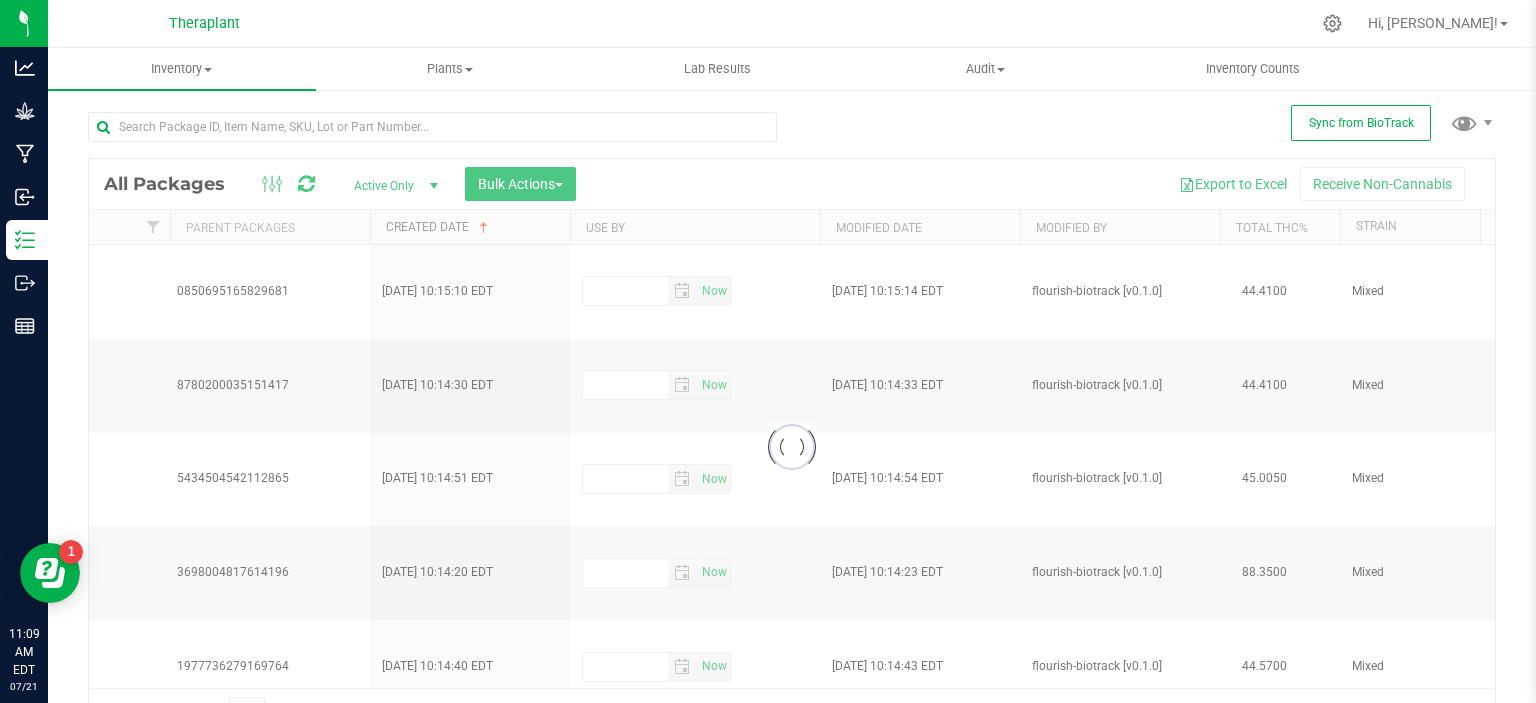 type on "2026-06-04" 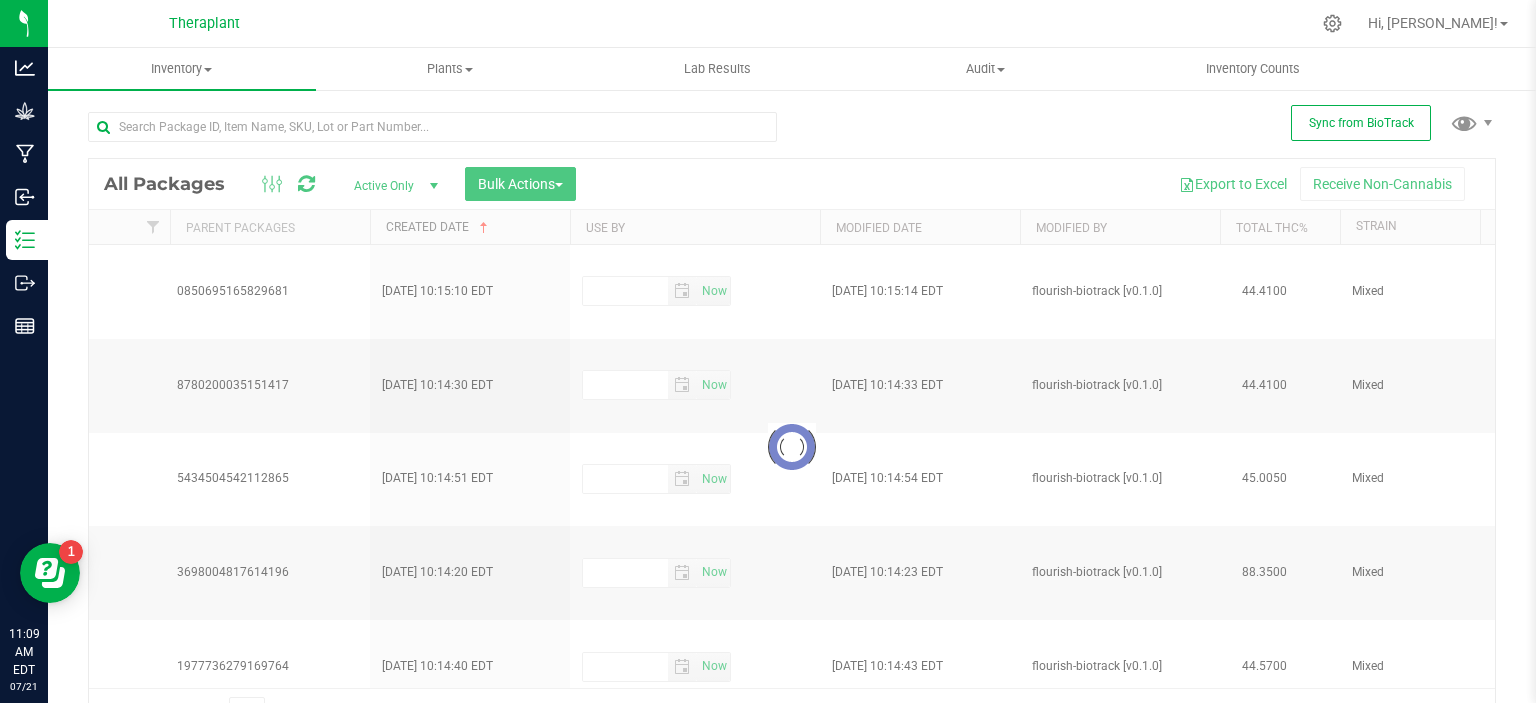 type on "2025-12-12" 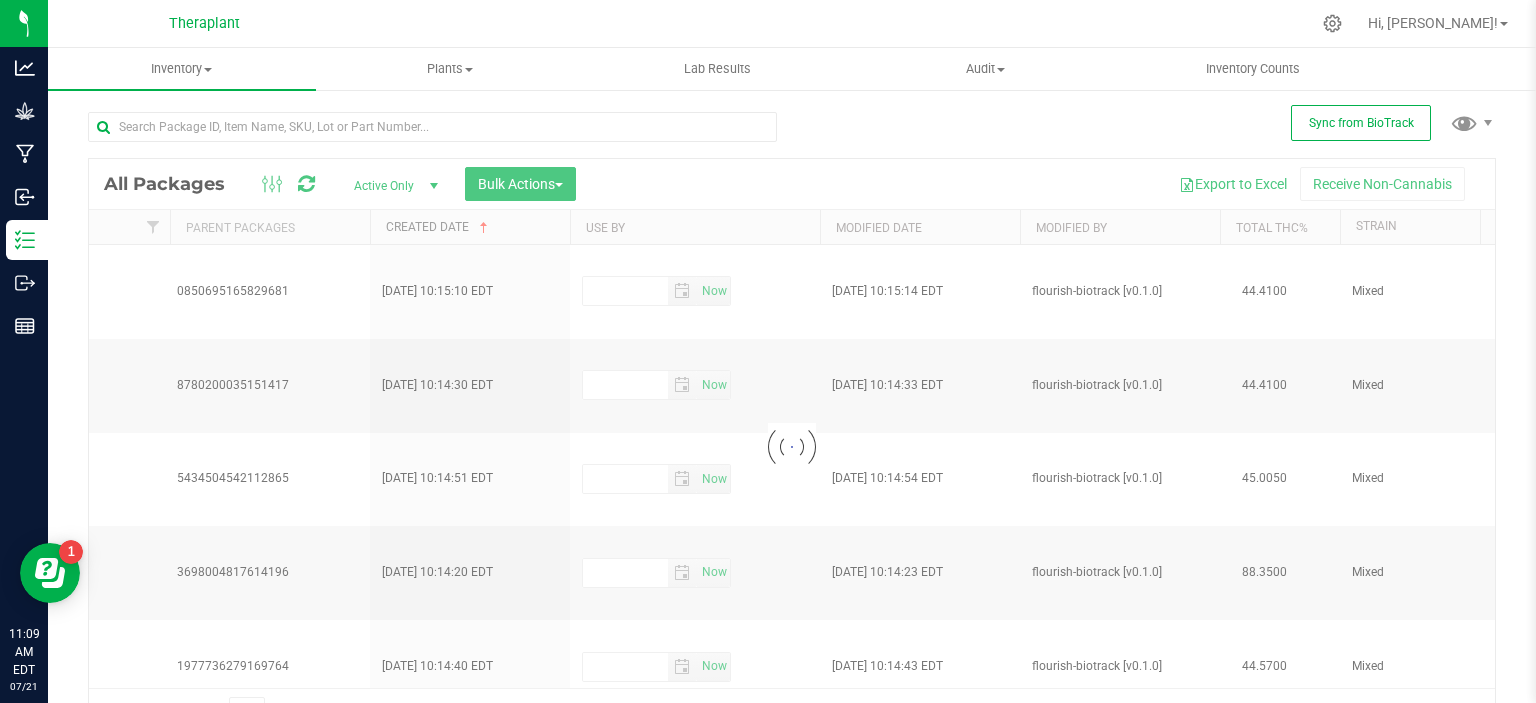 type on "2025-12-12" 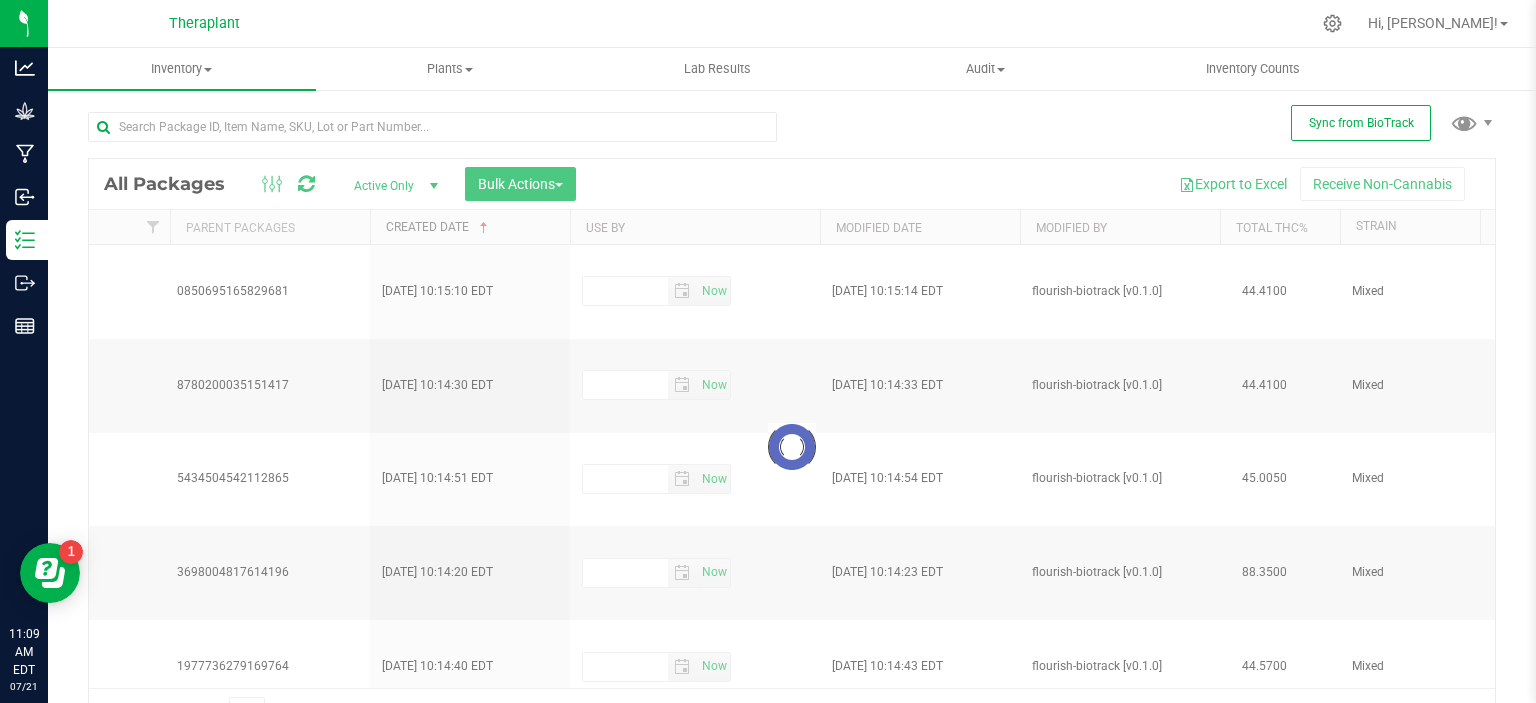 type on "[DATE]" 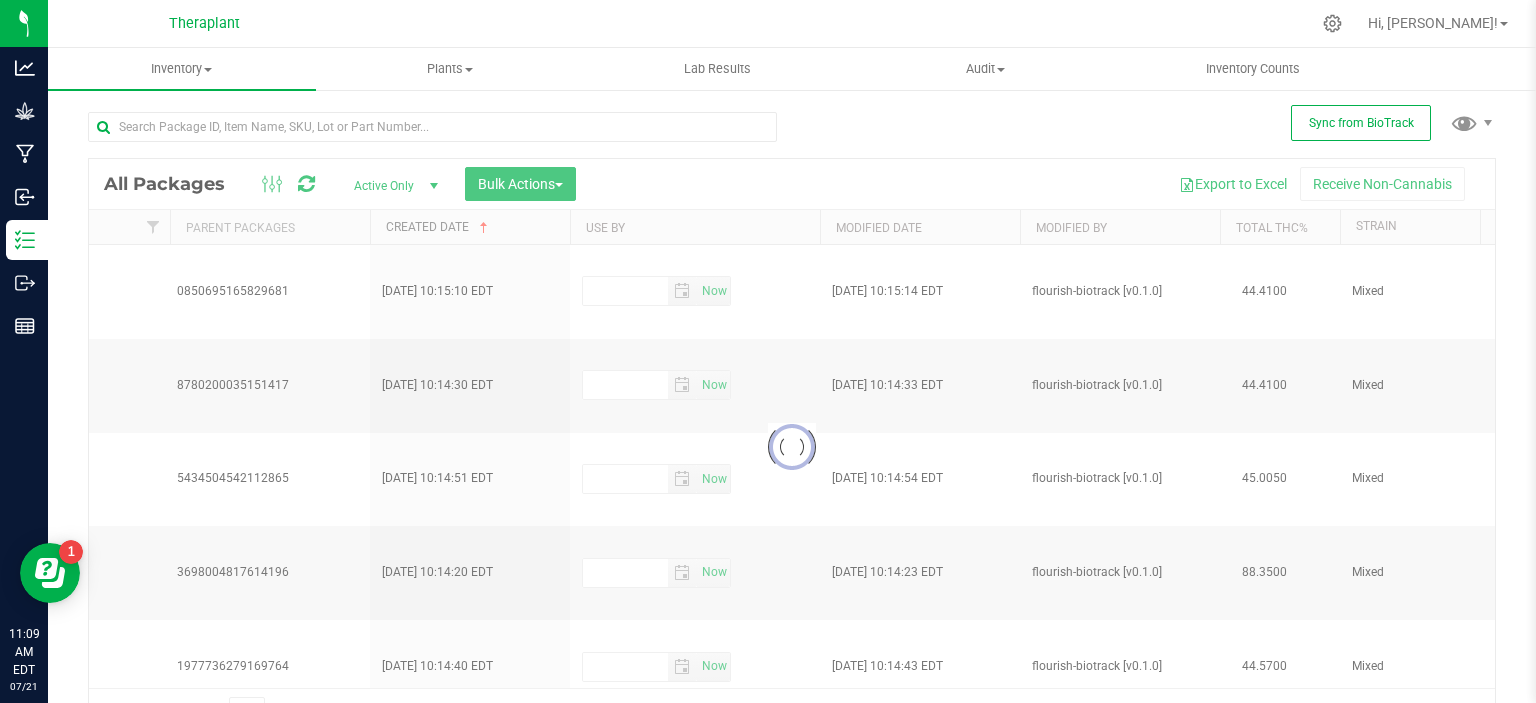 type on "[DATE]" 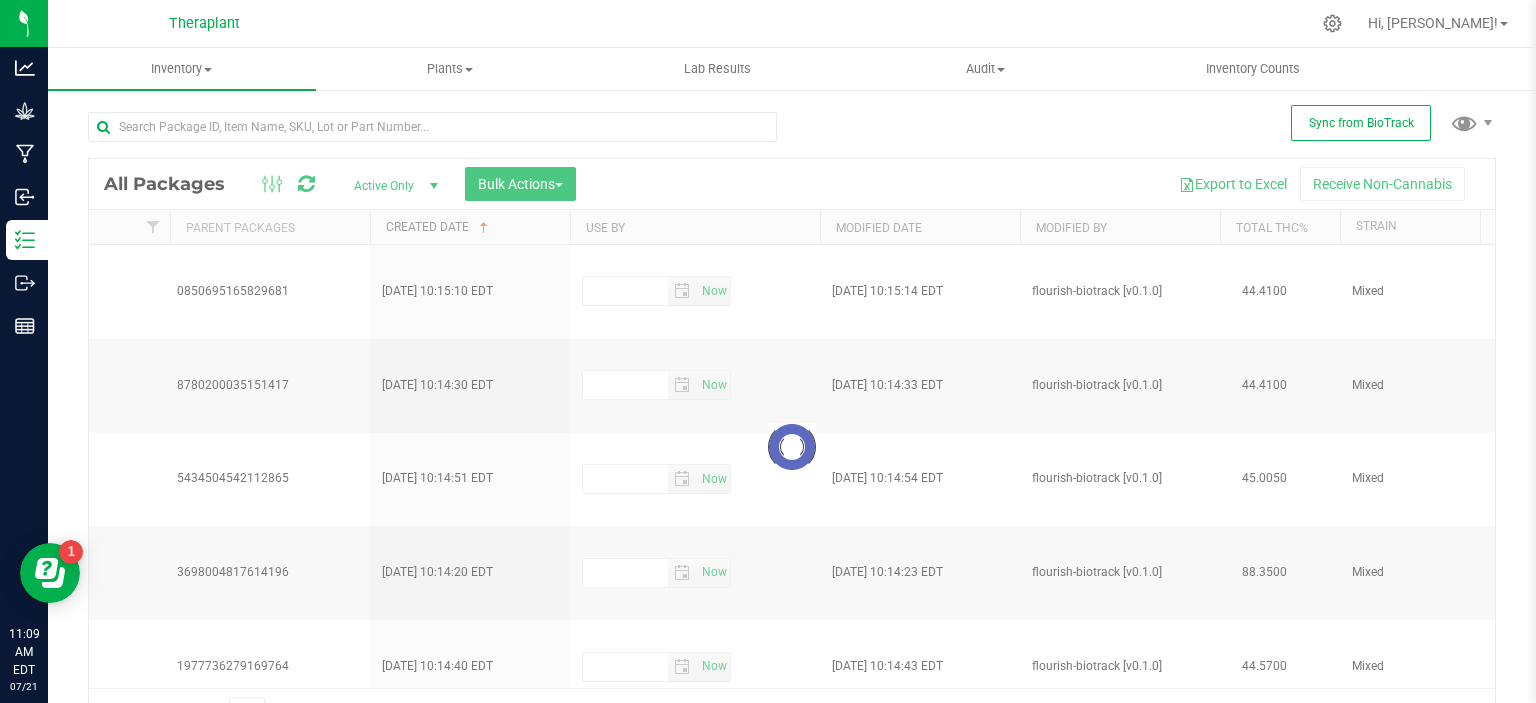 type on "2026-05-29" 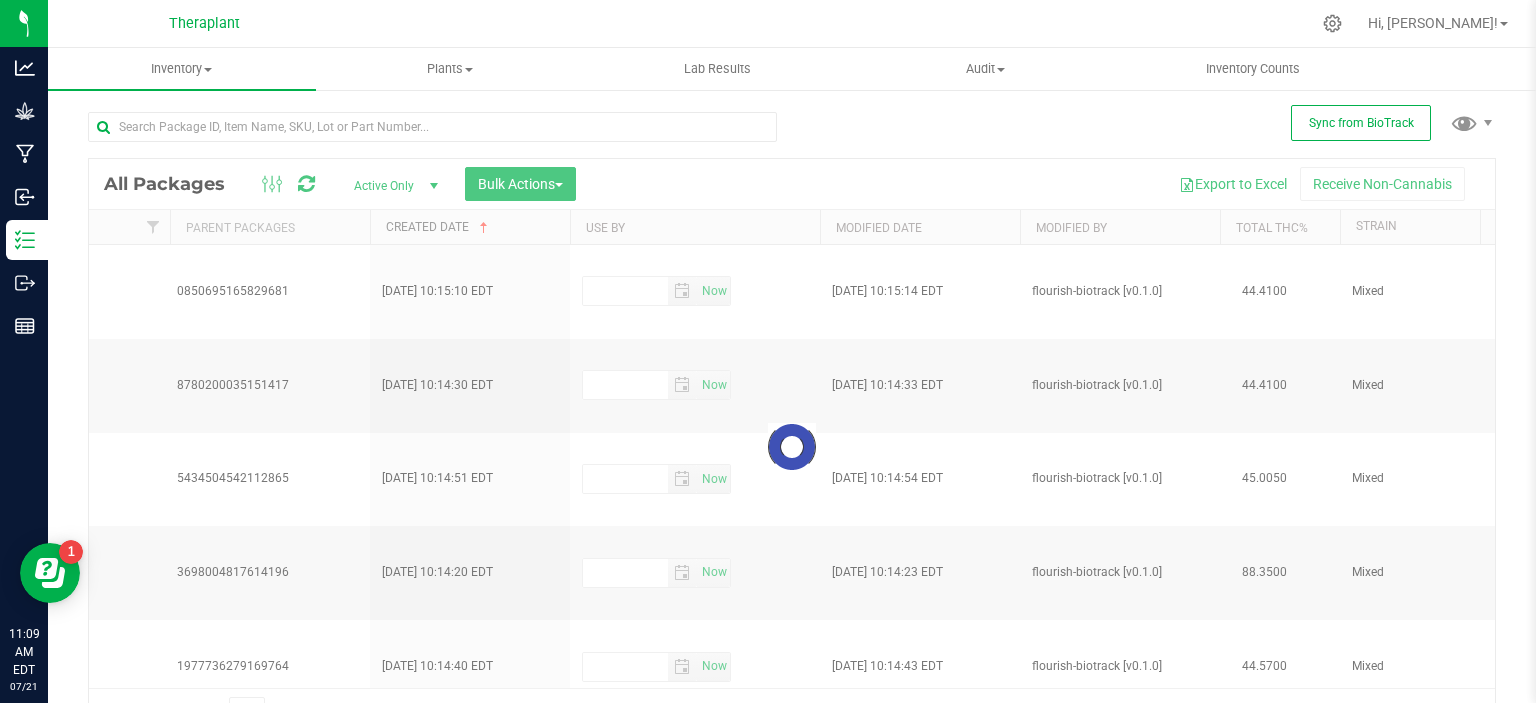 type on "2026-06-03" 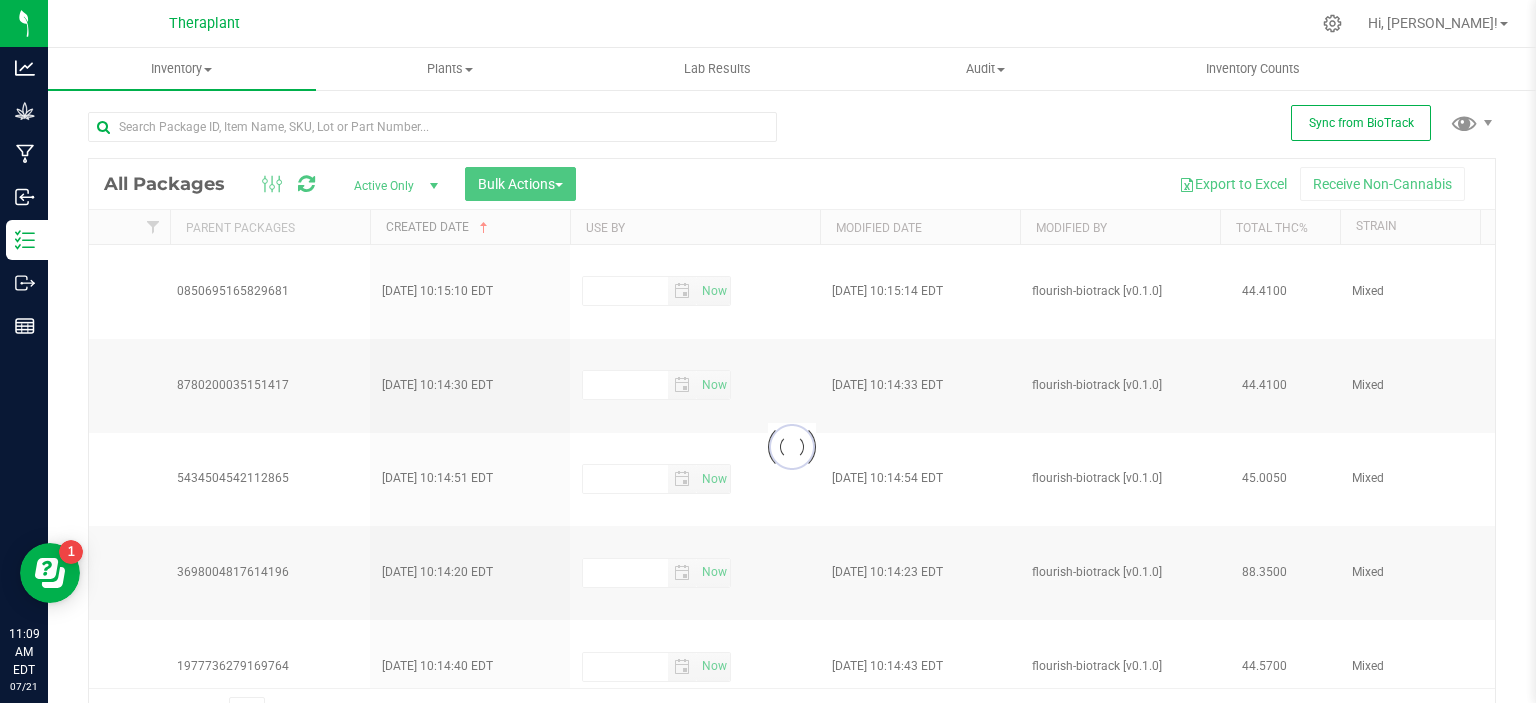 type on "2026-05-23" 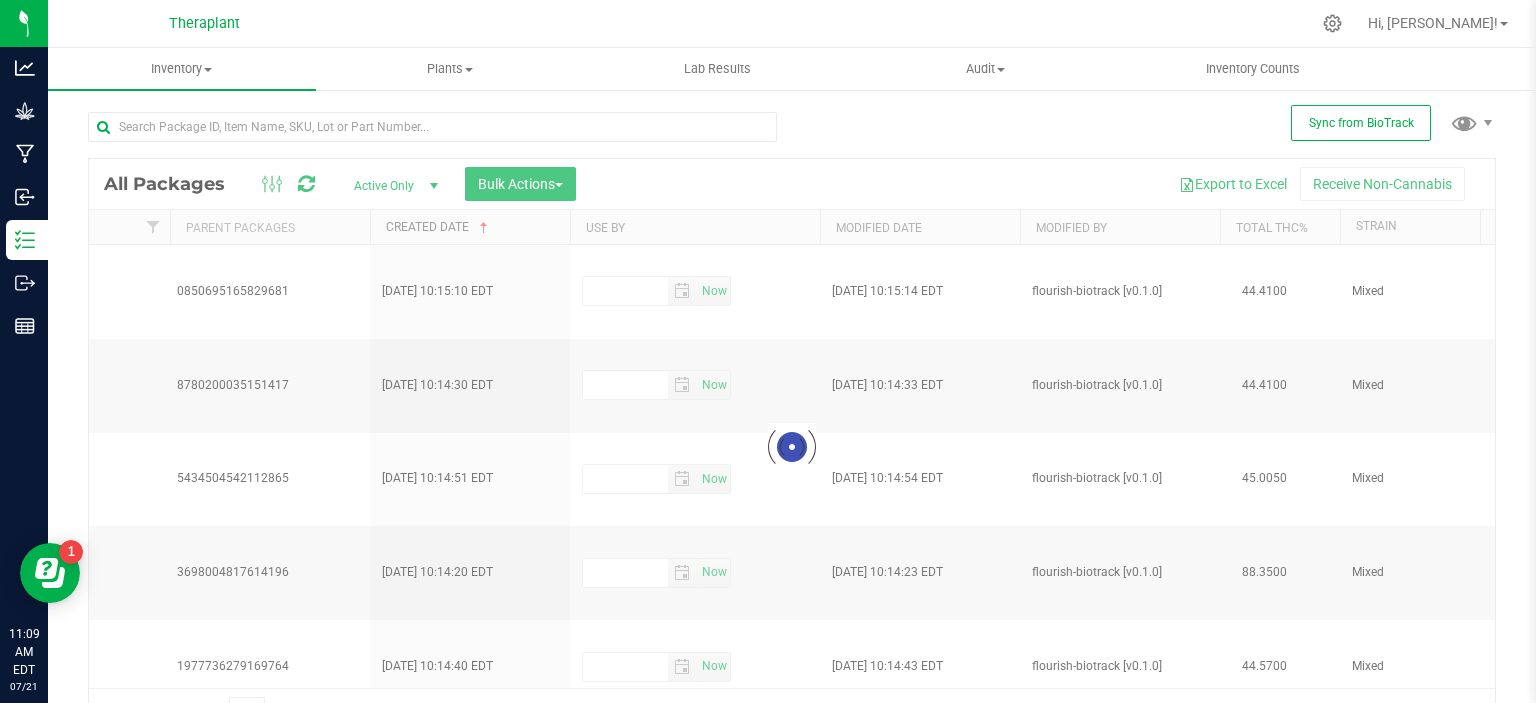 type on "[DATE]" 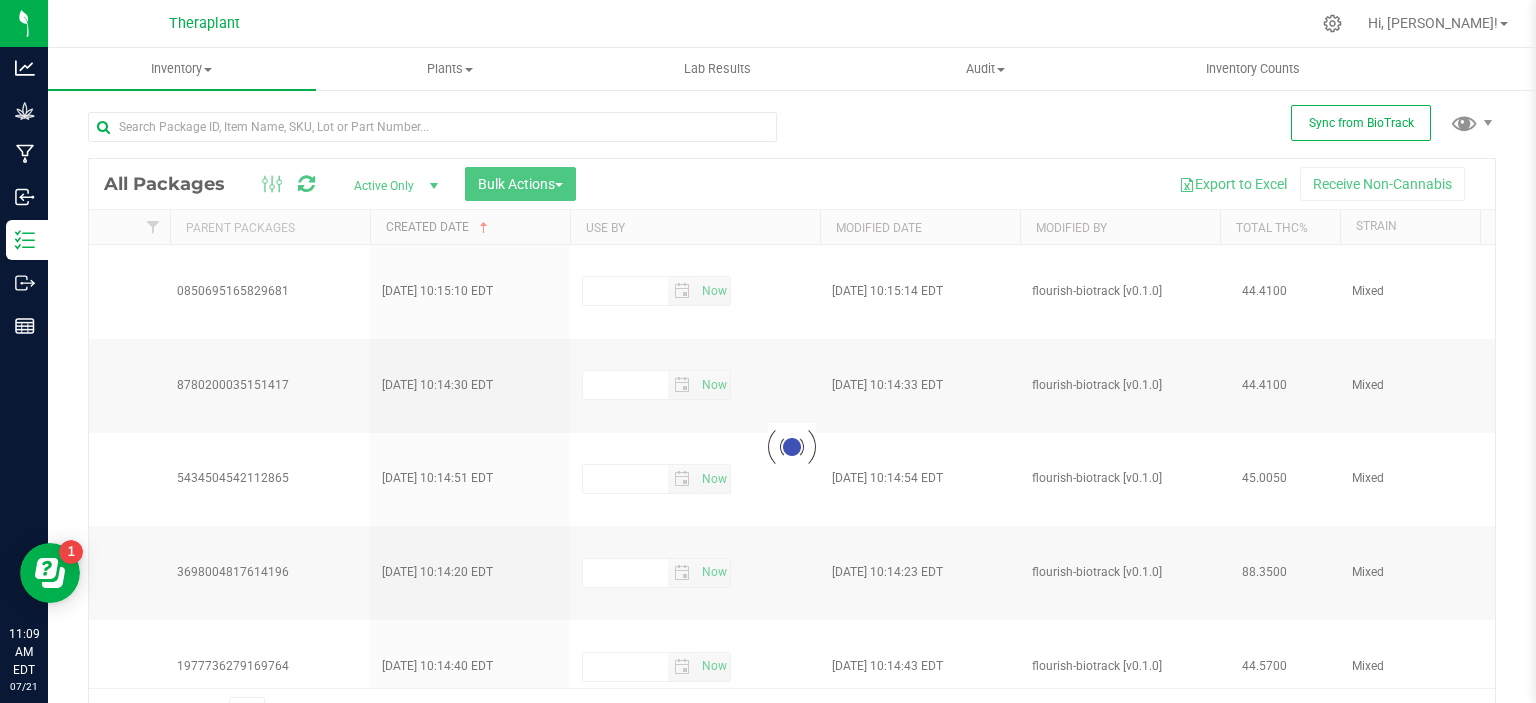 type on "[DATE]" 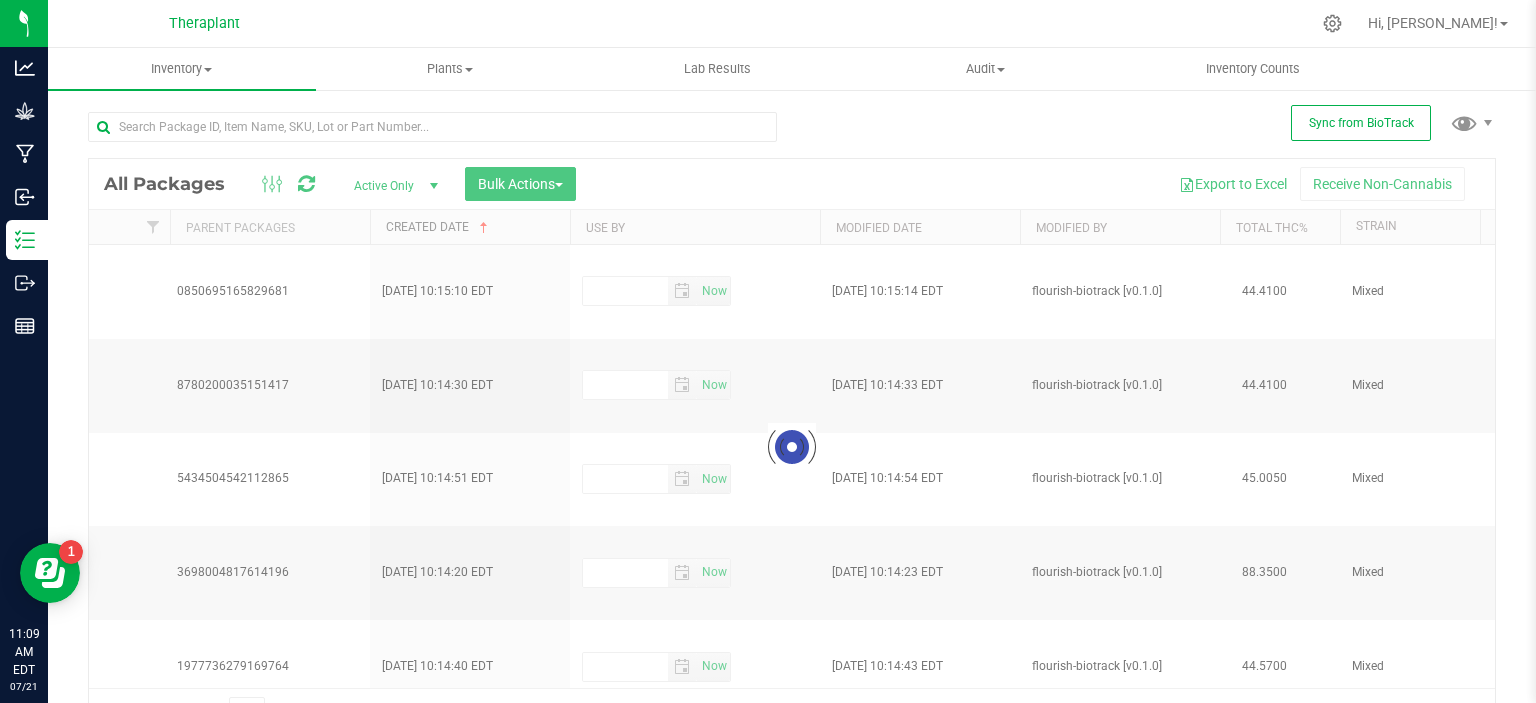 type on "2026-06-02" 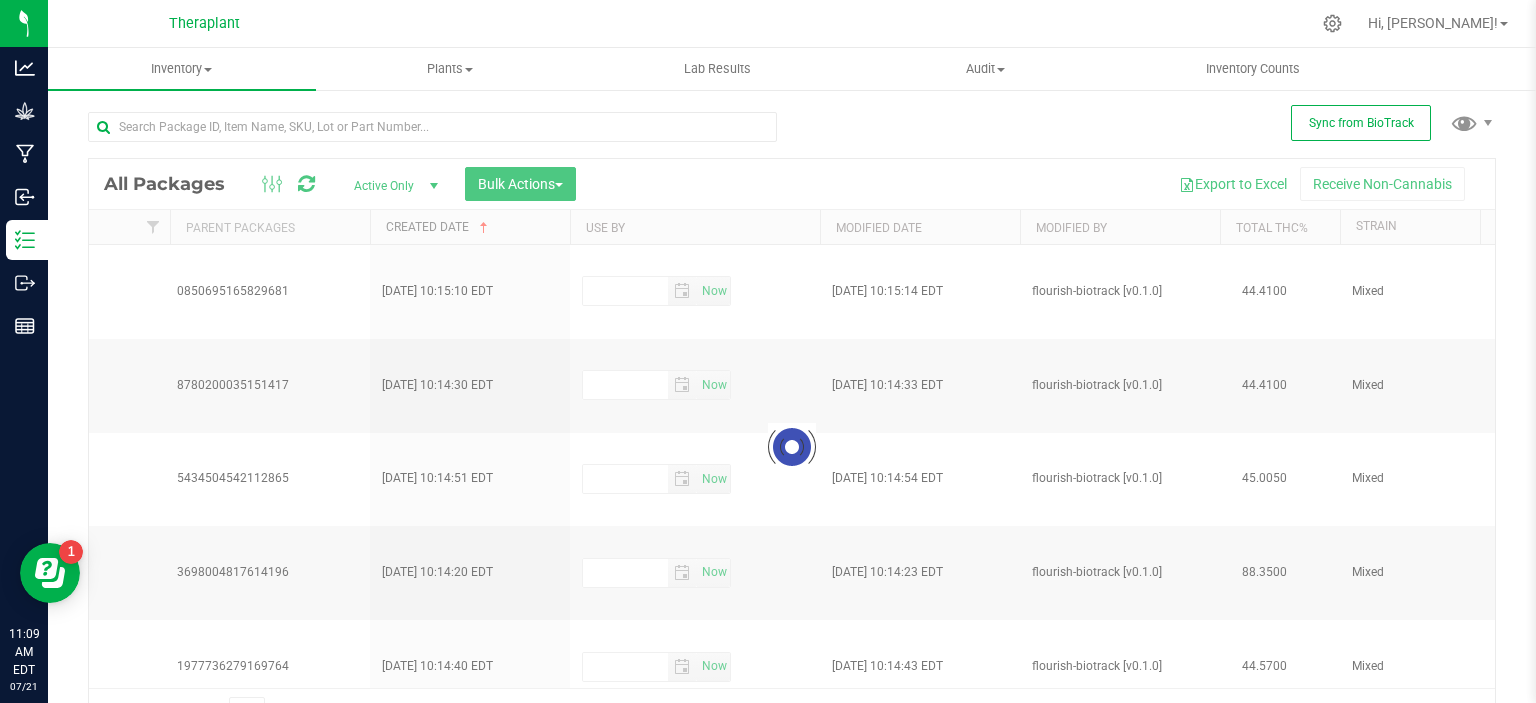 type on "[DATE]" 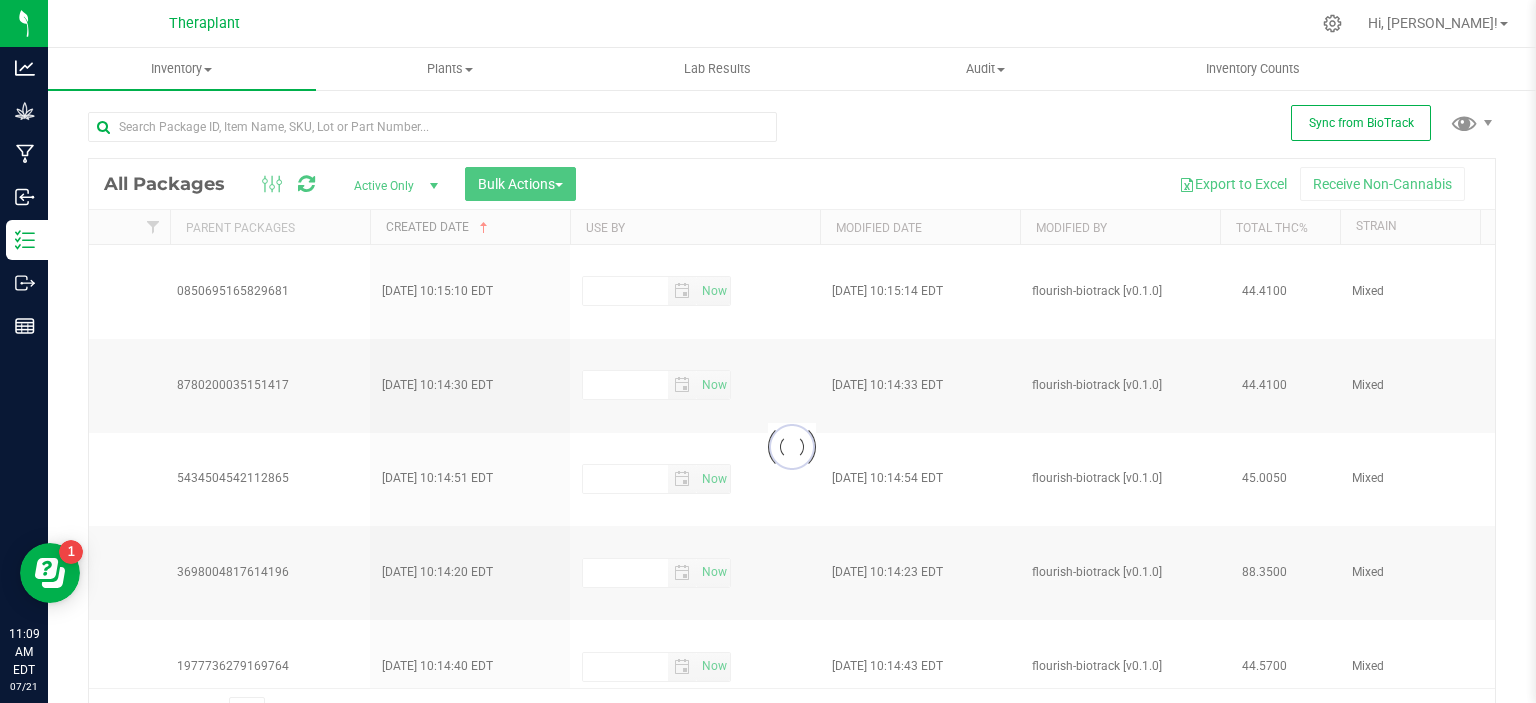type on "[DATE]" 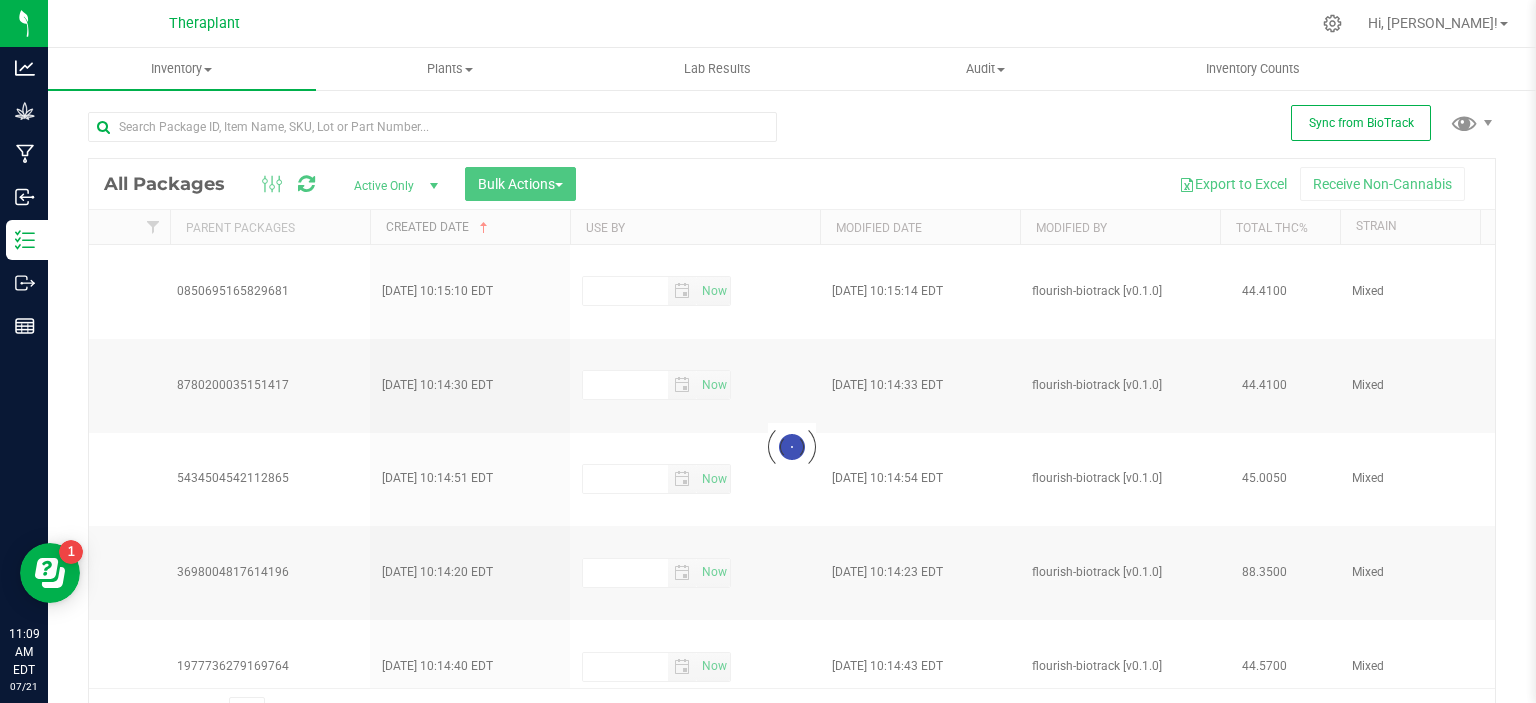 type on "[DATE]" 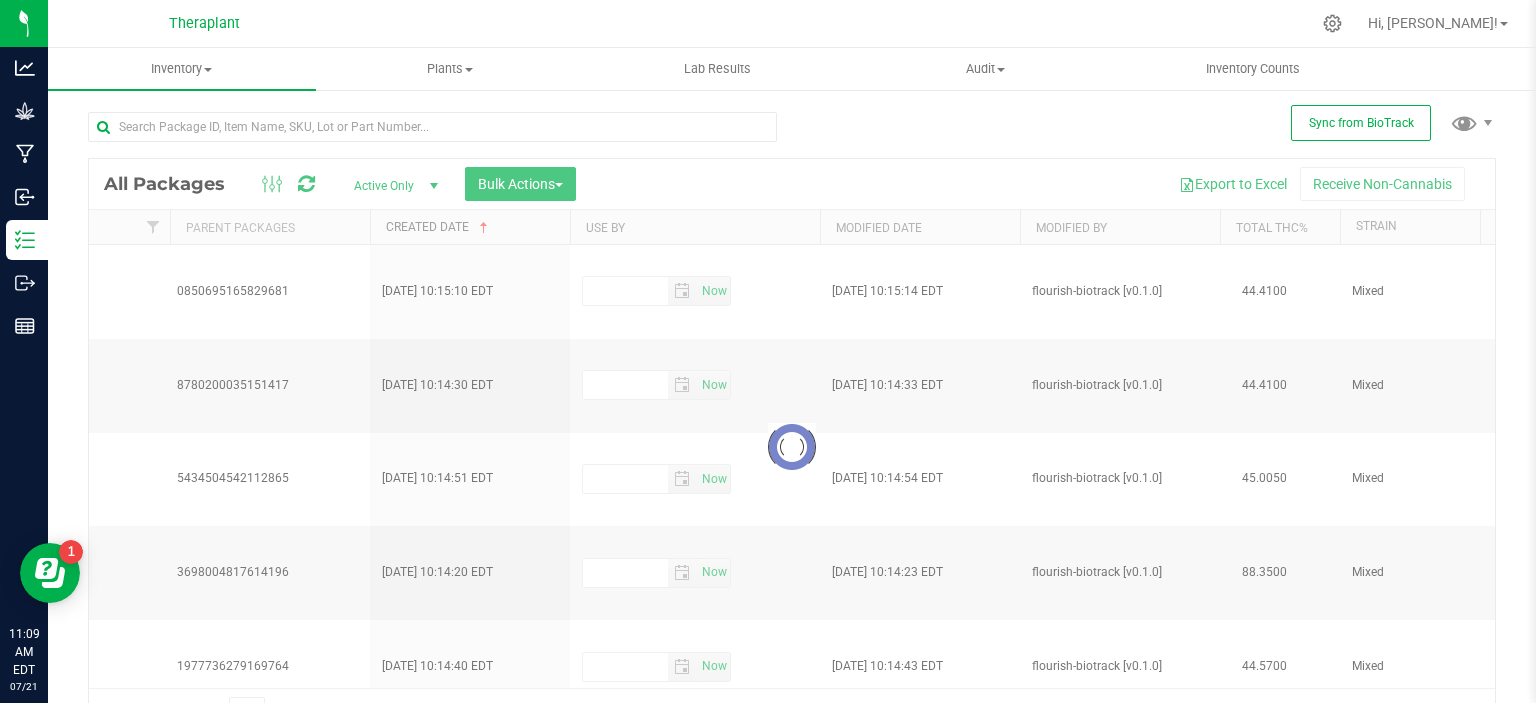 type on "2025-12-23" 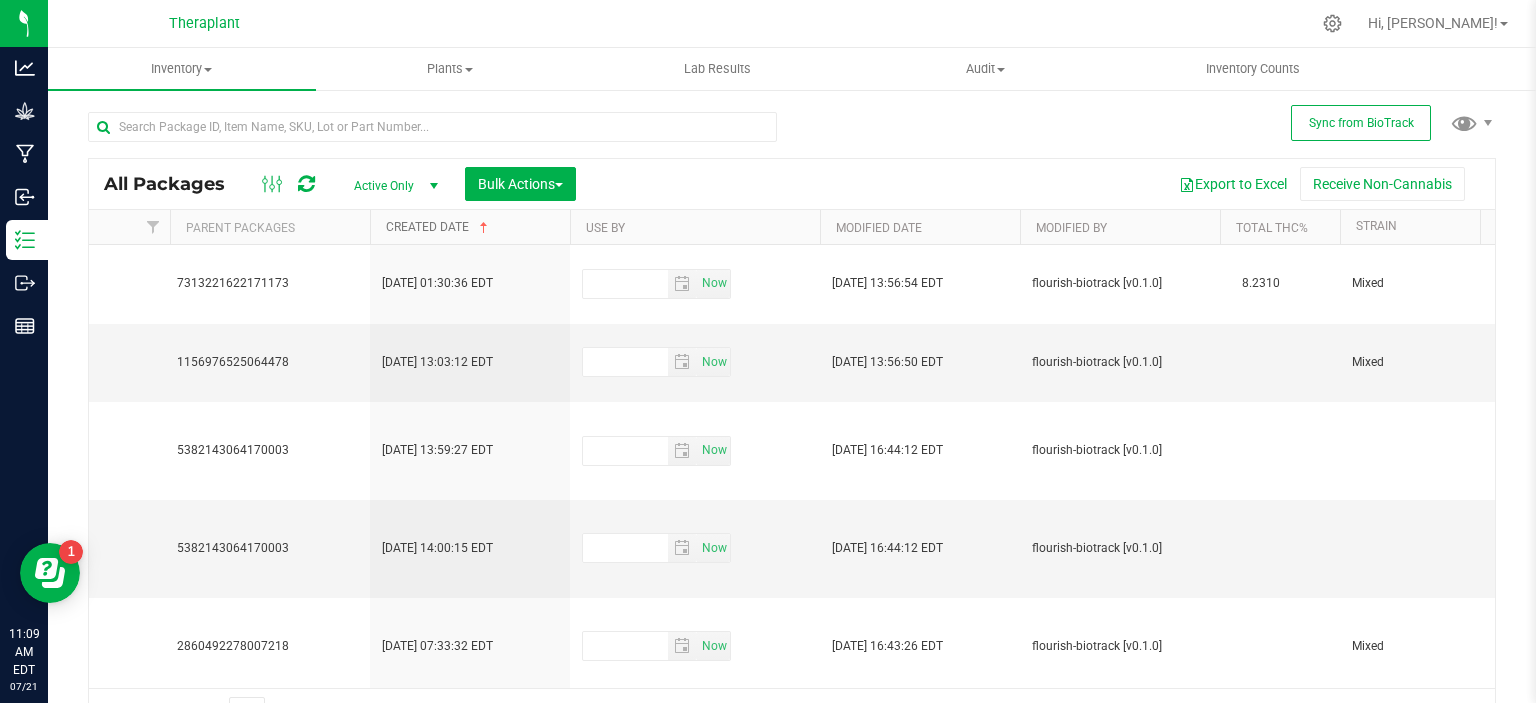 scroll, scrollTop: 0, scrollLeft: 1488, axis: horizontal 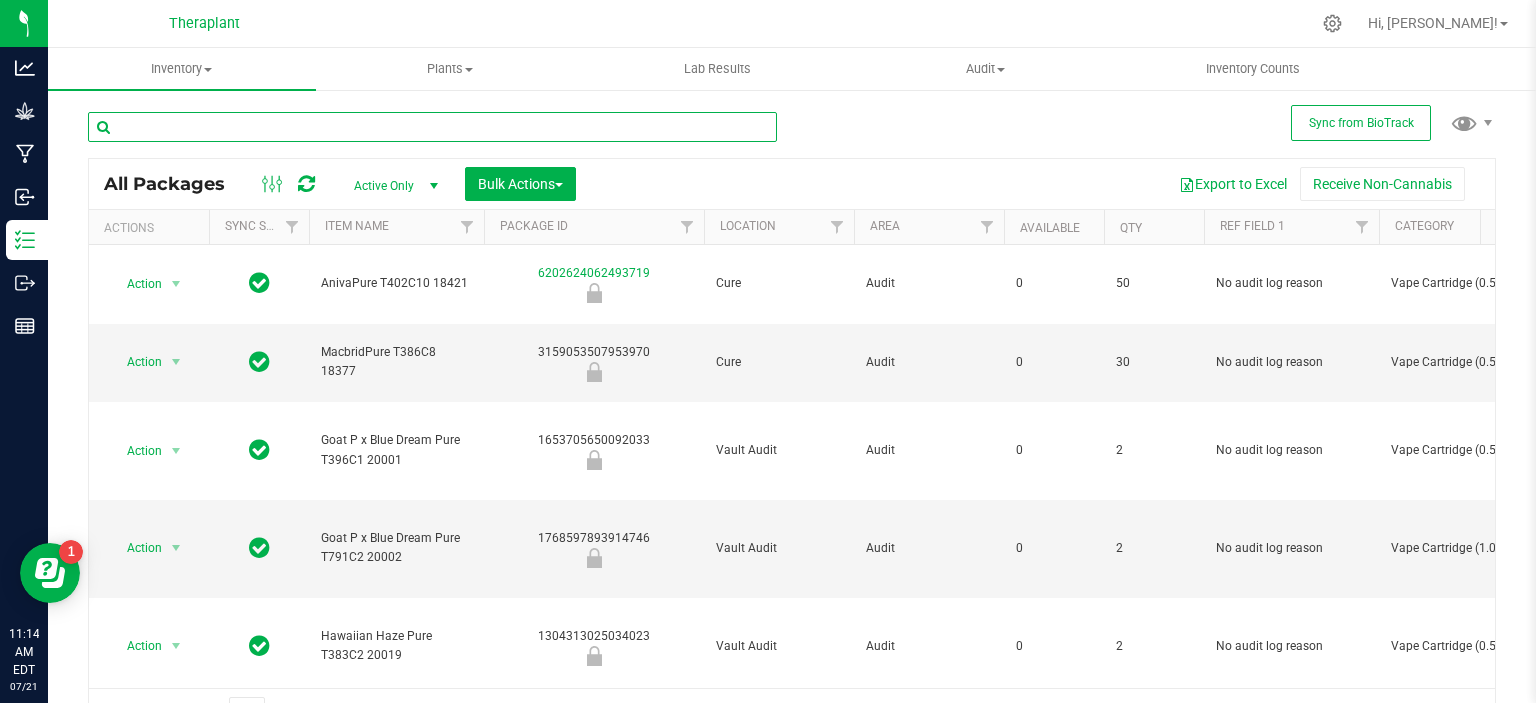 click at bounding box center [432, 127] 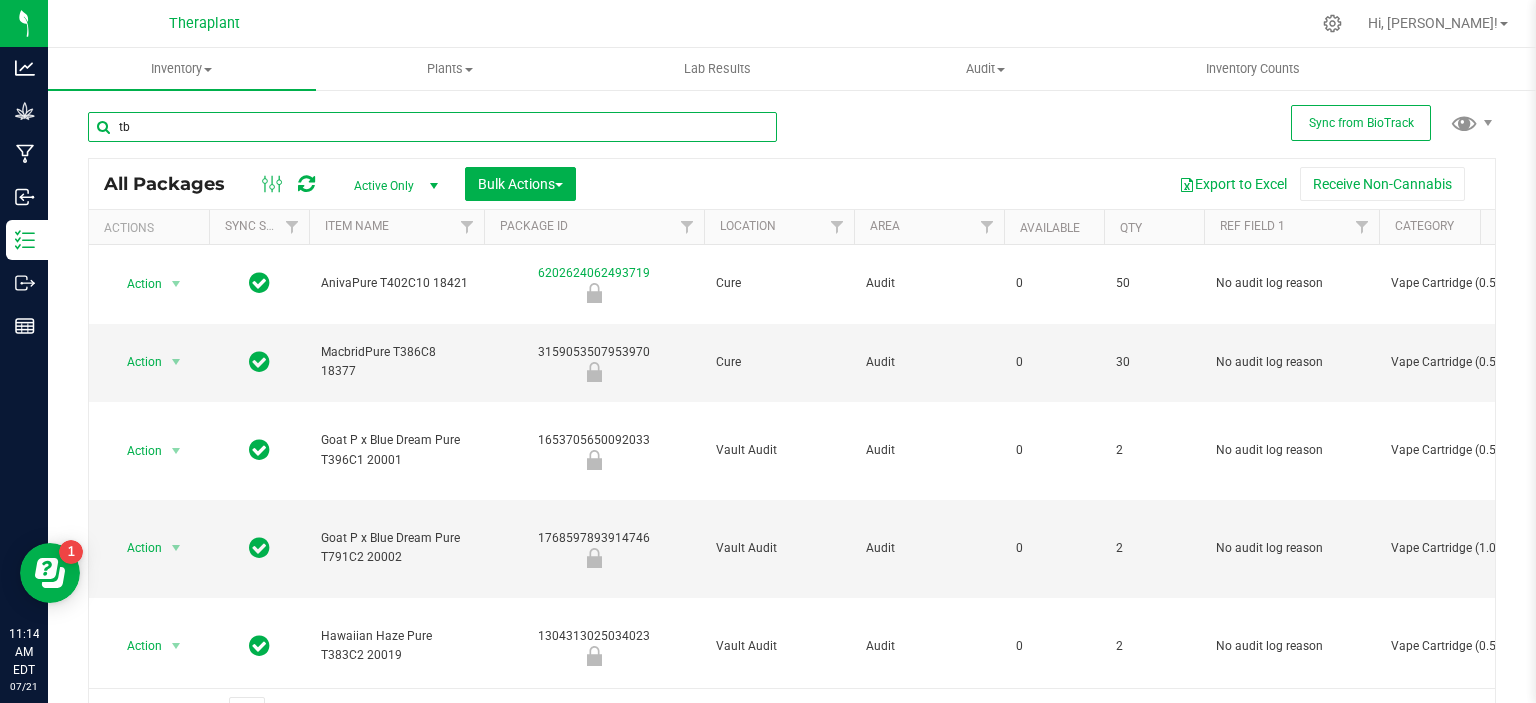 type on "tbh" 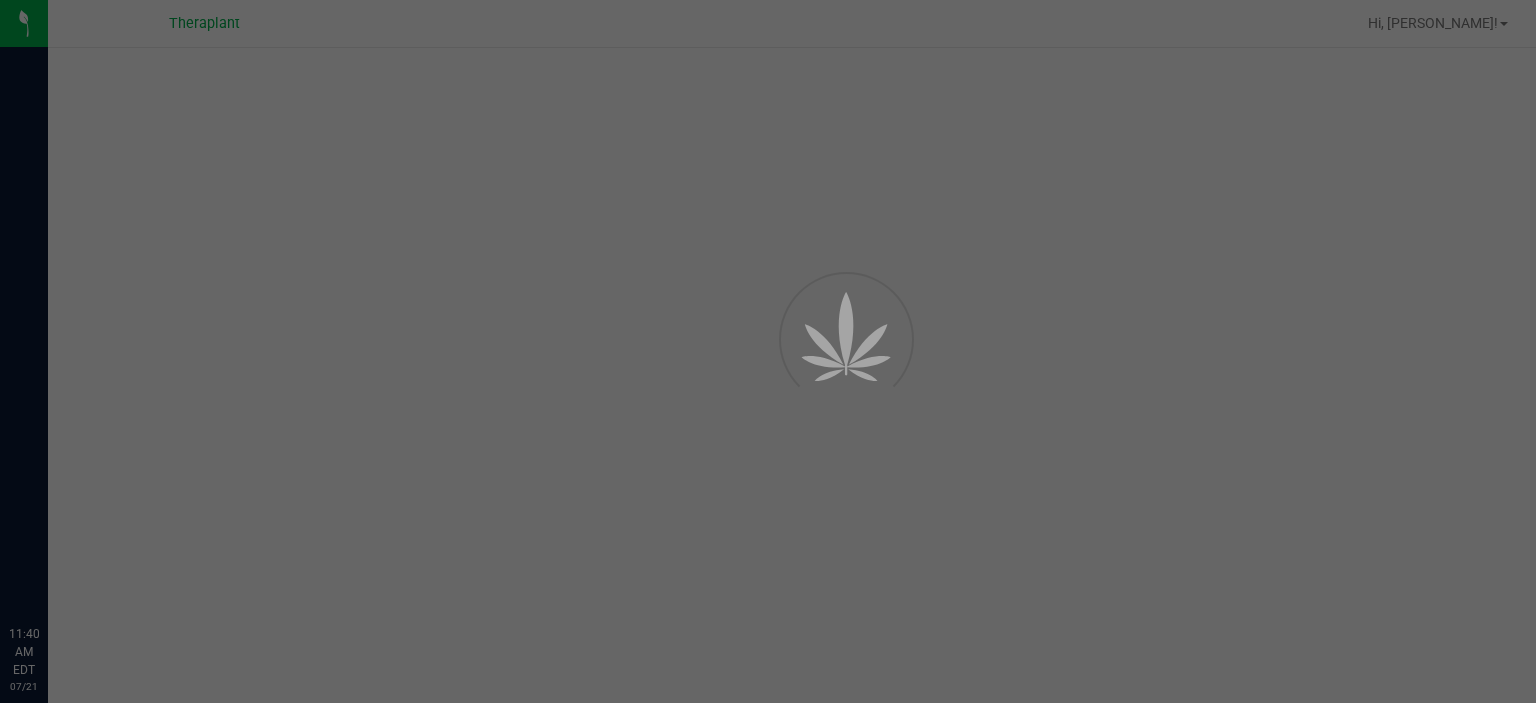 scroll, scrollTop: 0, scrollLeft: 0, axis: both 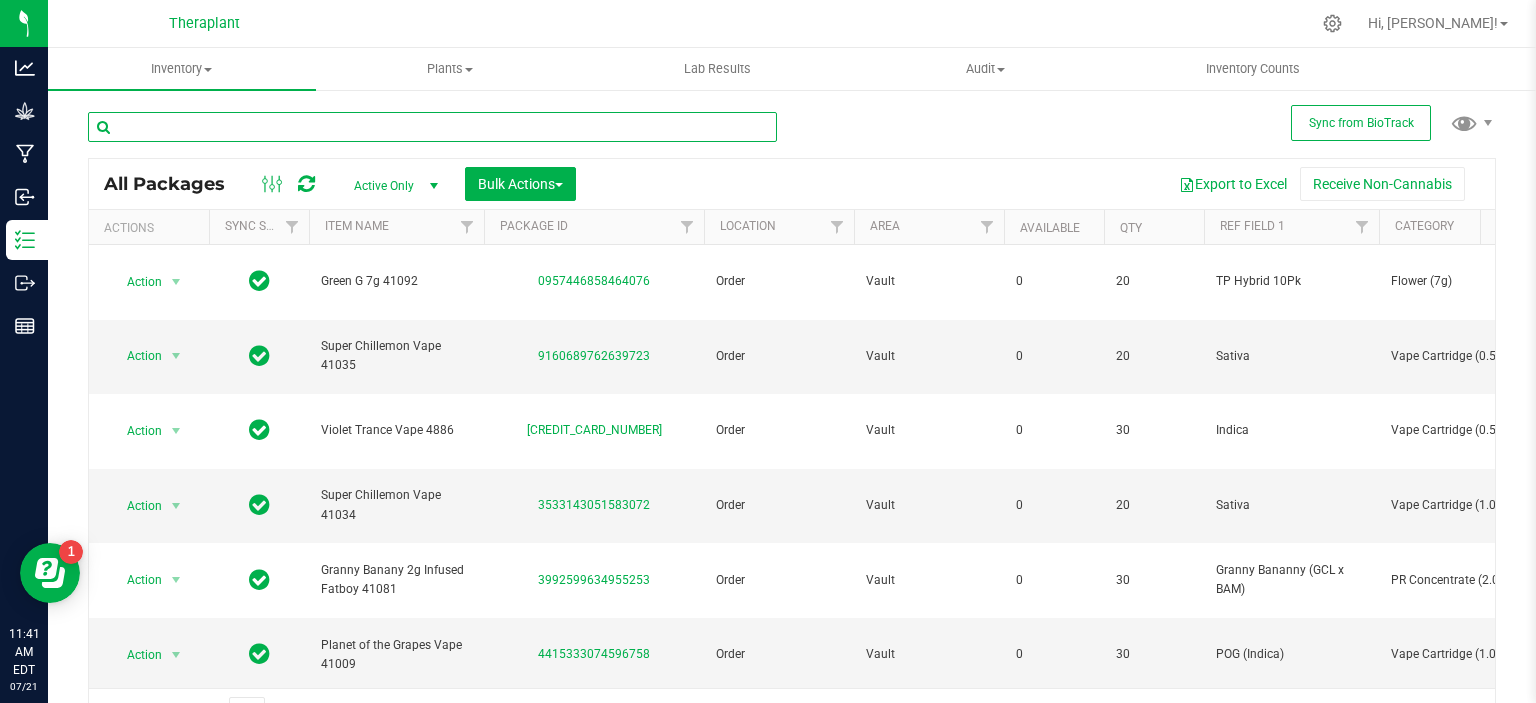click at bounding box center [432, 127] 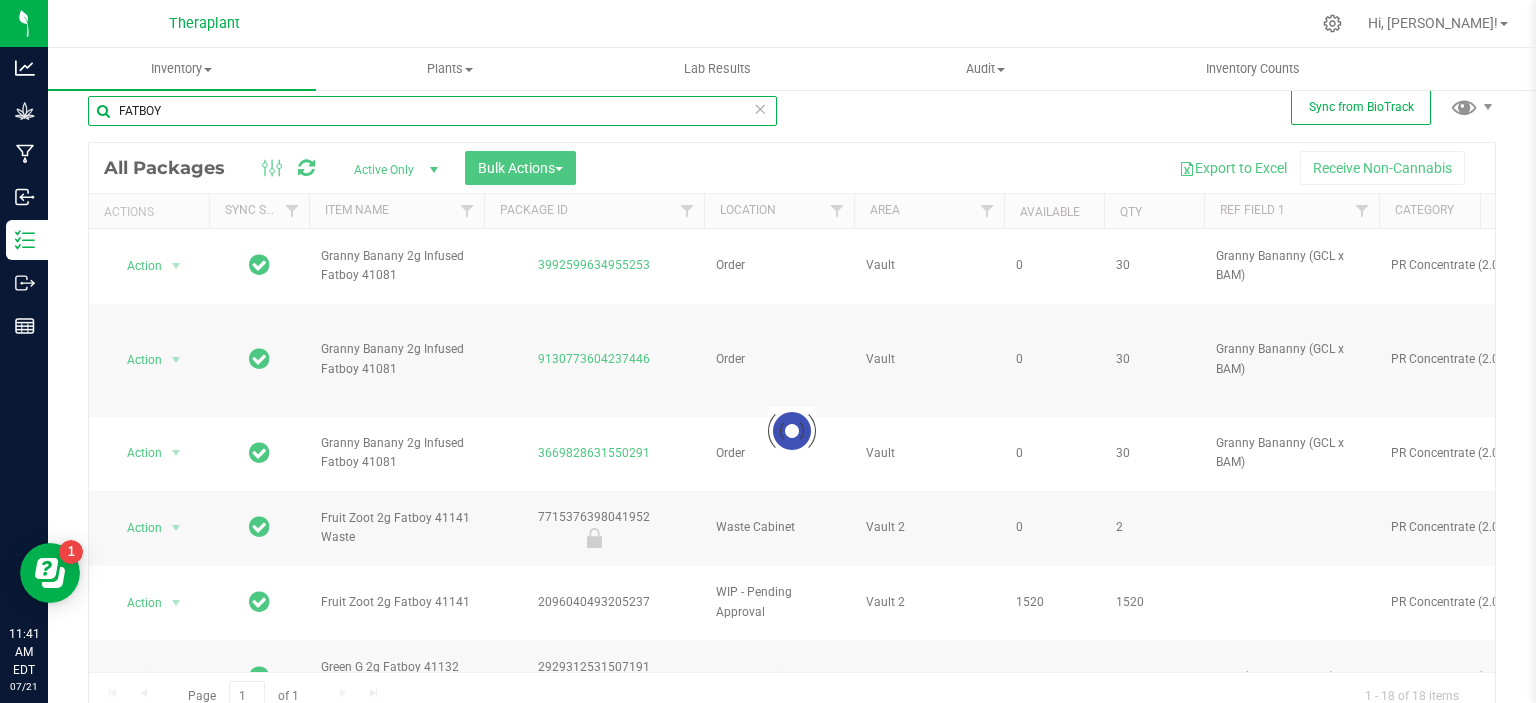 scroll, scrollTop: 32, scrollLeft: 0, axis: vertical 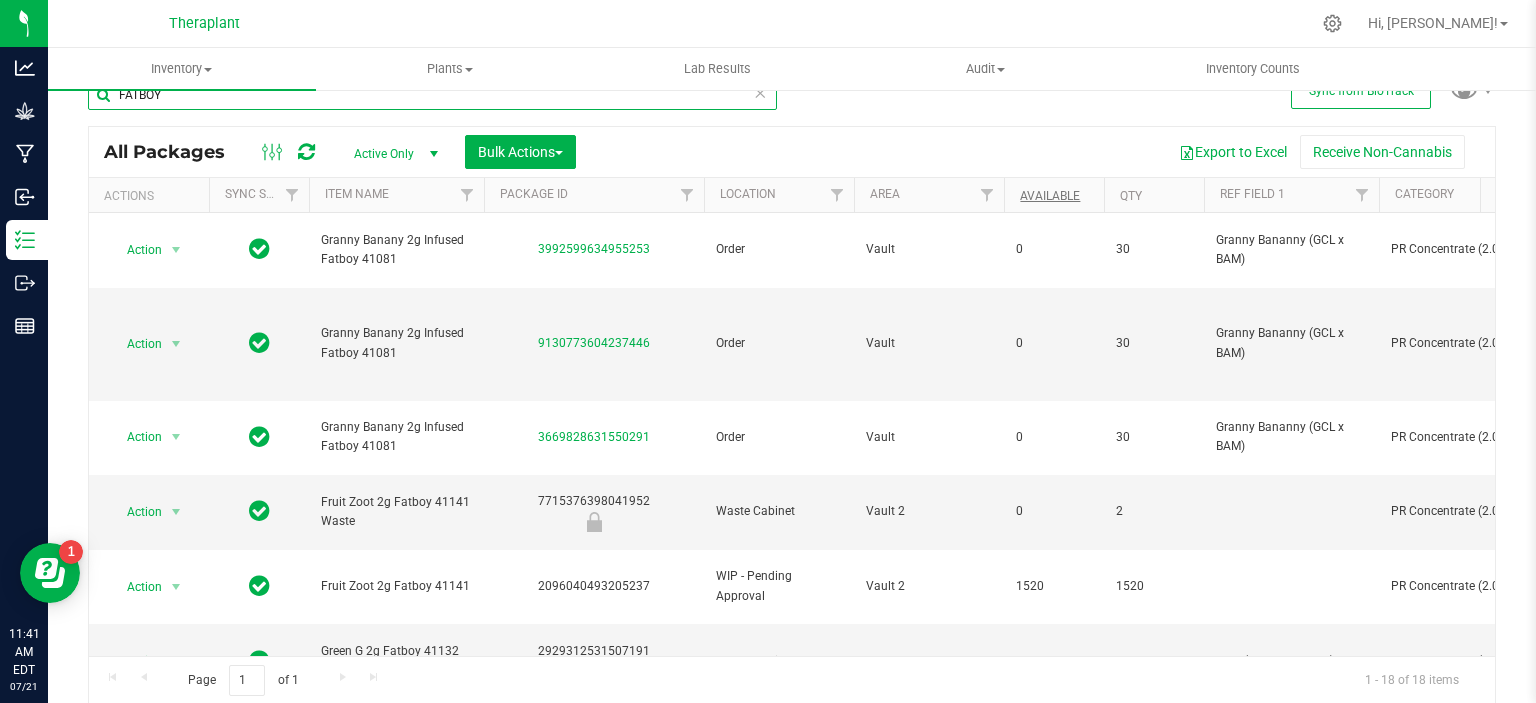 type on "FATBOY" 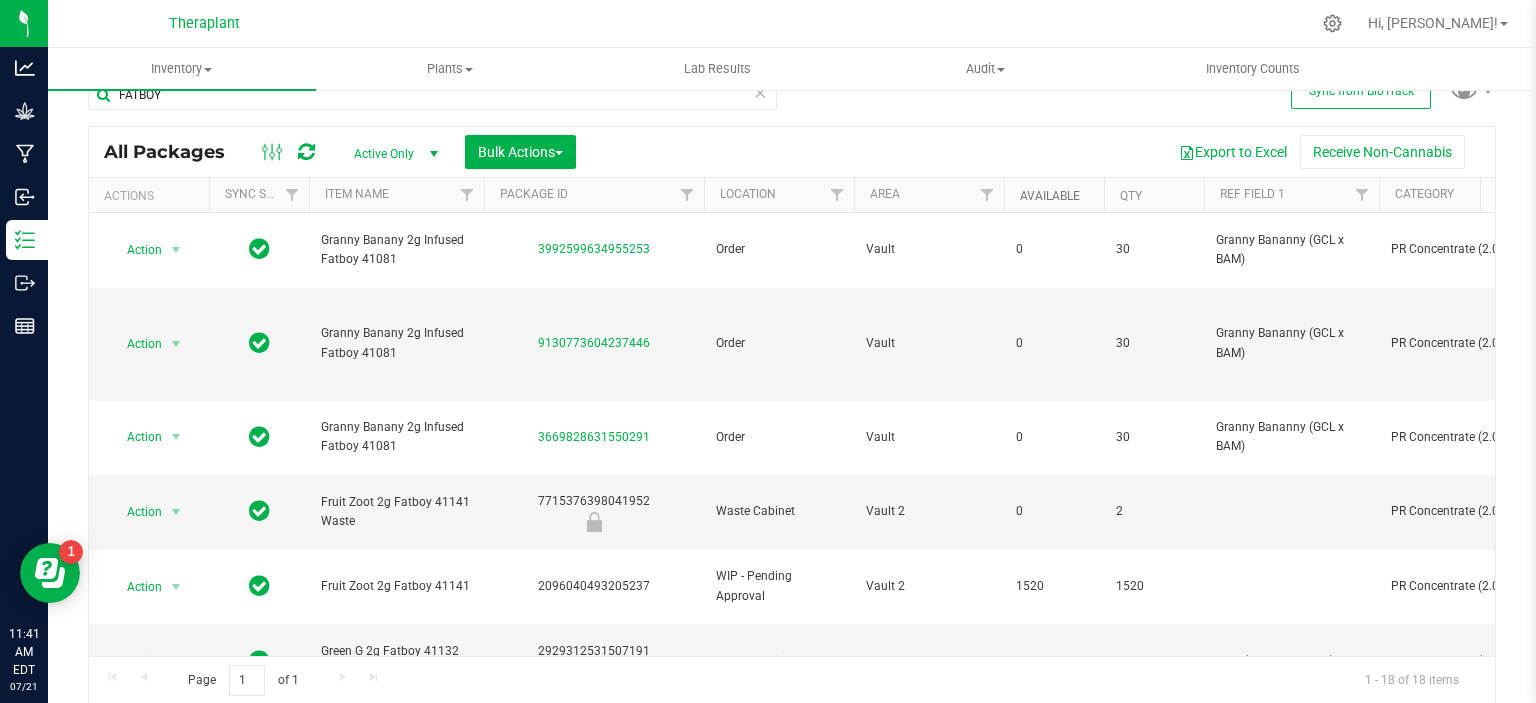 click on "Available" at bounding box center [1050, 196] 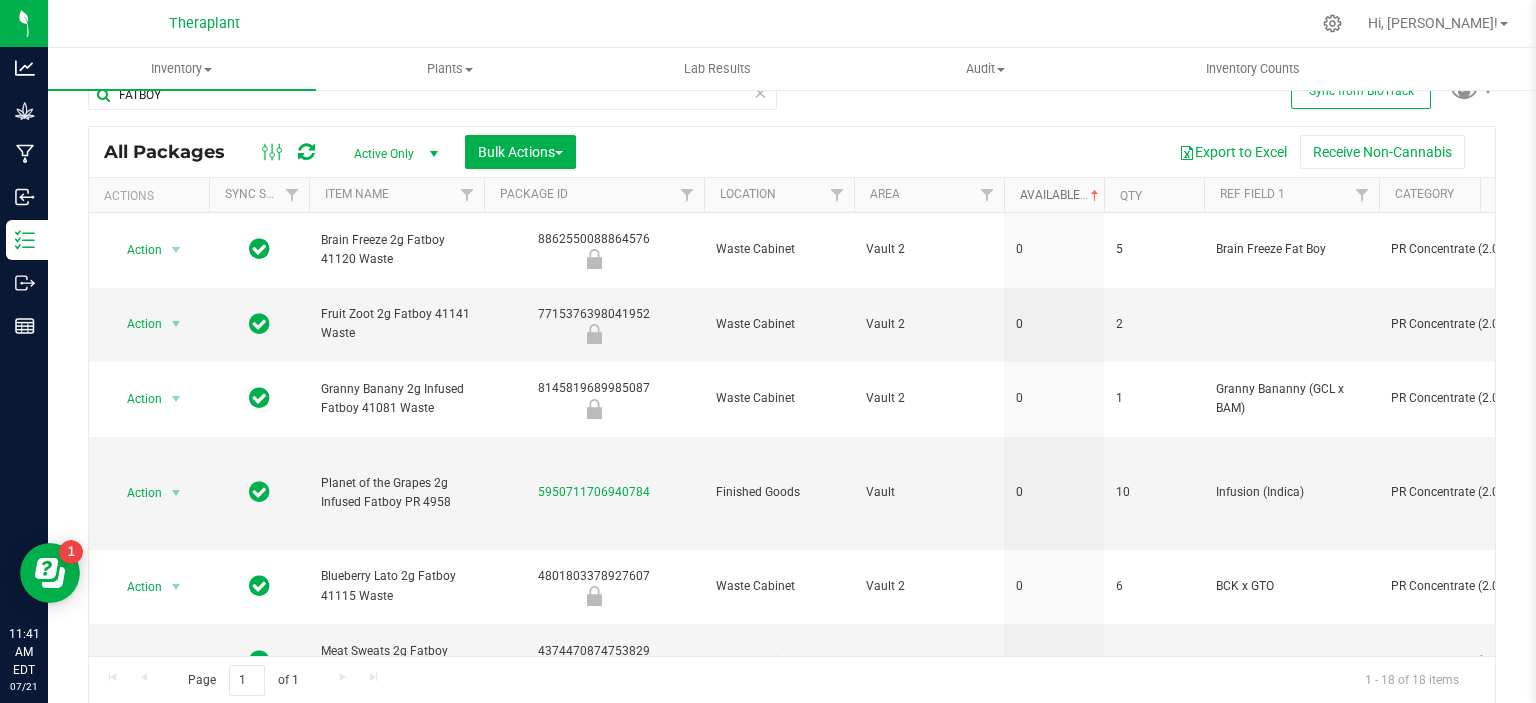 click on "Available" at bounding box center (1061, 195) 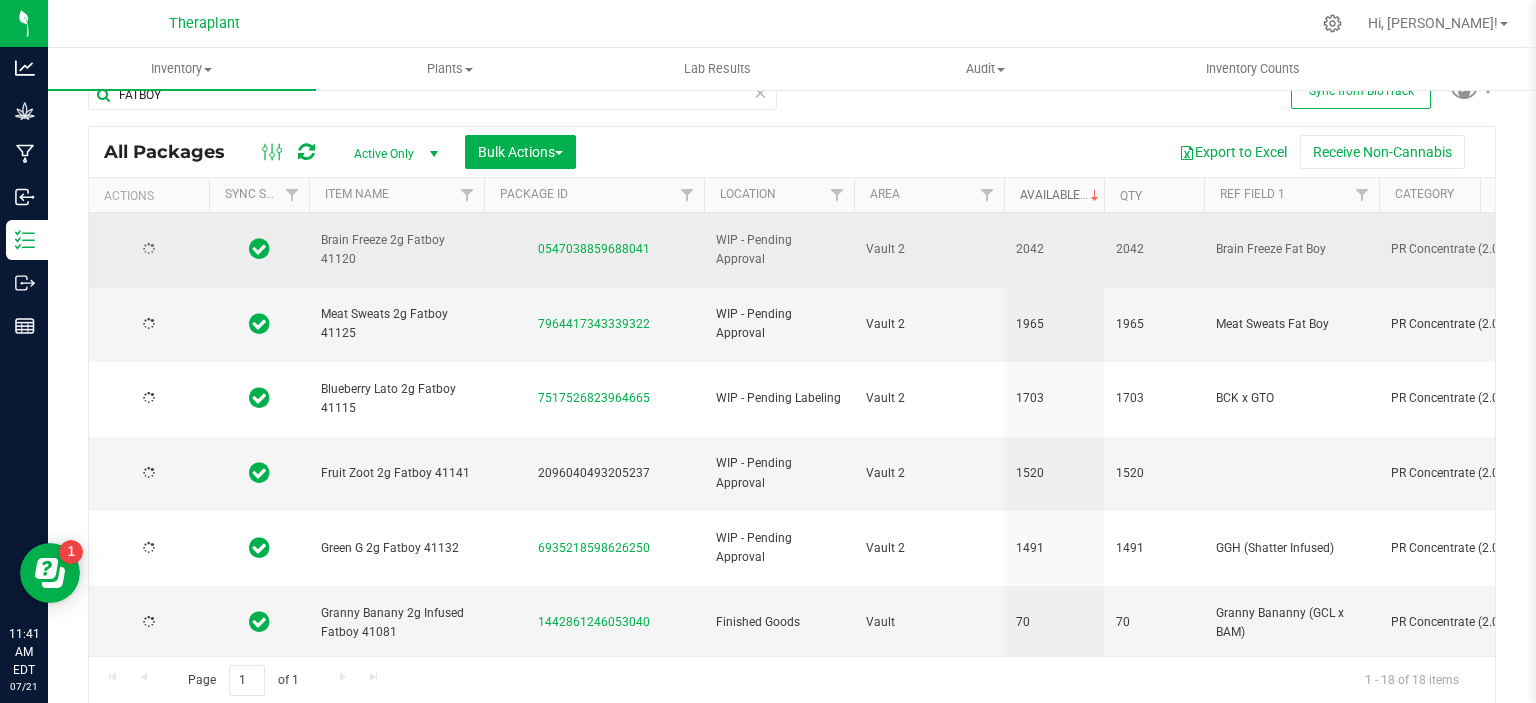 type on "2026-07-15" 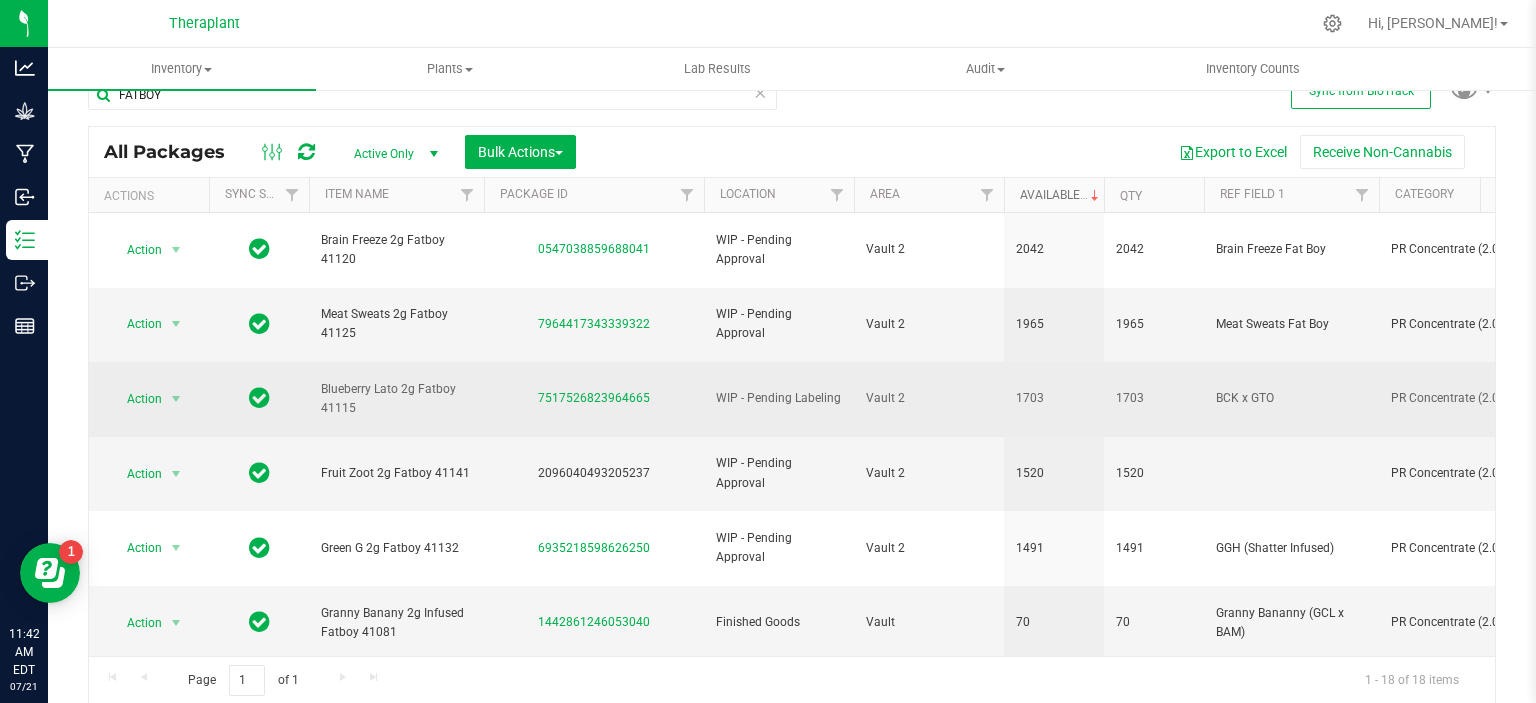 scroll, scrollTop: 0, scrollLeft: 0, axis: both 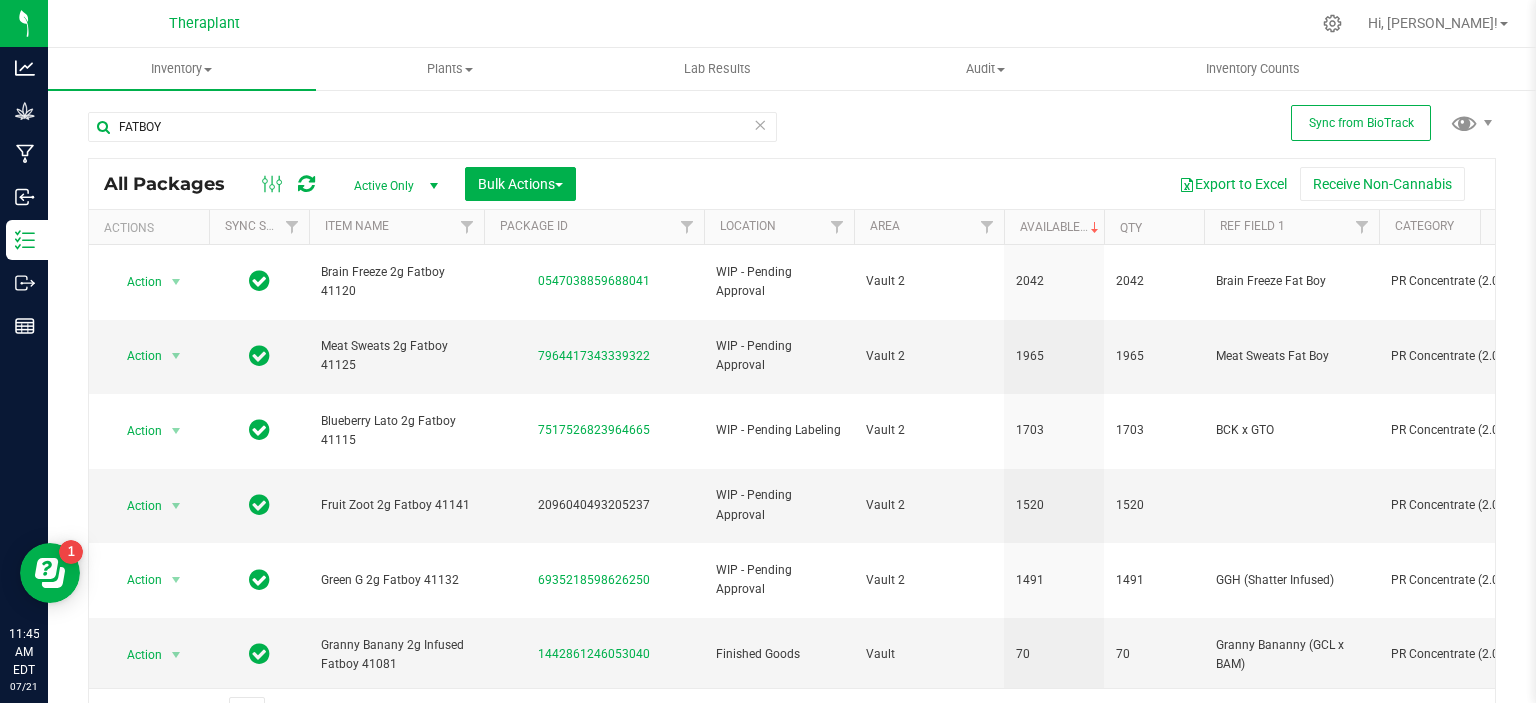 click on "FATBOY
All Packages
Active Only Active Only Lab Samples Locked All External Internal
Bulk Actions
Add to manufacturing run
Add to outbound order" at bounding box center (792, 415) 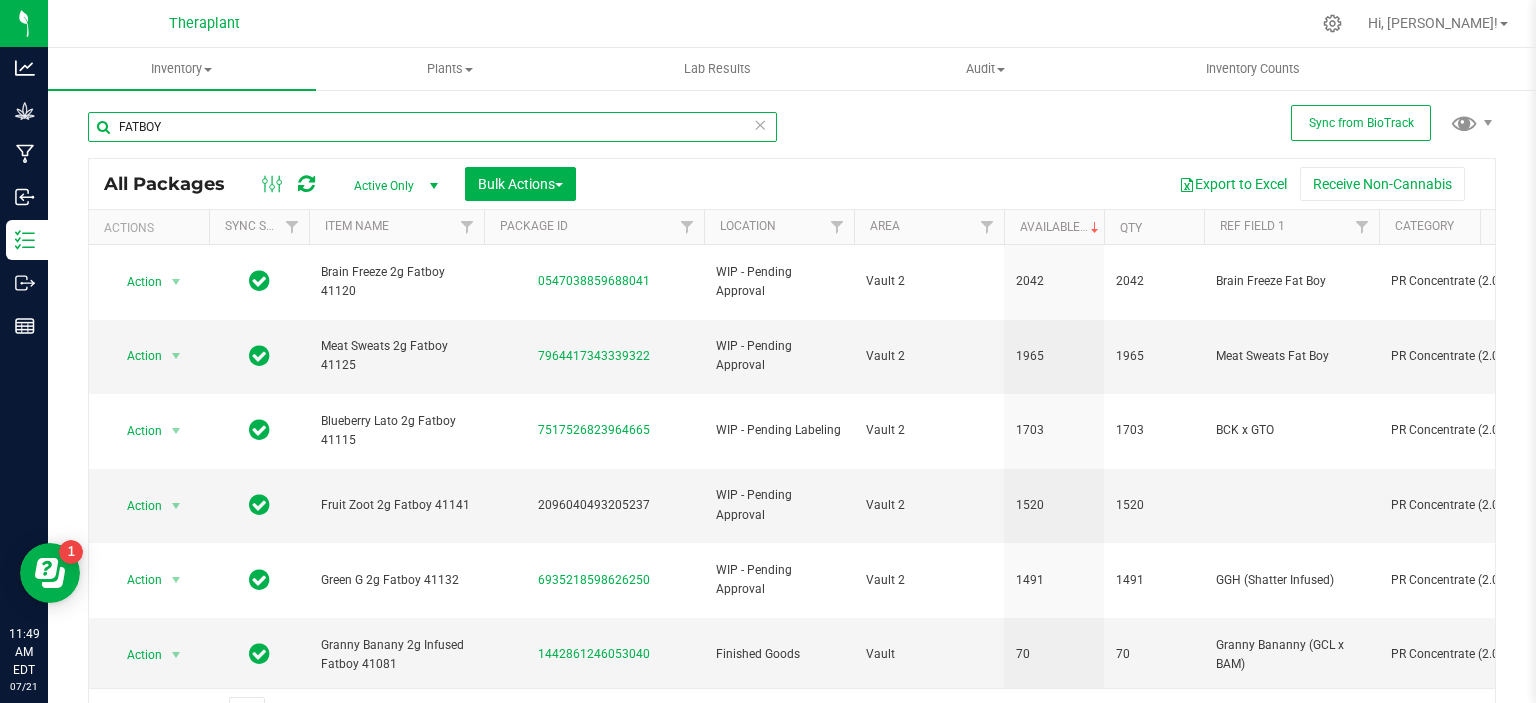 click on "FATBOY" at bounding box center [432, 127] 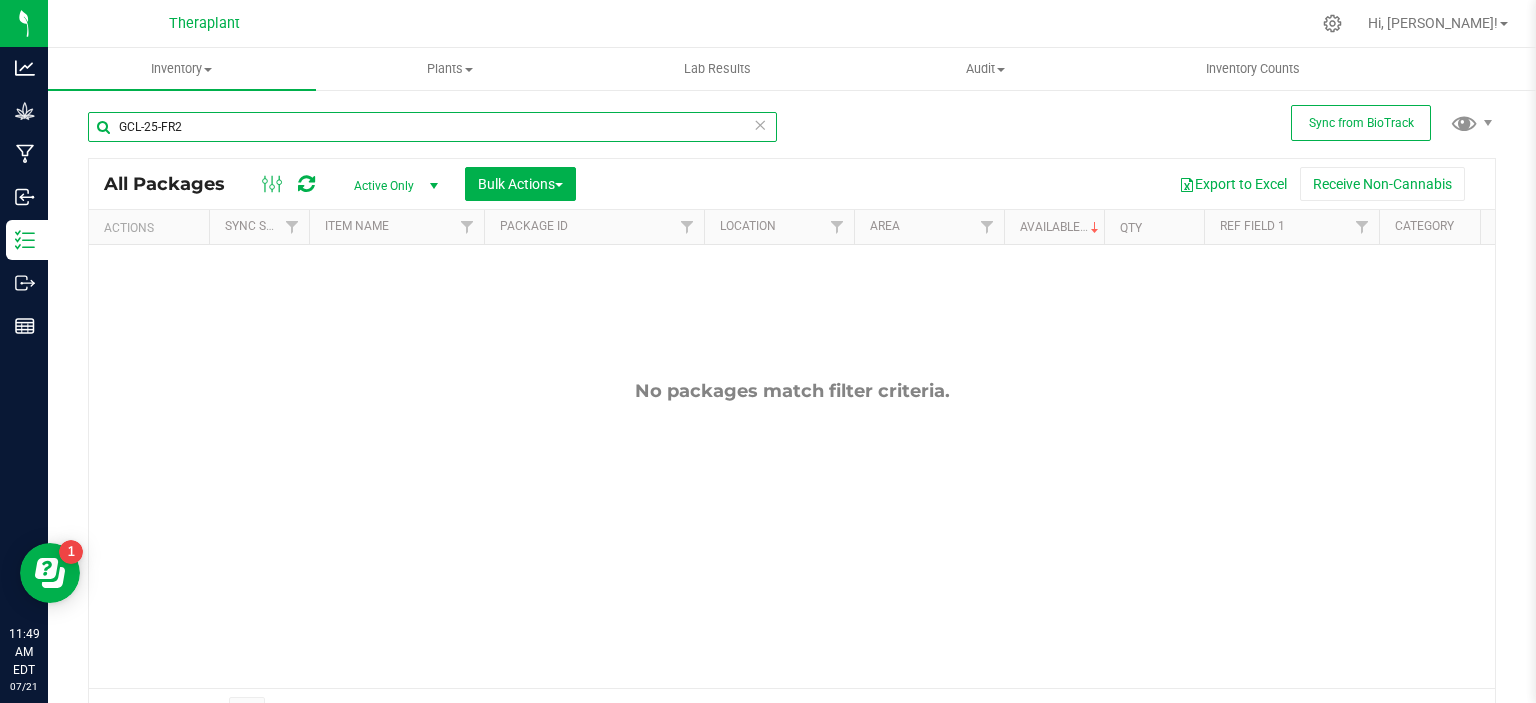 scroll, scrollTop: 0, scrollLeft: 125, axis: horizontal 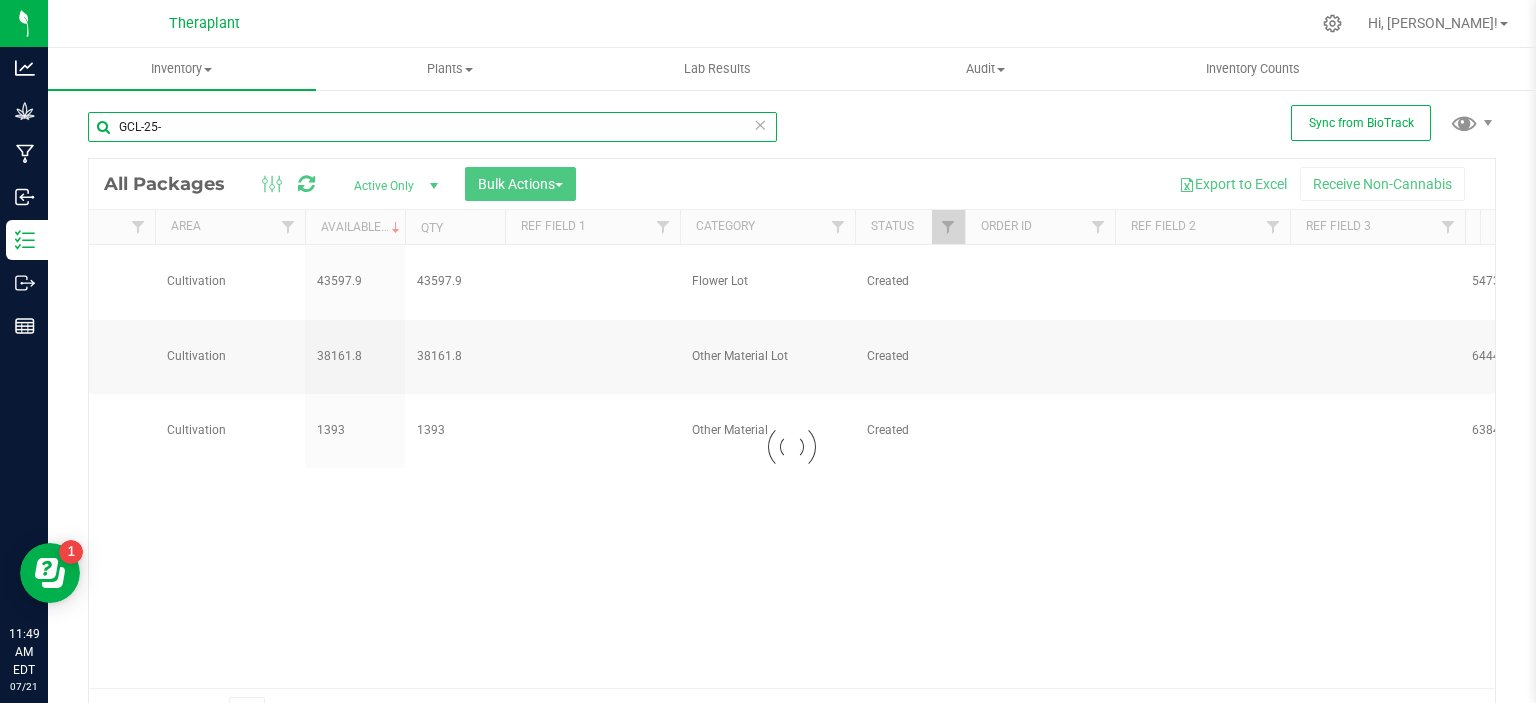 type on "GCL-25-" 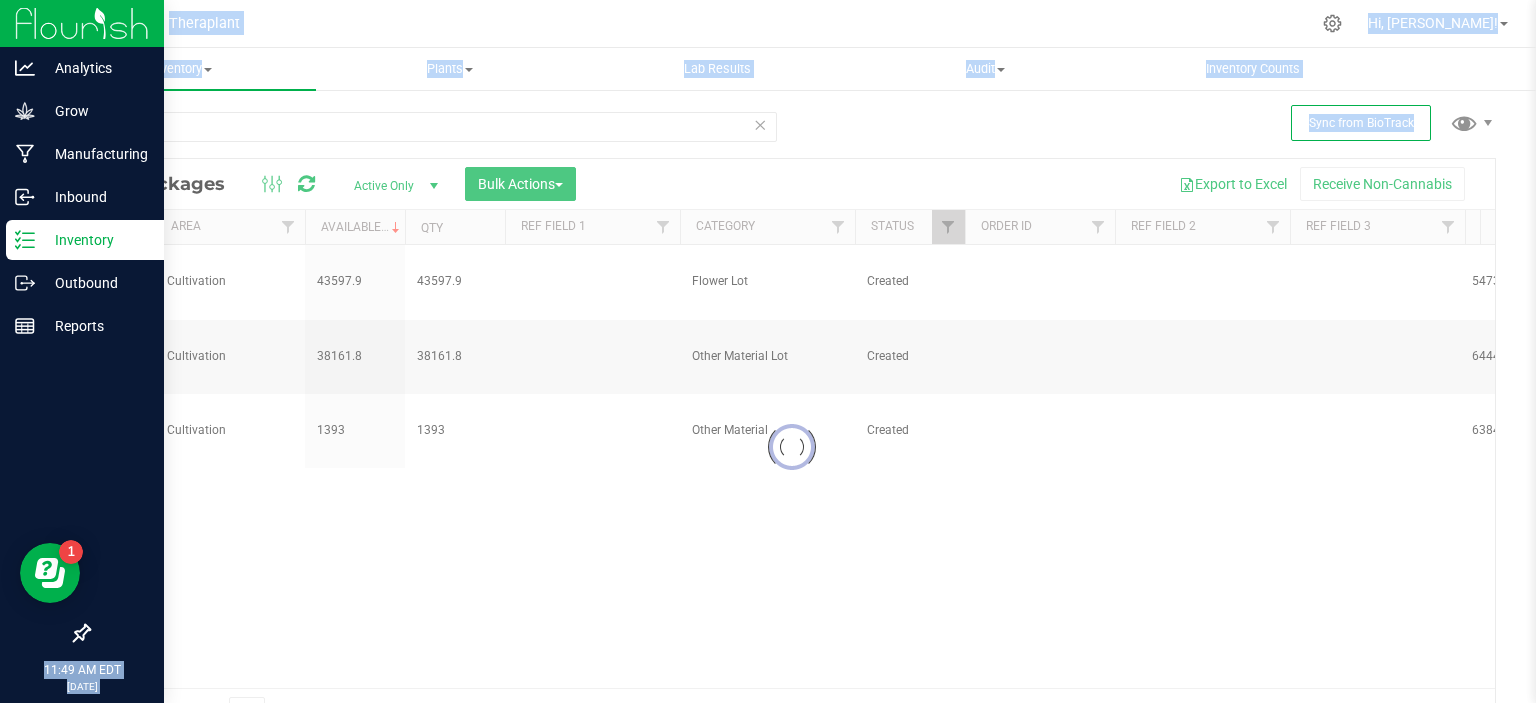 drag, startPoint x: 445, startPoint y: 679, endPoint x: 37, endPoint y: 666, distance: 408.20706 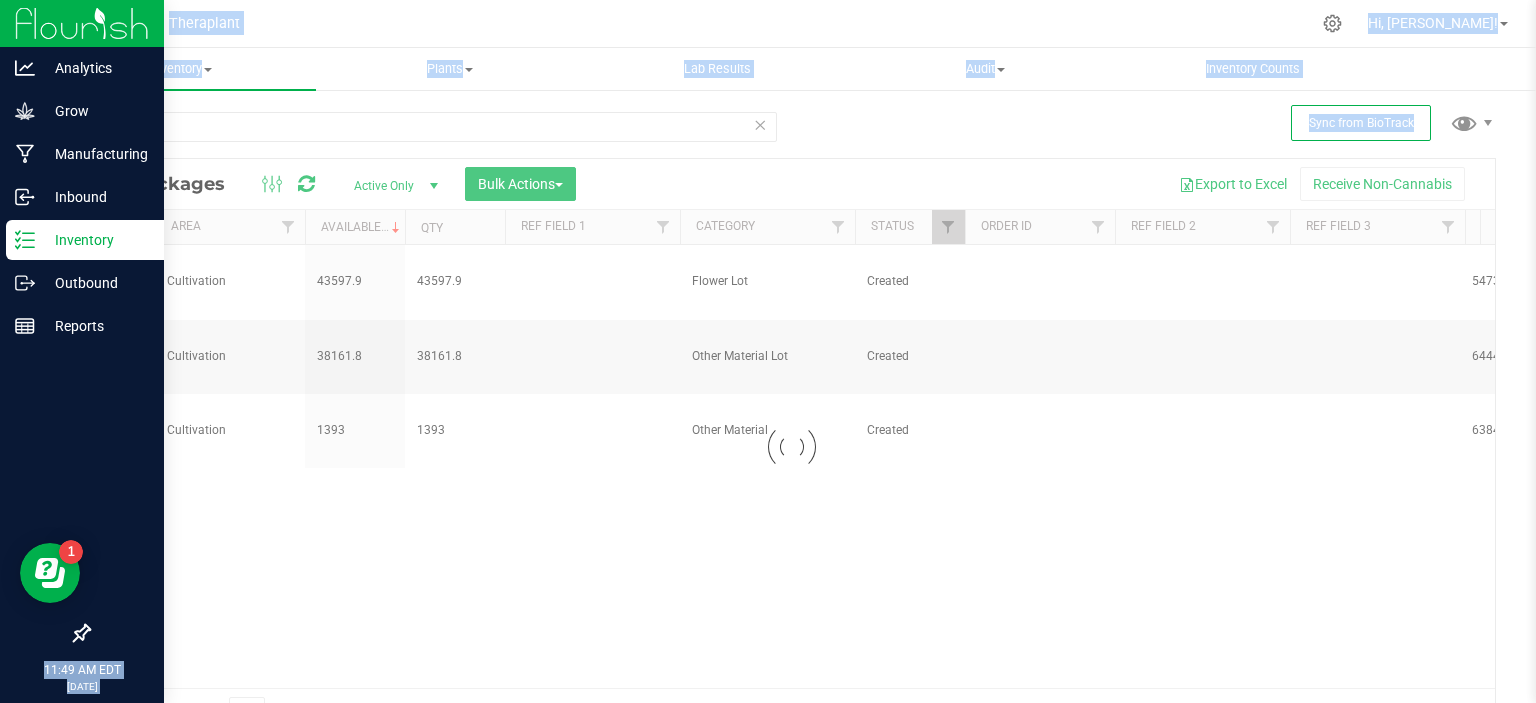 click on "Analytics Grow Manufacturing Inbound Inventory Outbound Reports 11:49 AM EDT 07/21/2025  07/21   Theraplant    Hi, Mike!
Inventory
All packages
All inventory
Waste log
Create inventory
Plants" at bounding box center [768, 351] 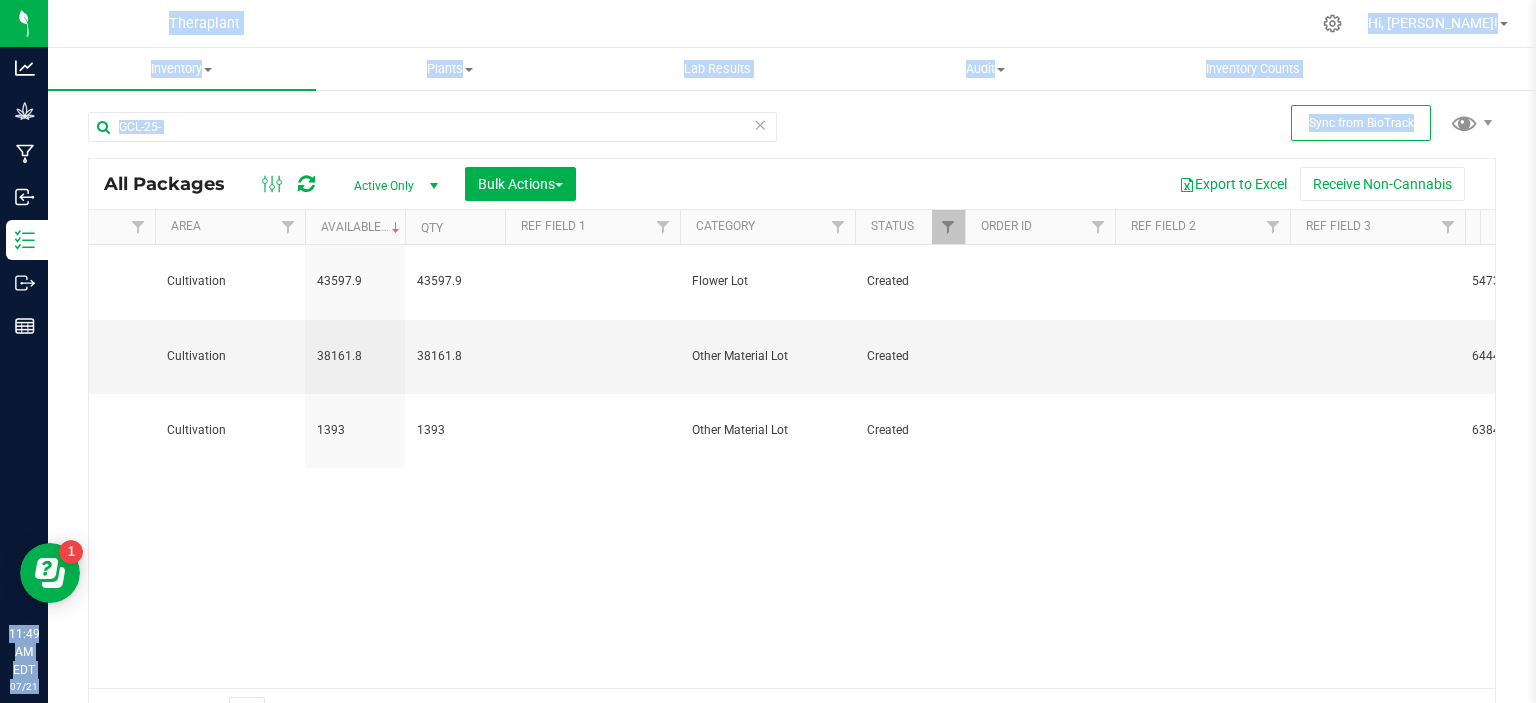 scroll, scrollTop: 0, scrollLeft: 0, axis: both 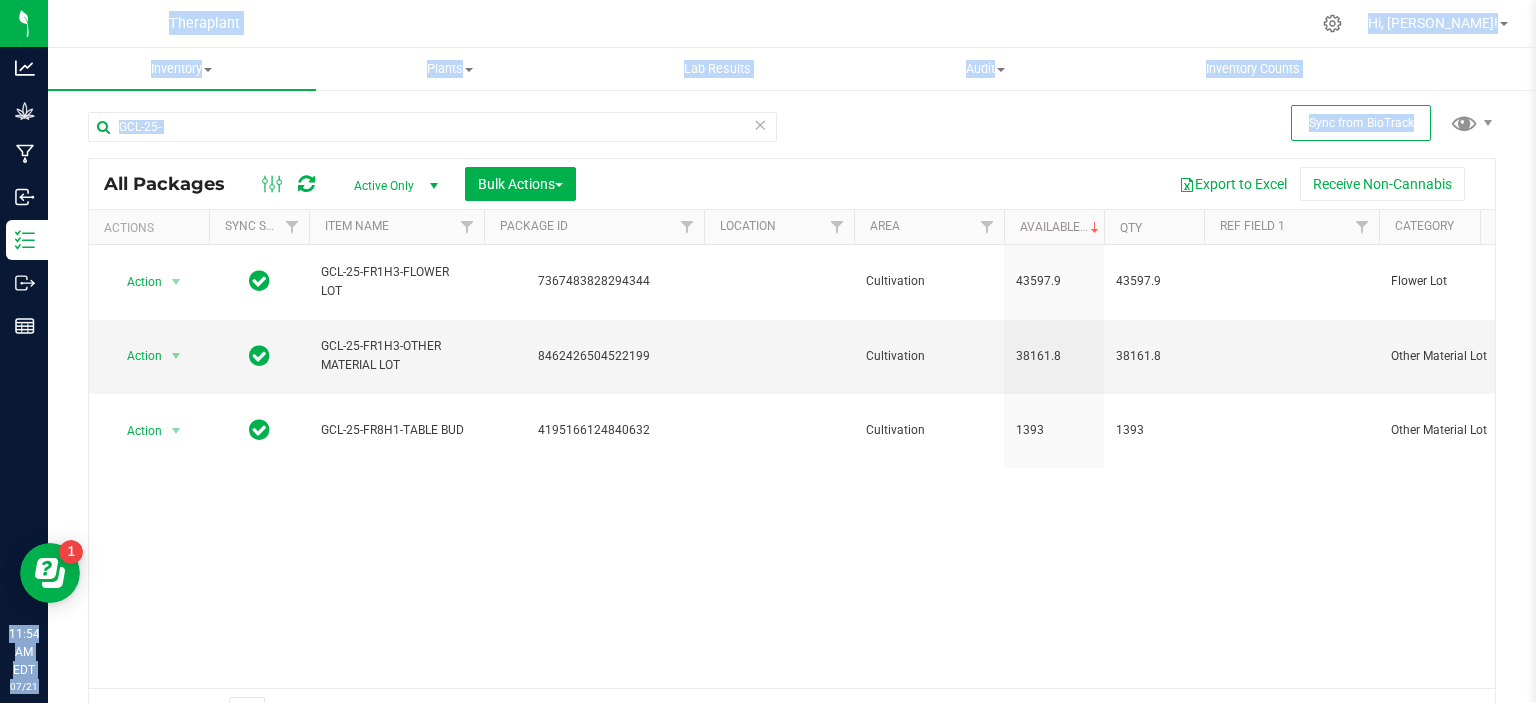 click at bounding box center (760, 124) 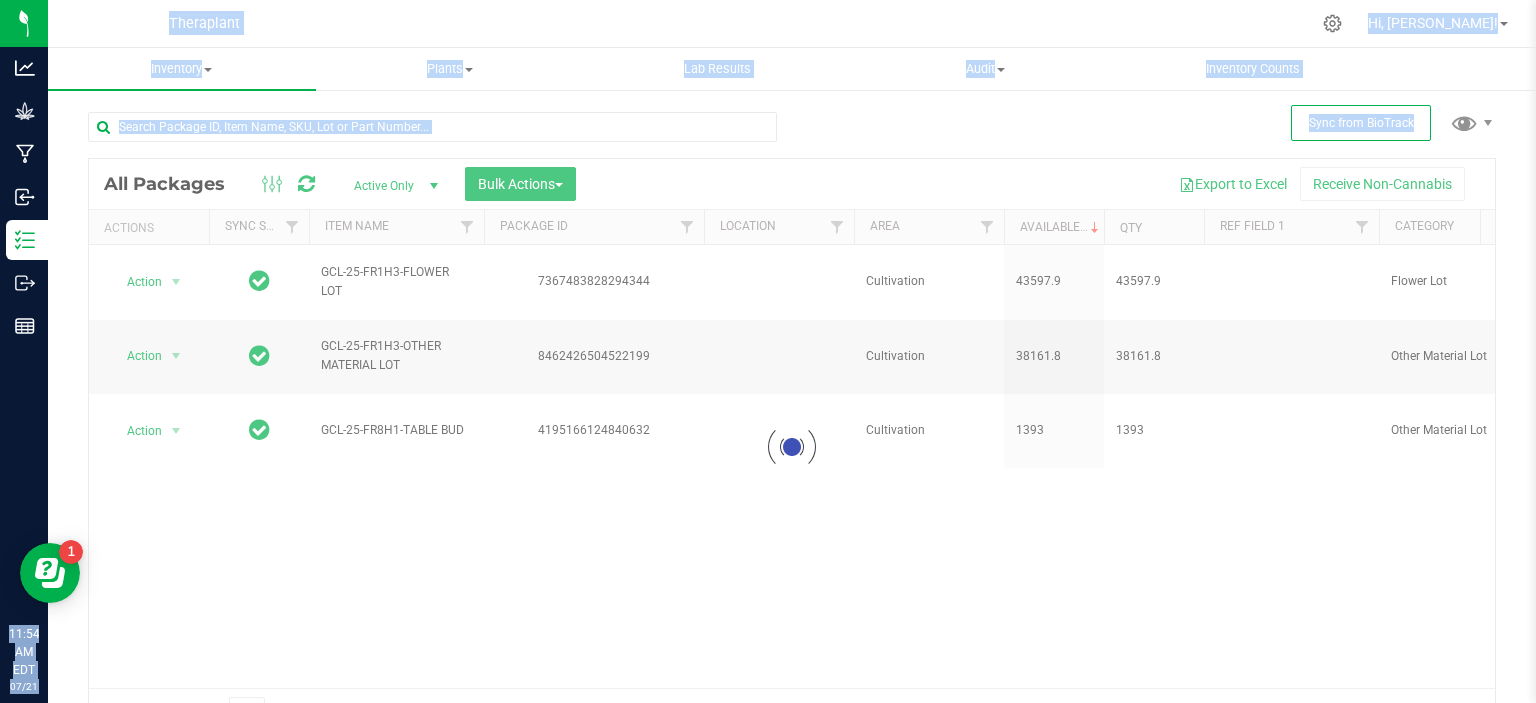 click on "Loading...
All Packages
Active Only Active Only Lab Samples Locked All External Internal
Bulk Actions
Add to manufacturing run
Add to outbound order" at bounding box center (792, 415) 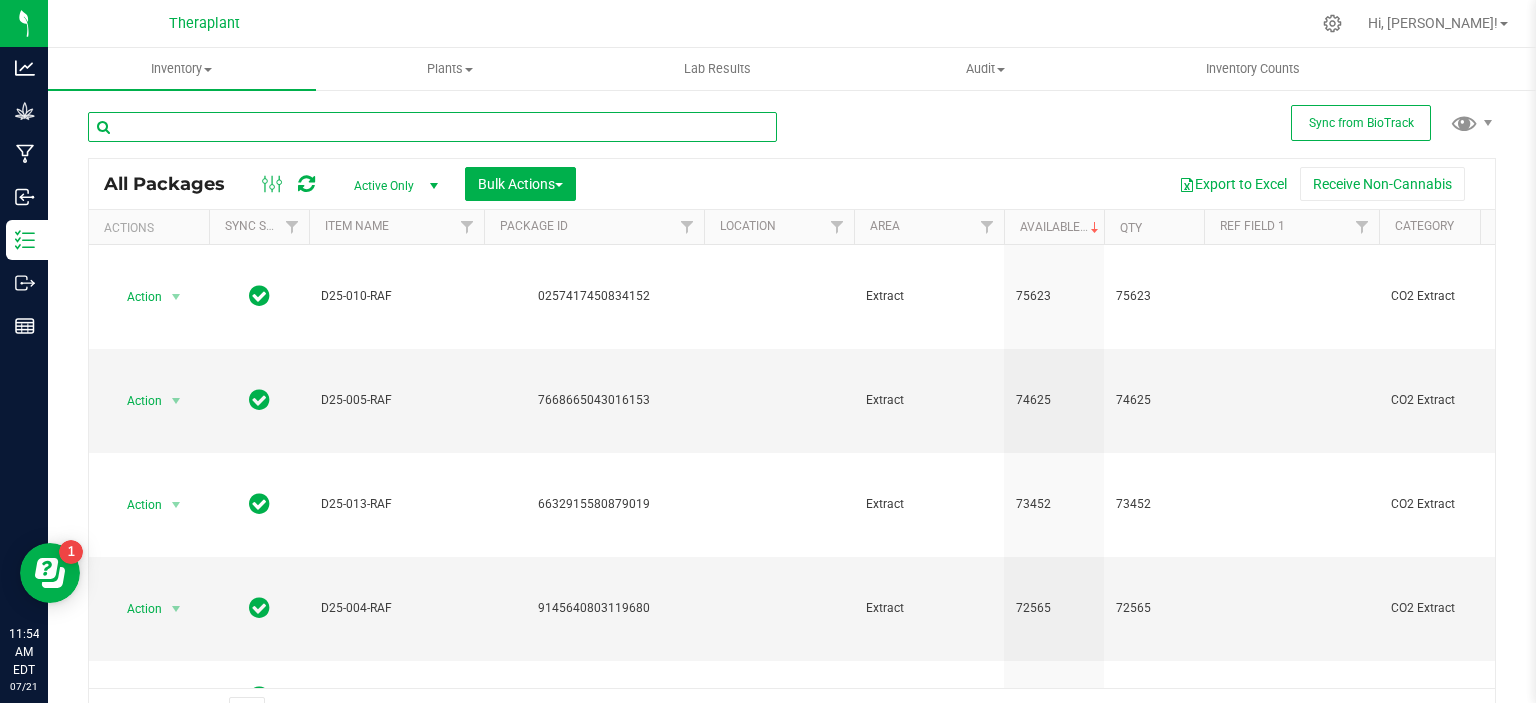 click at bounding box center [432, 127] 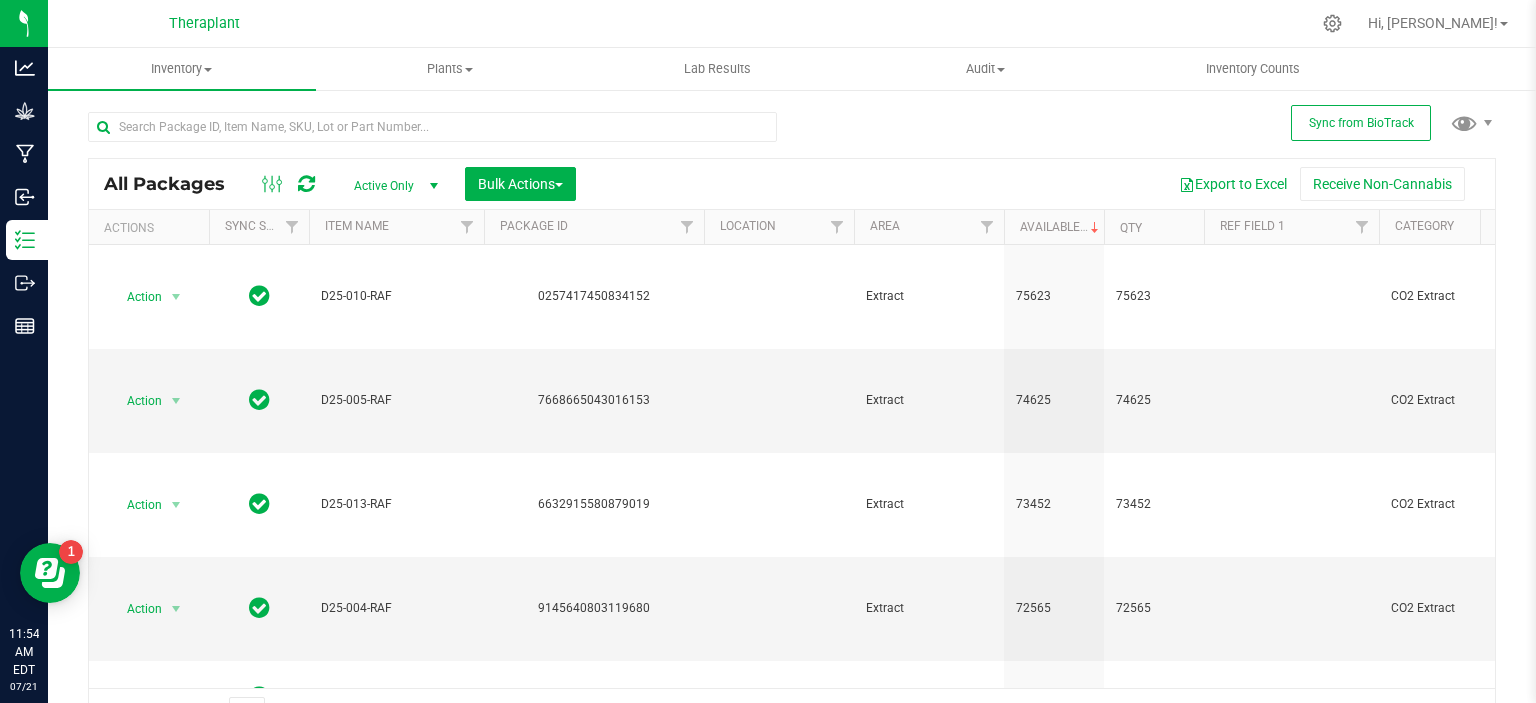 click on "All Packages
Active Only Active Only Lab Samples Locked All External Internal
Bulk Actions
Add to manufacturing run
Add to outbound order
Combine packages" at bounding box center (792, 415) 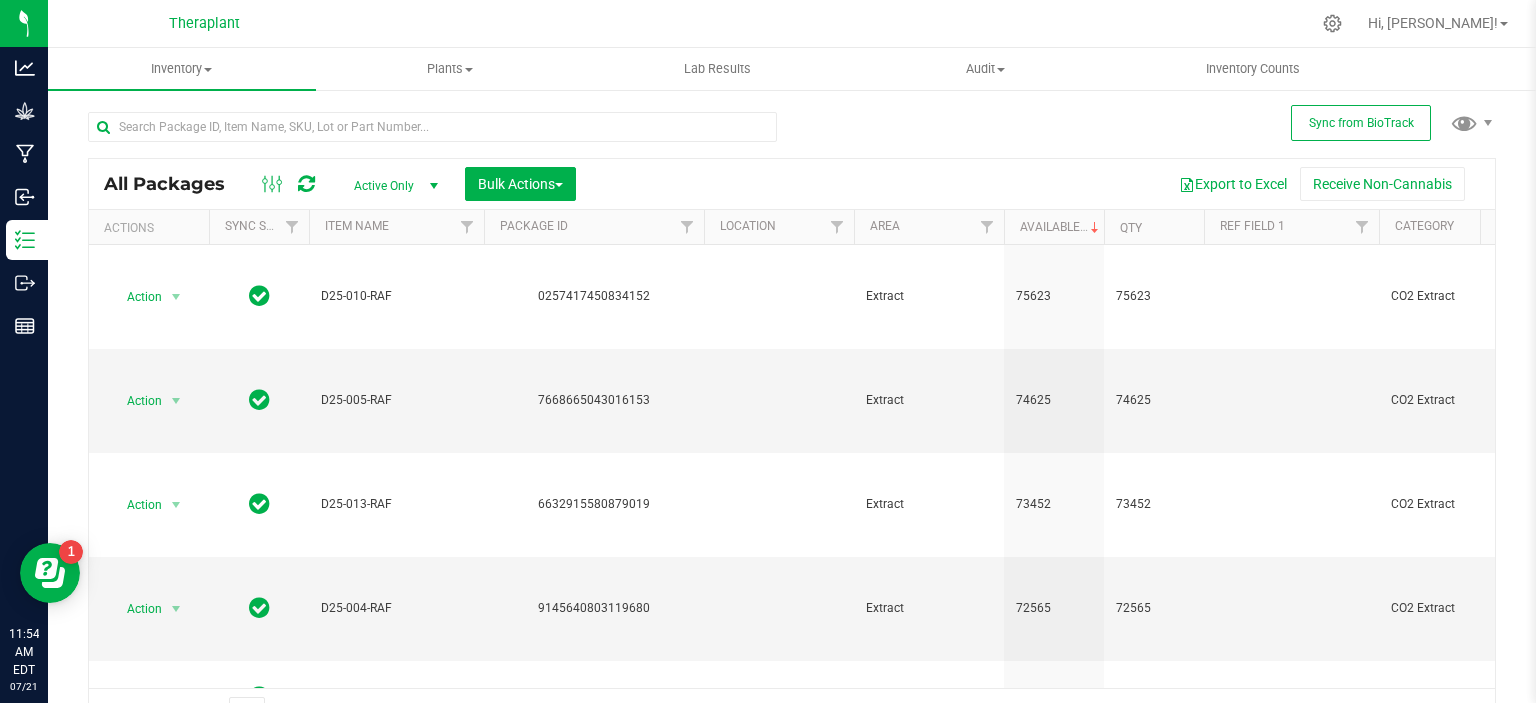 click on "Export to Excel
Receive Non-Cannabis" at bounding box center [1035, 184] 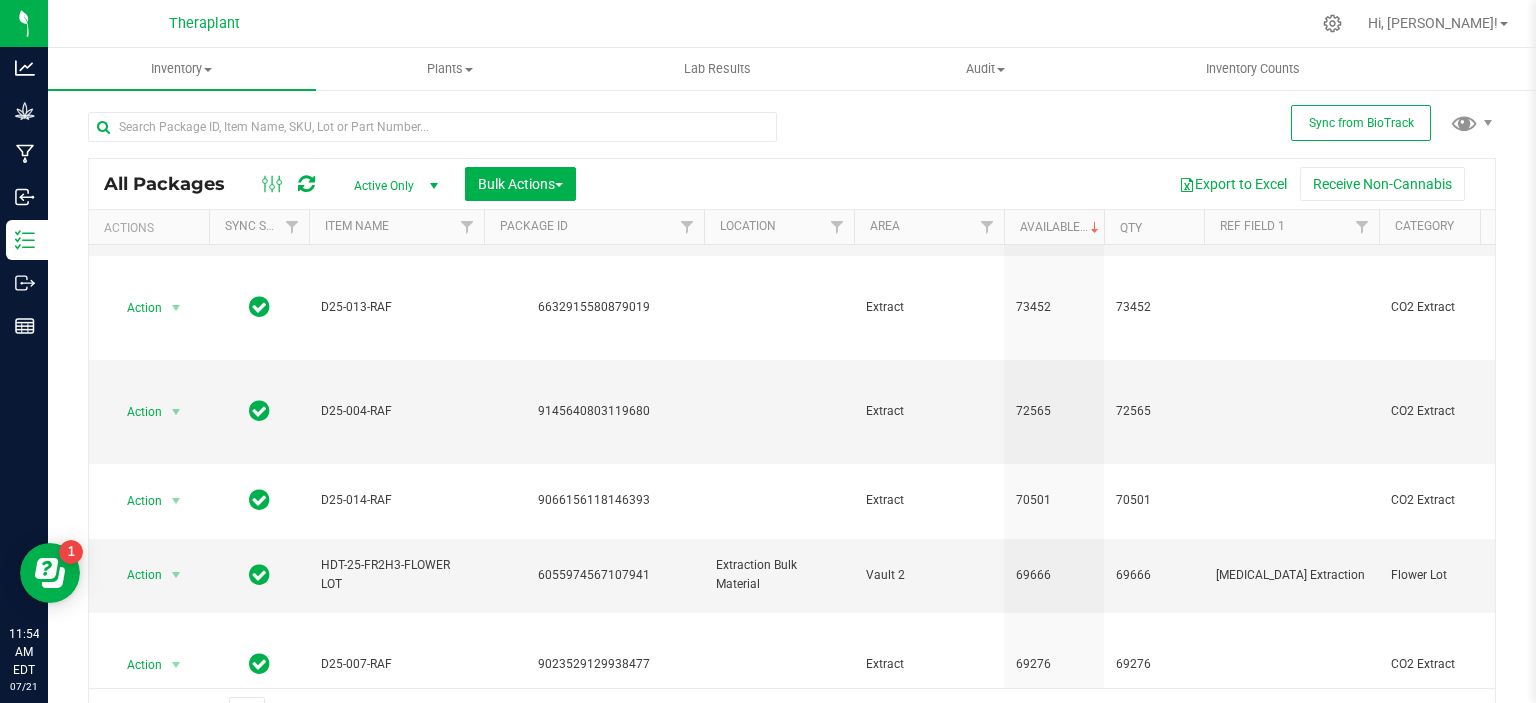 scroll, scrollTop: 0, scrollLeft: 0, axis: both 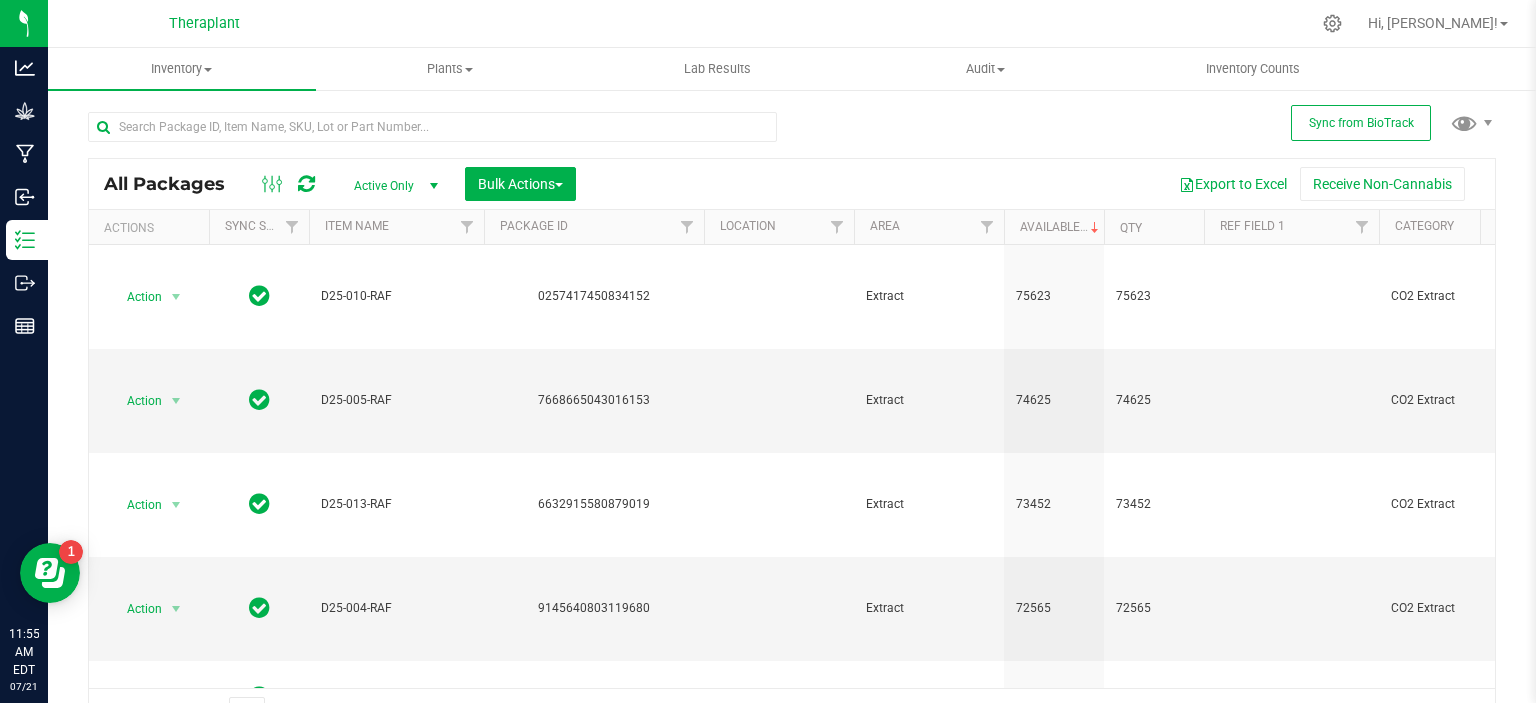 click on "All Packages
Active Only Active Only Lab Samples Locked All External Internal
Bulk Actions
Add to manufacturing run
Add to outbound order
Combine packages
Combine packages (lot)" at bounding box center (792, 184) 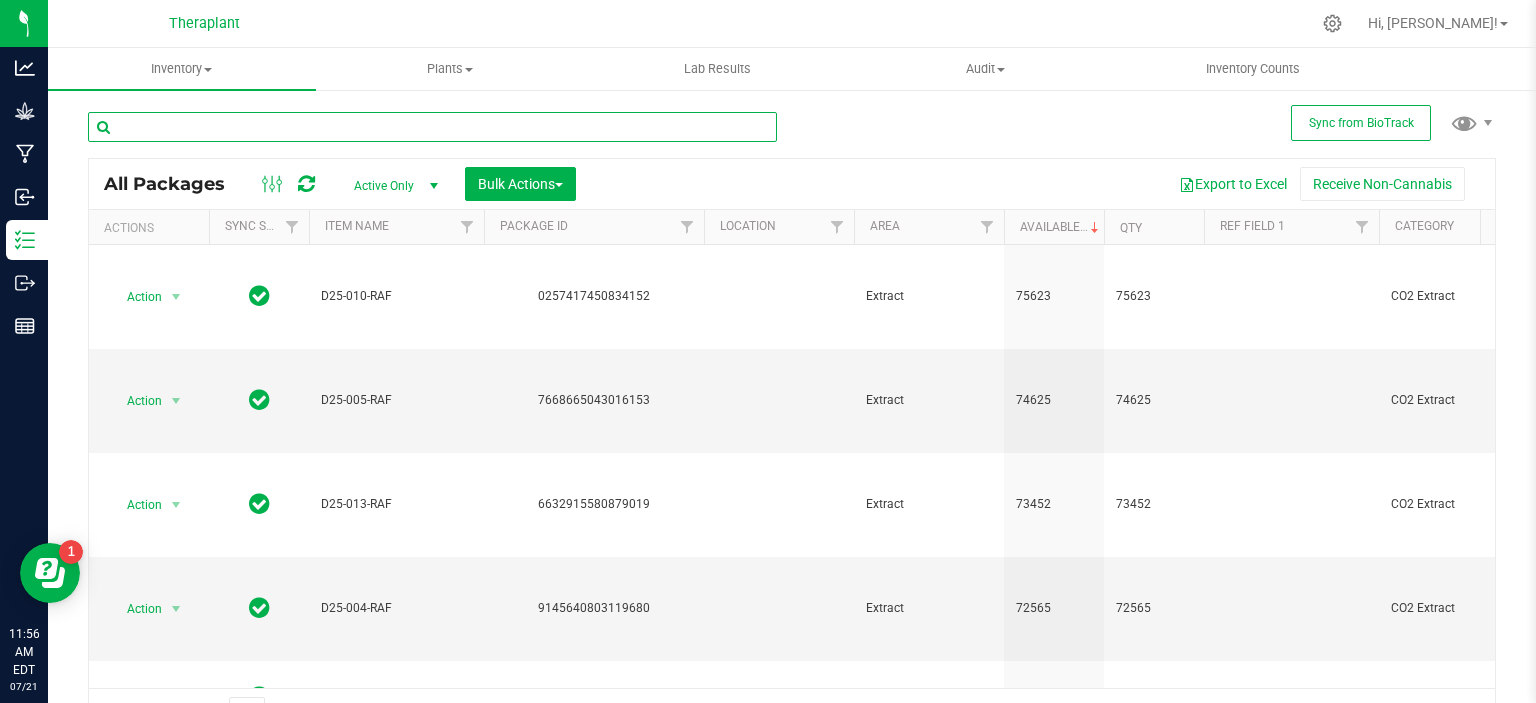 click at bounding box center [432, 127] 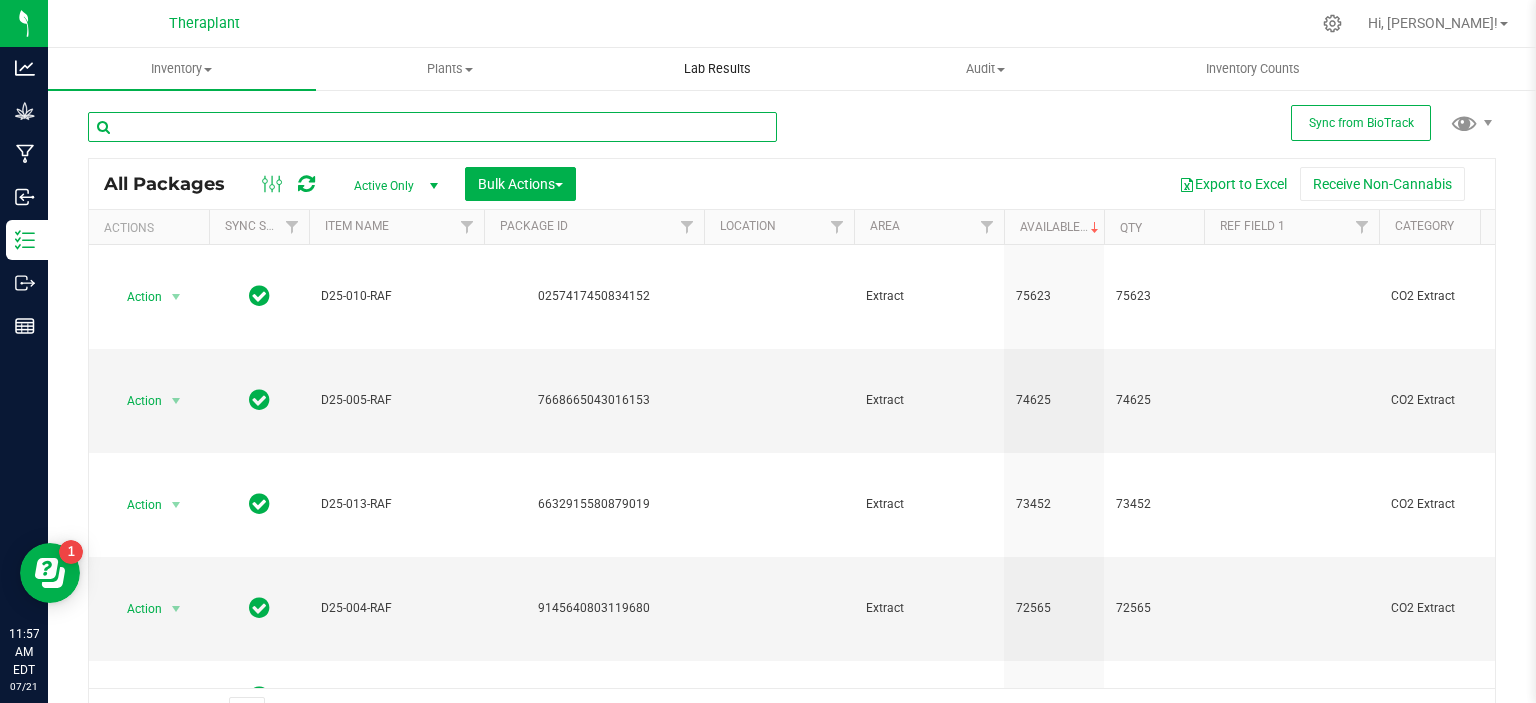 drag, startPoint x: 701, startPoint y: 119, endPoint x: 705, endPoint y: 70, distance: 49.162994 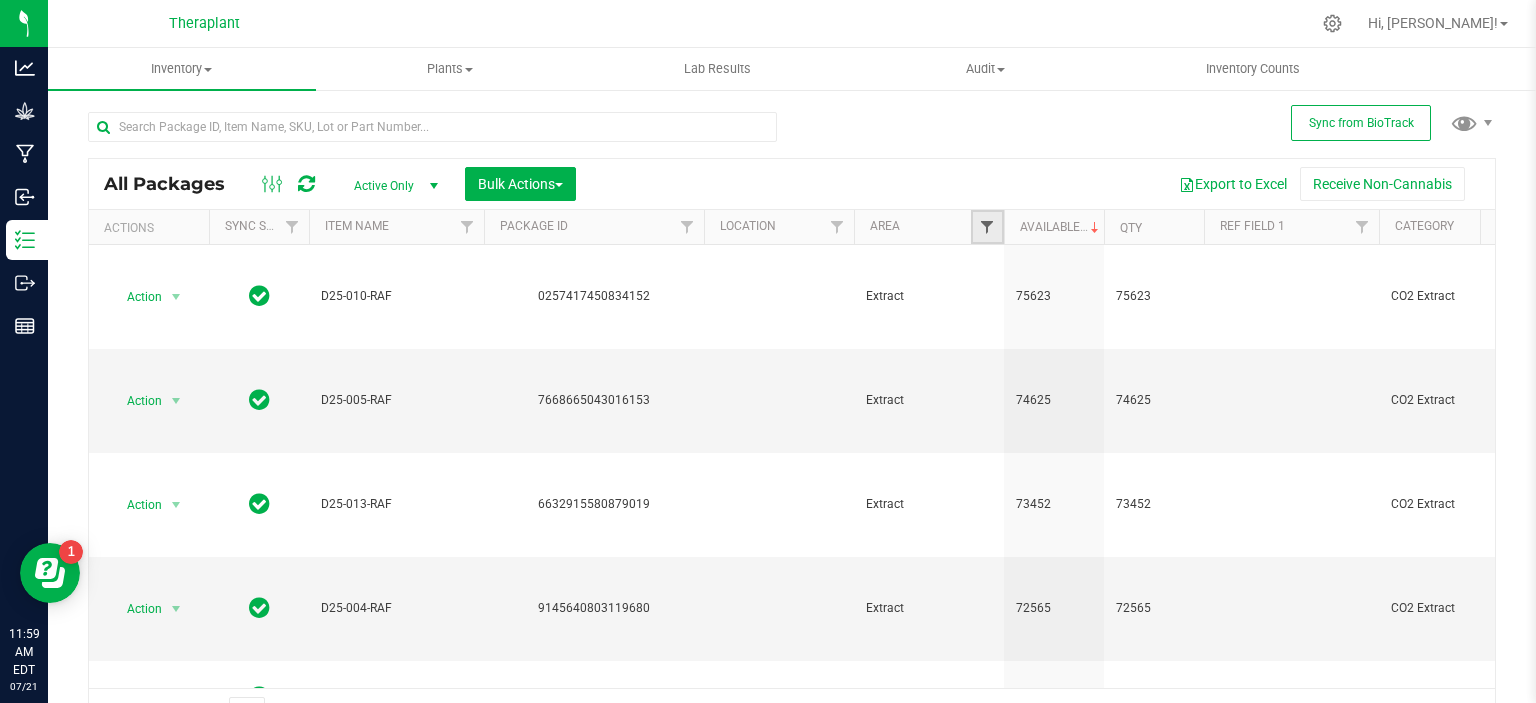 click at bounding box center (987, 227) 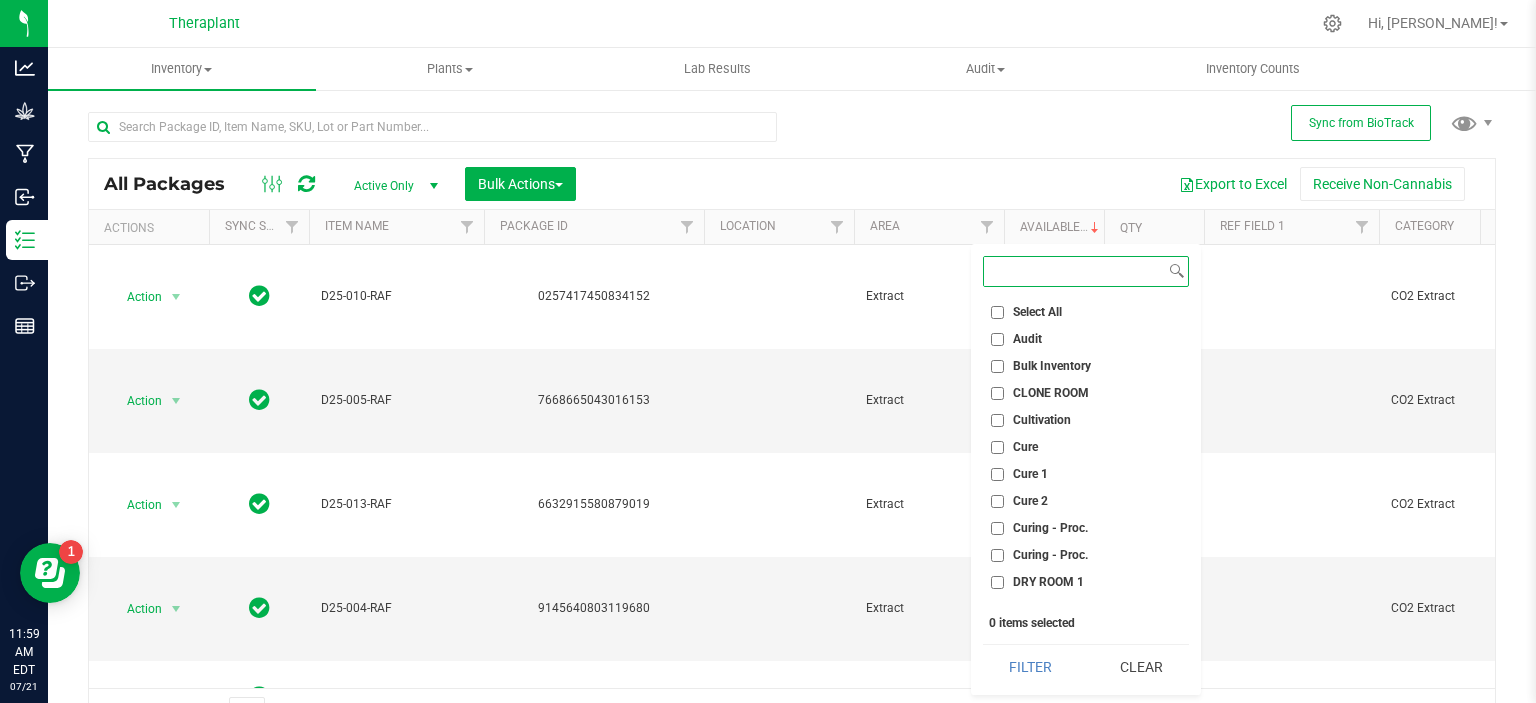 scroll, scrollTop: 100, scrollLeft: 0, axis: vertical 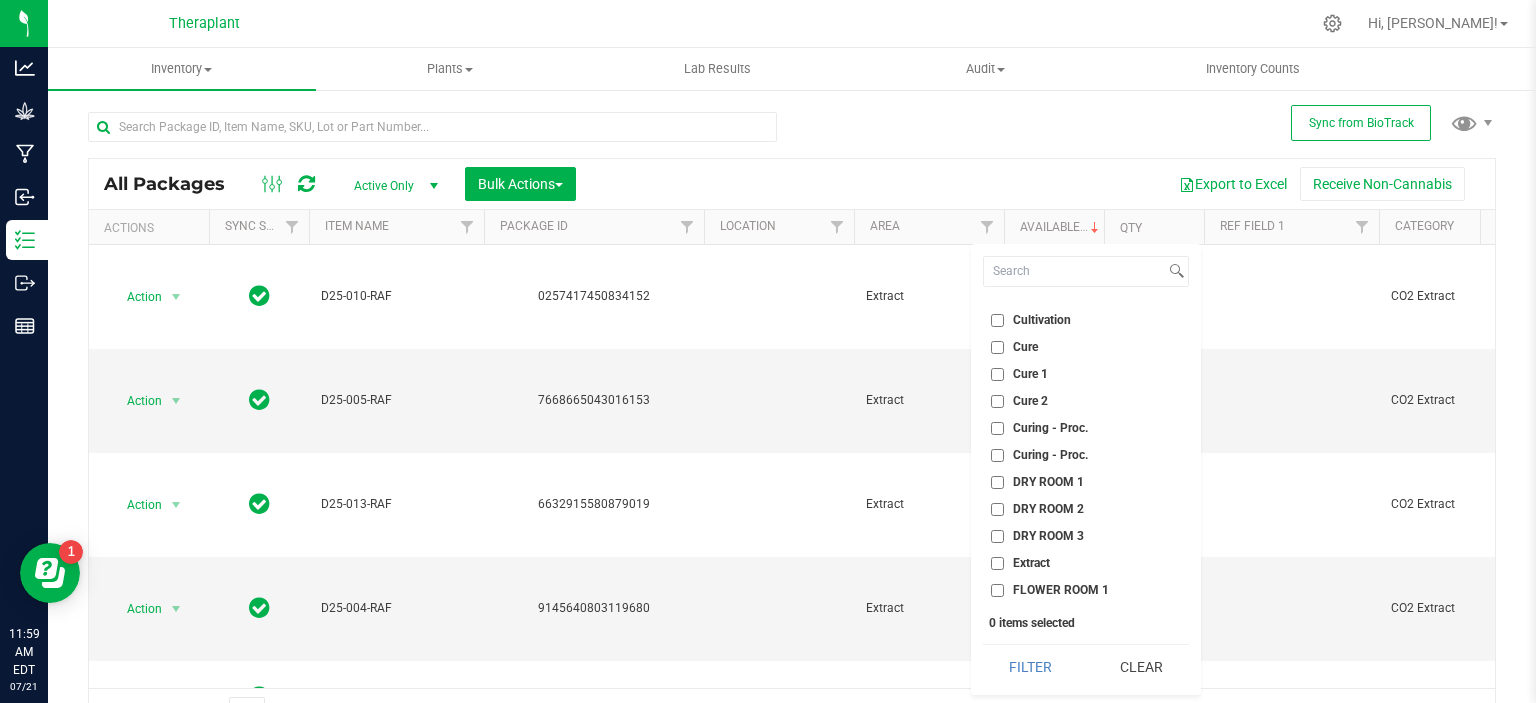 click on "Cure 2" at bounding box center (1030, 401) 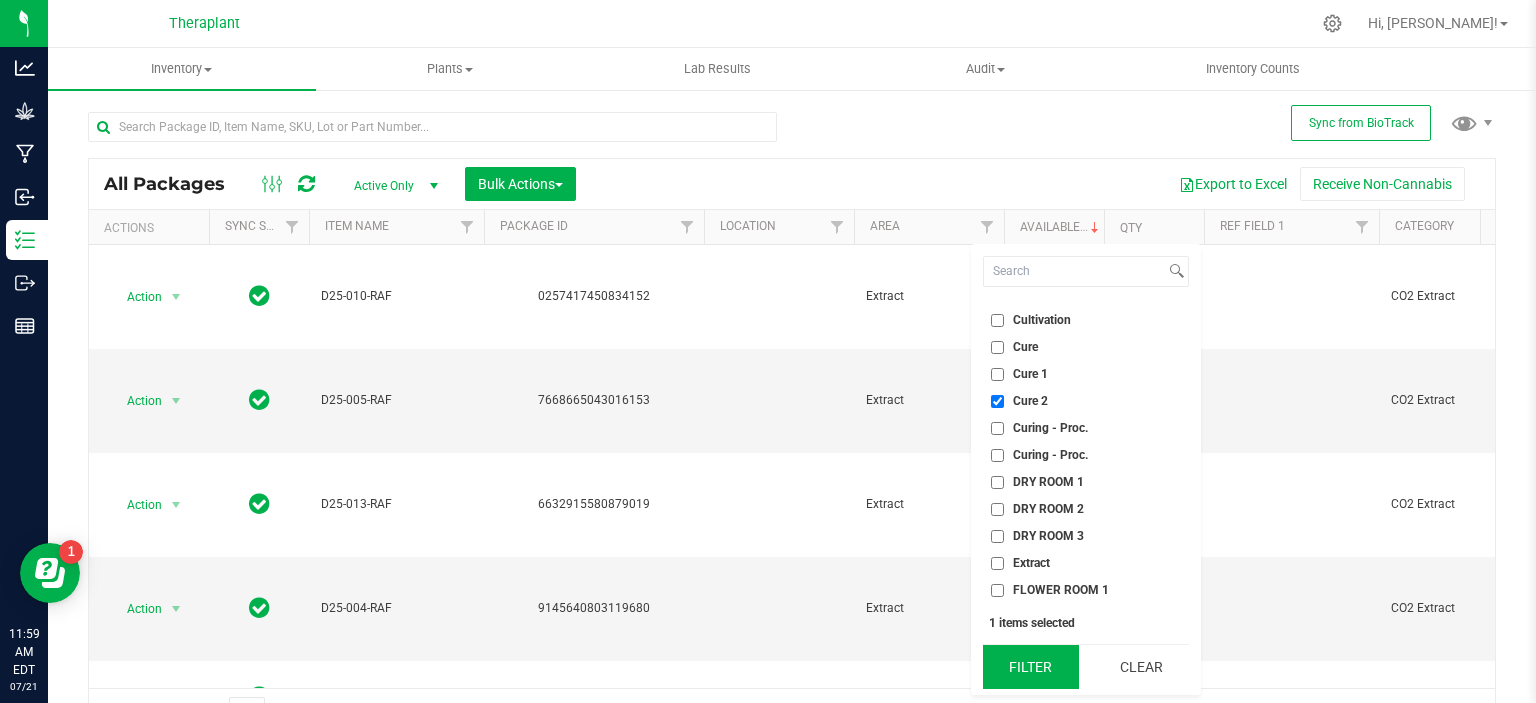 click on "Filter" at bounding box center (1031, 667) 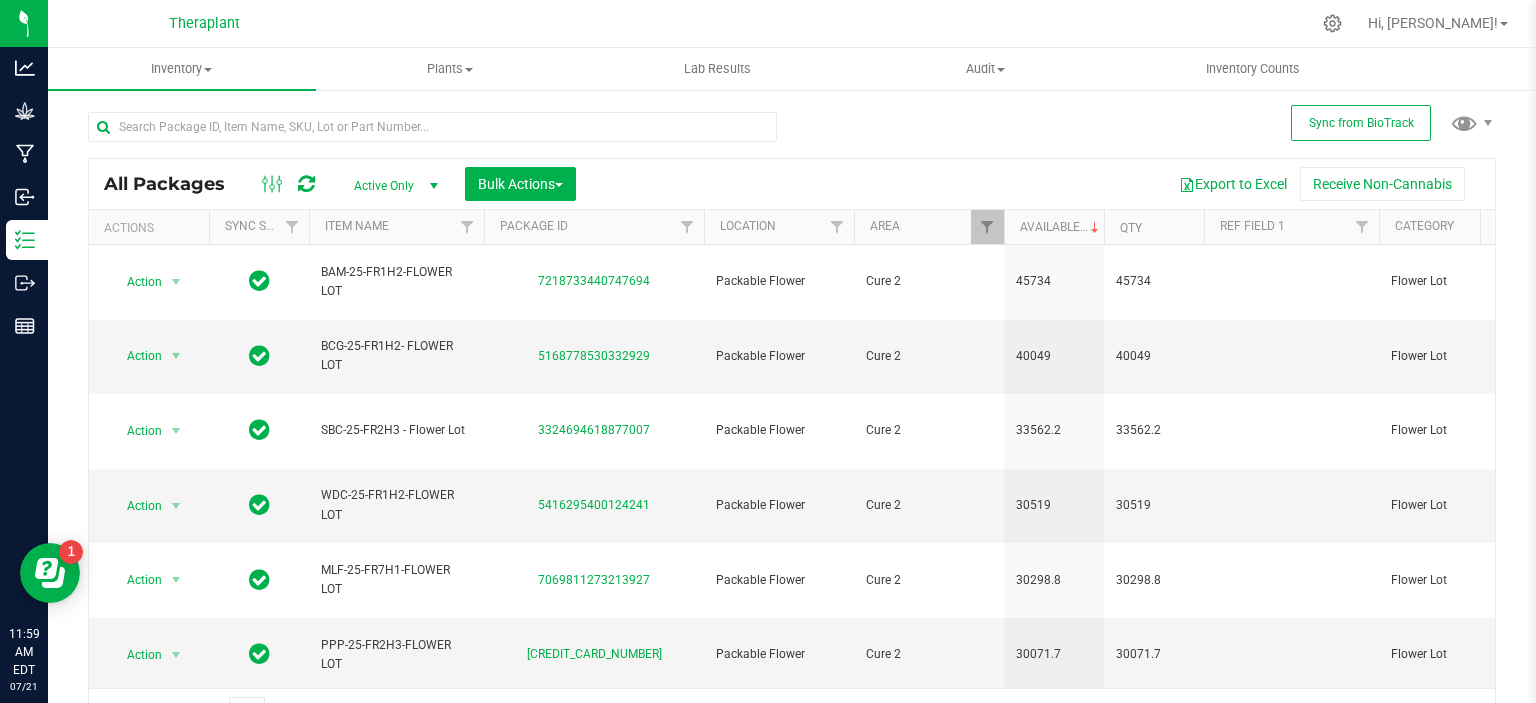 scroll, scrollTop: 0, scrollLeft: 72, axis: horizontal 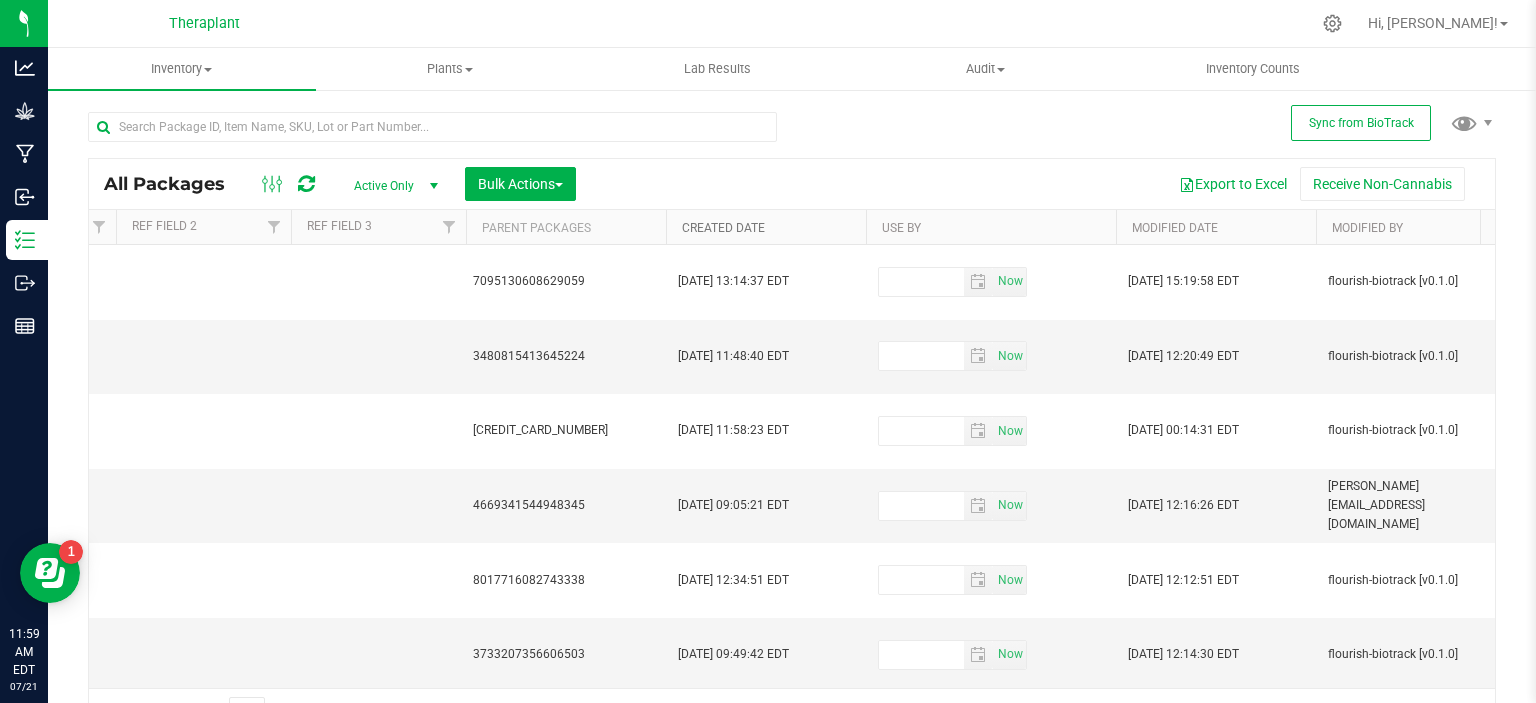 click on "Created Date" at bounding box center [723, 228] 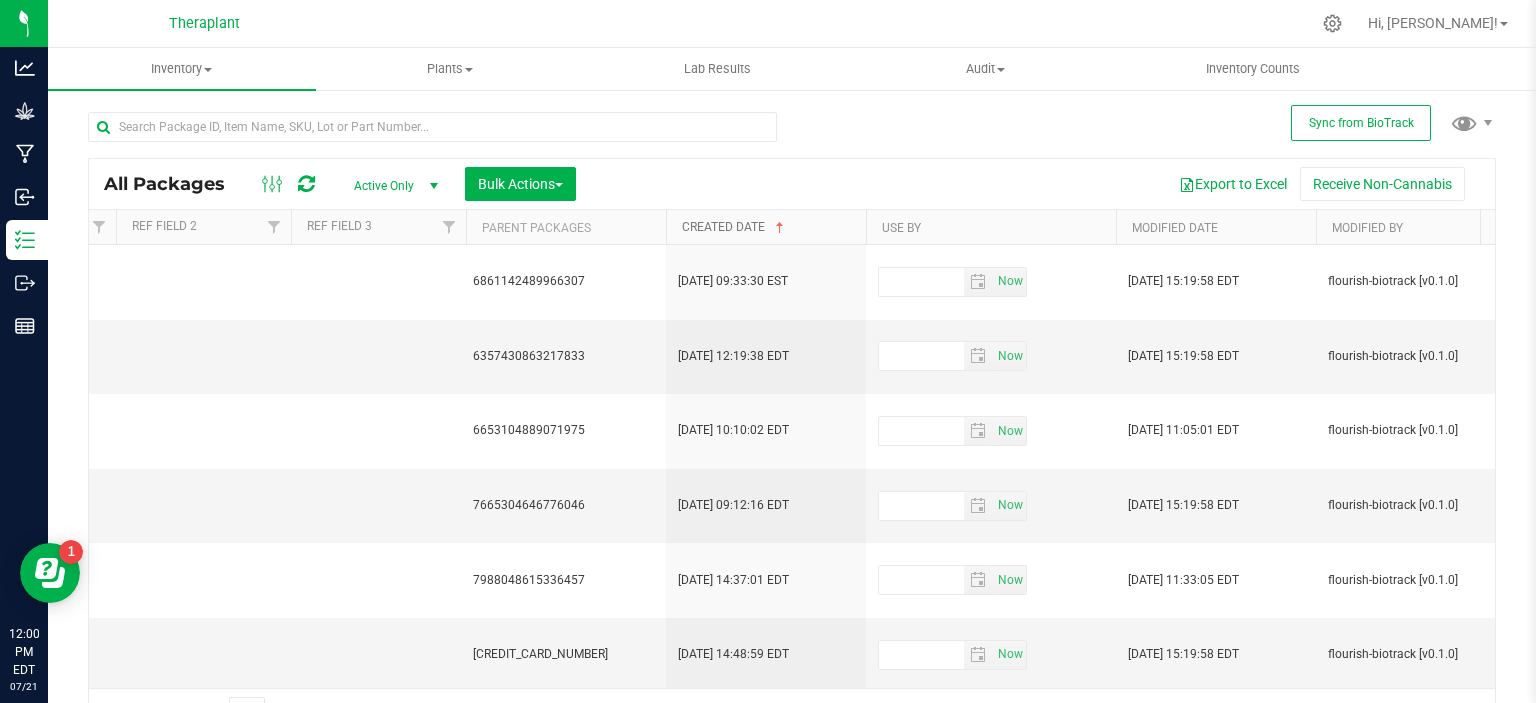 click on "Created Date" at bounding box center (735, 227) 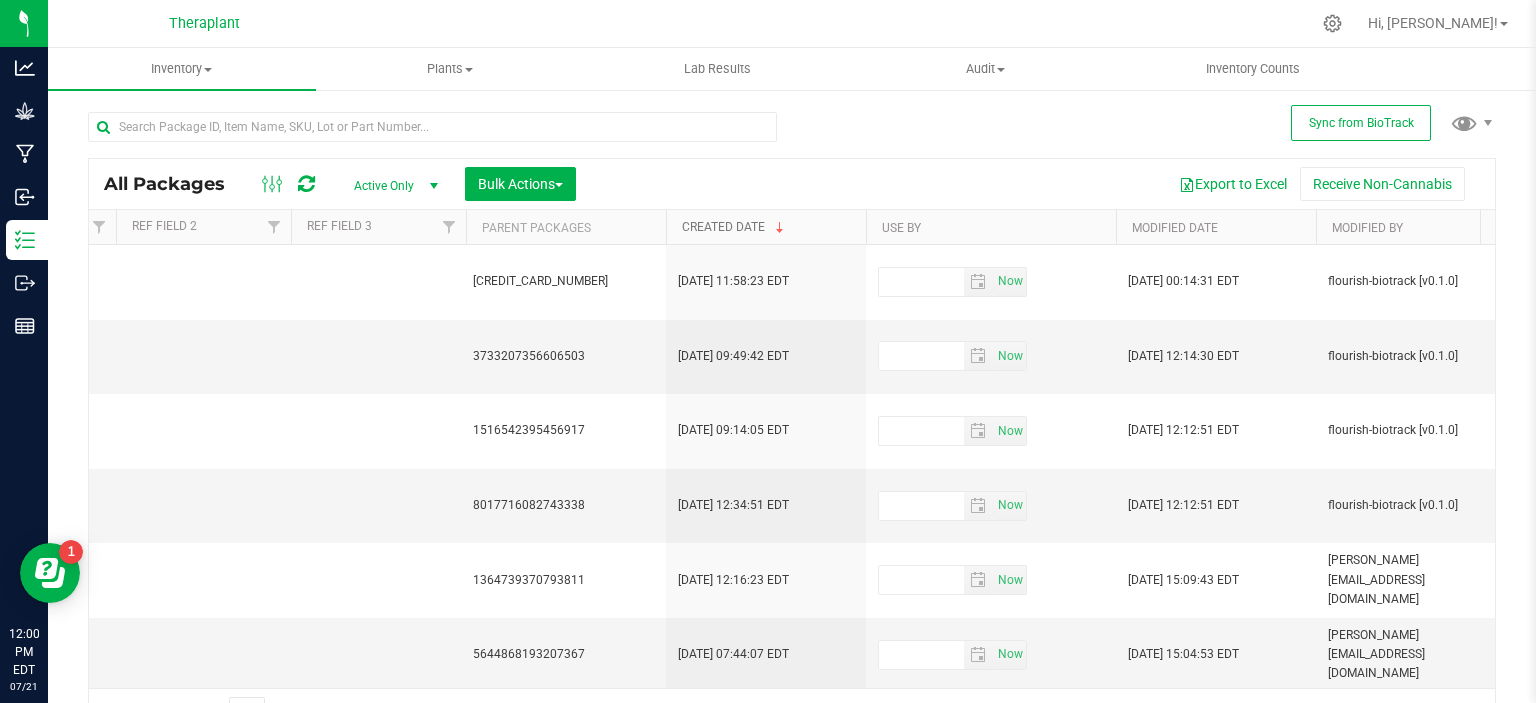 click on "Created Date" at bounding box center (735, 227) 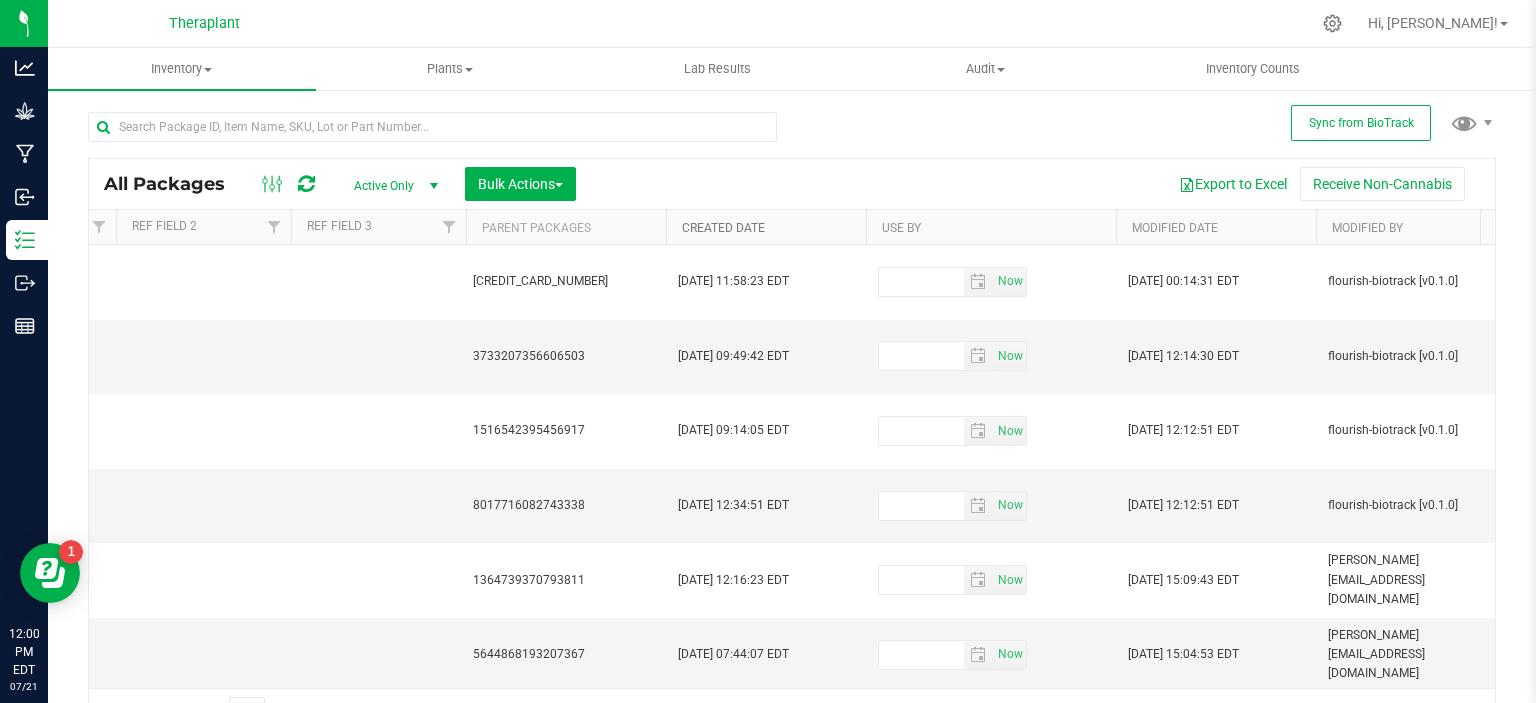 click on "Created Date" at bounding box center [723, 228] 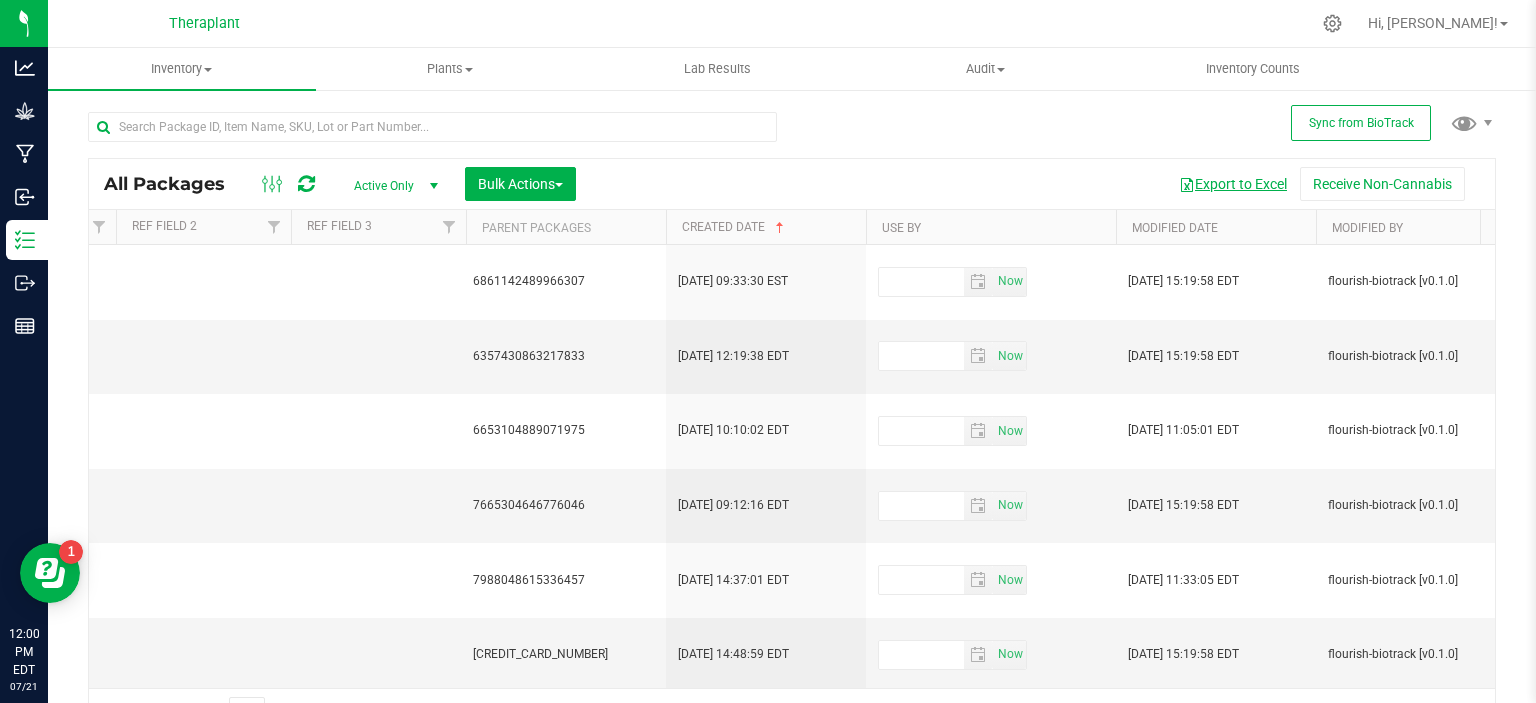 click on "Export to Excel" at bounding box center (1233, 184) 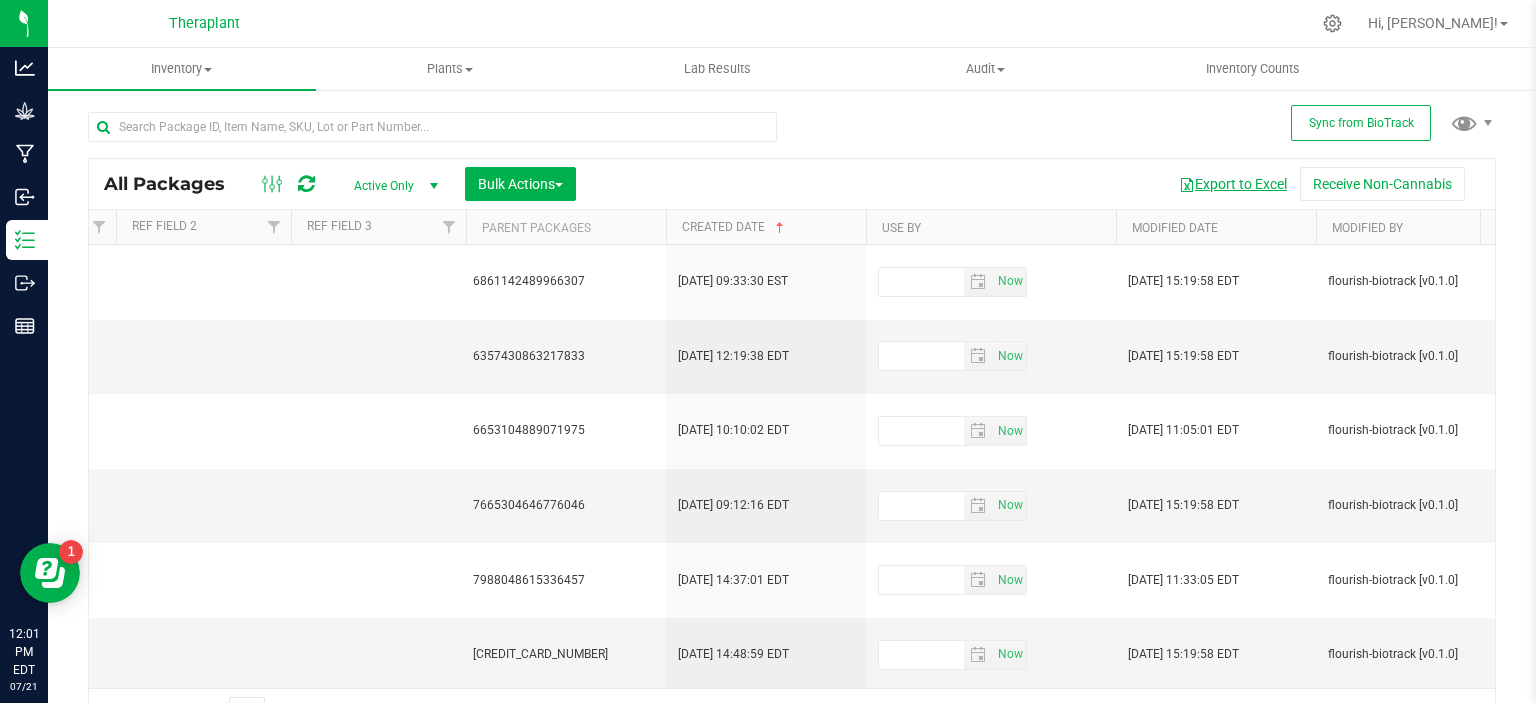 scroll, scrollTop: 0, scrollLeft: 0, axis: both 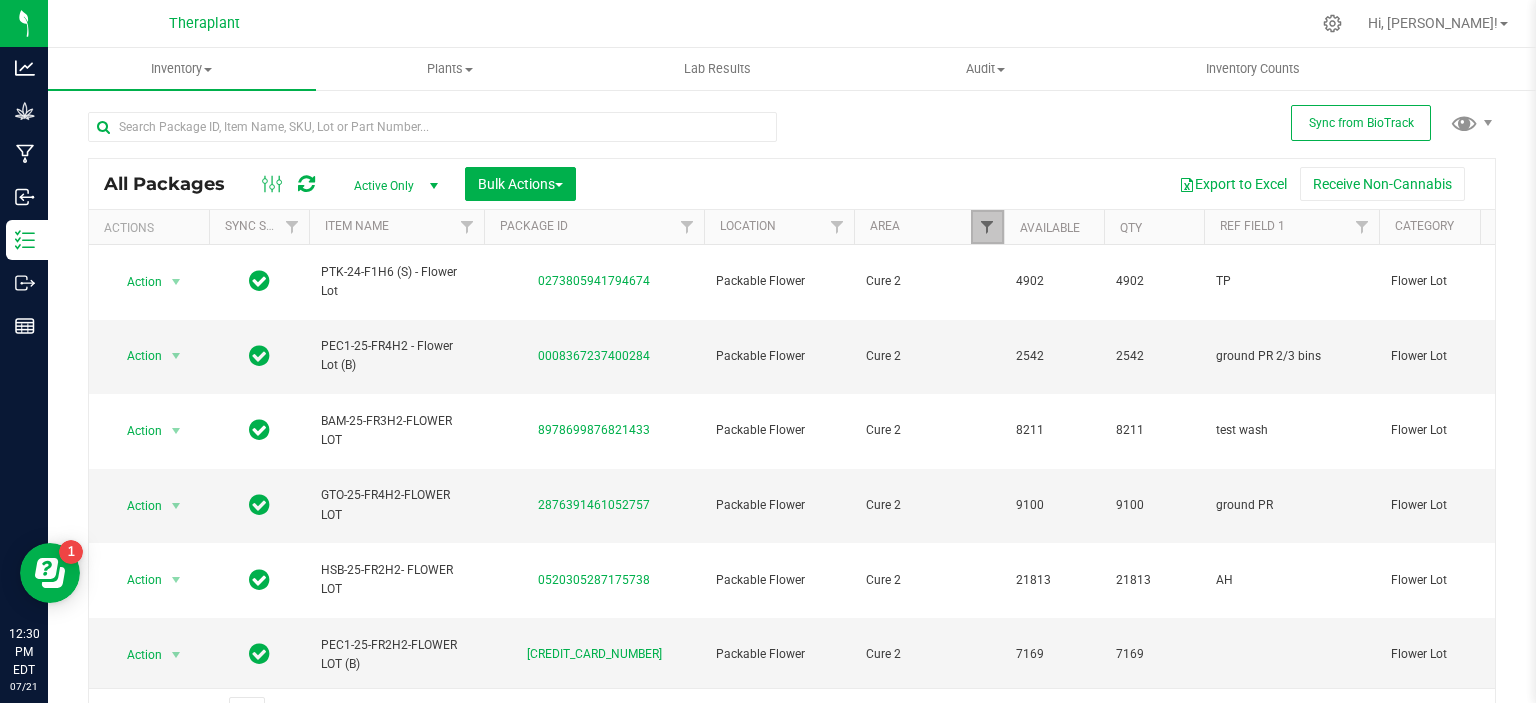click at bounding box center [987, 227] 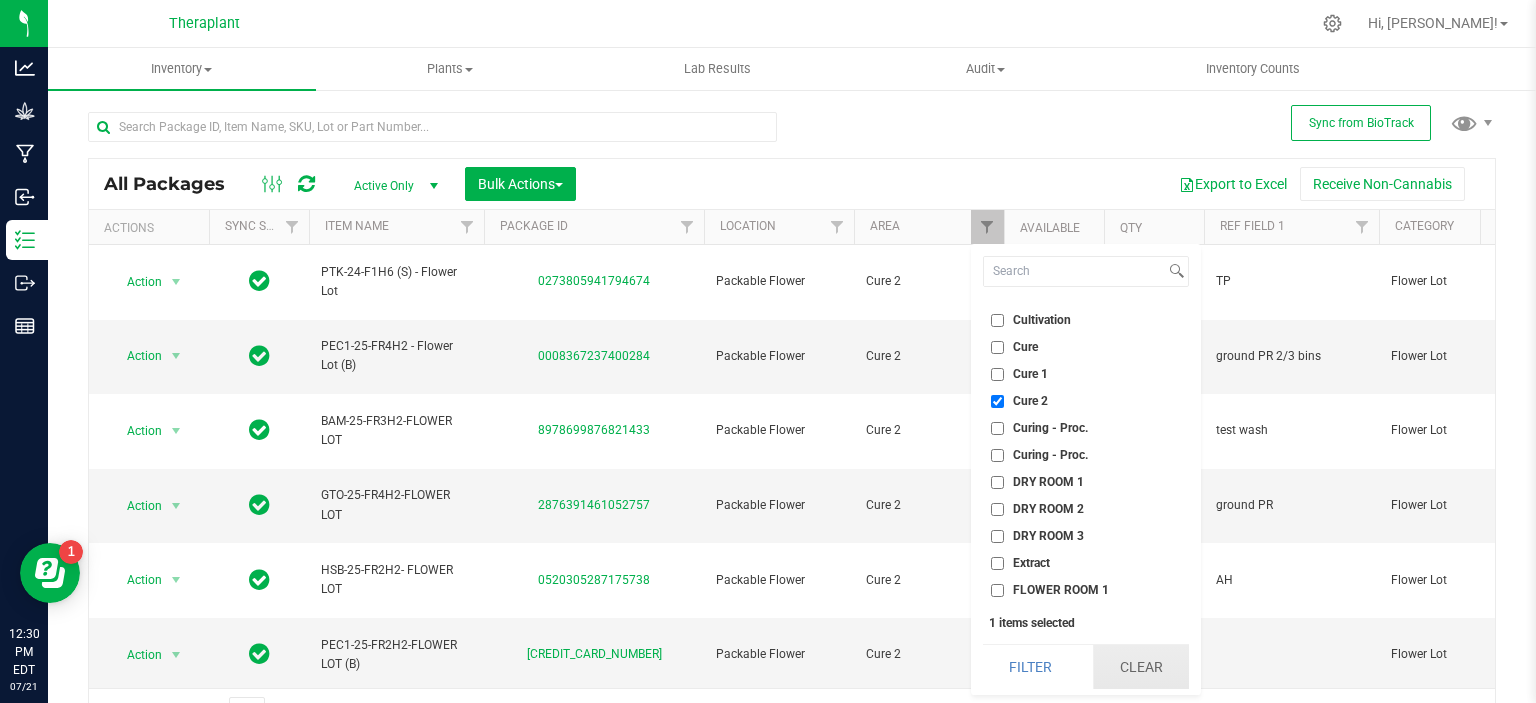 click on "Clear" at bounding box center [1141, 667] 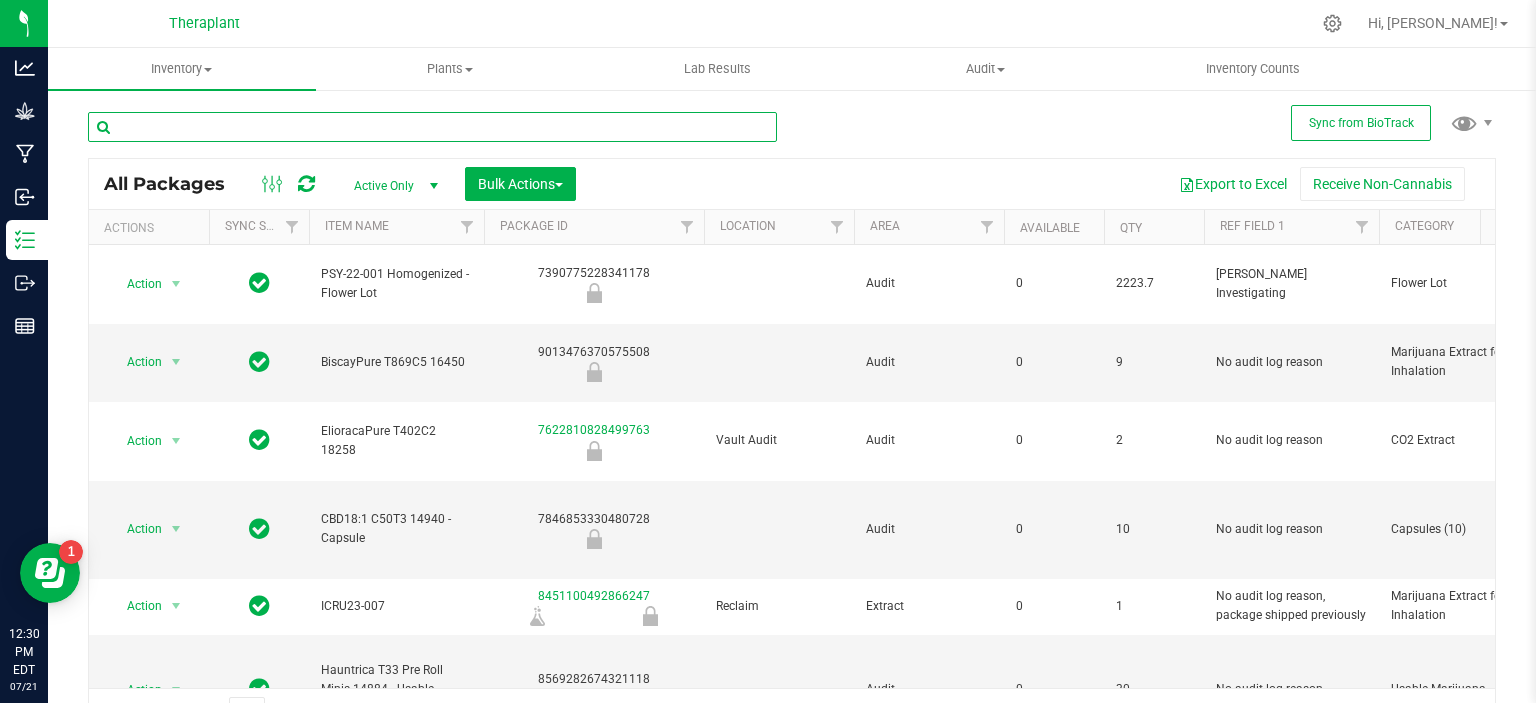 click at bounding box center (432, 127) 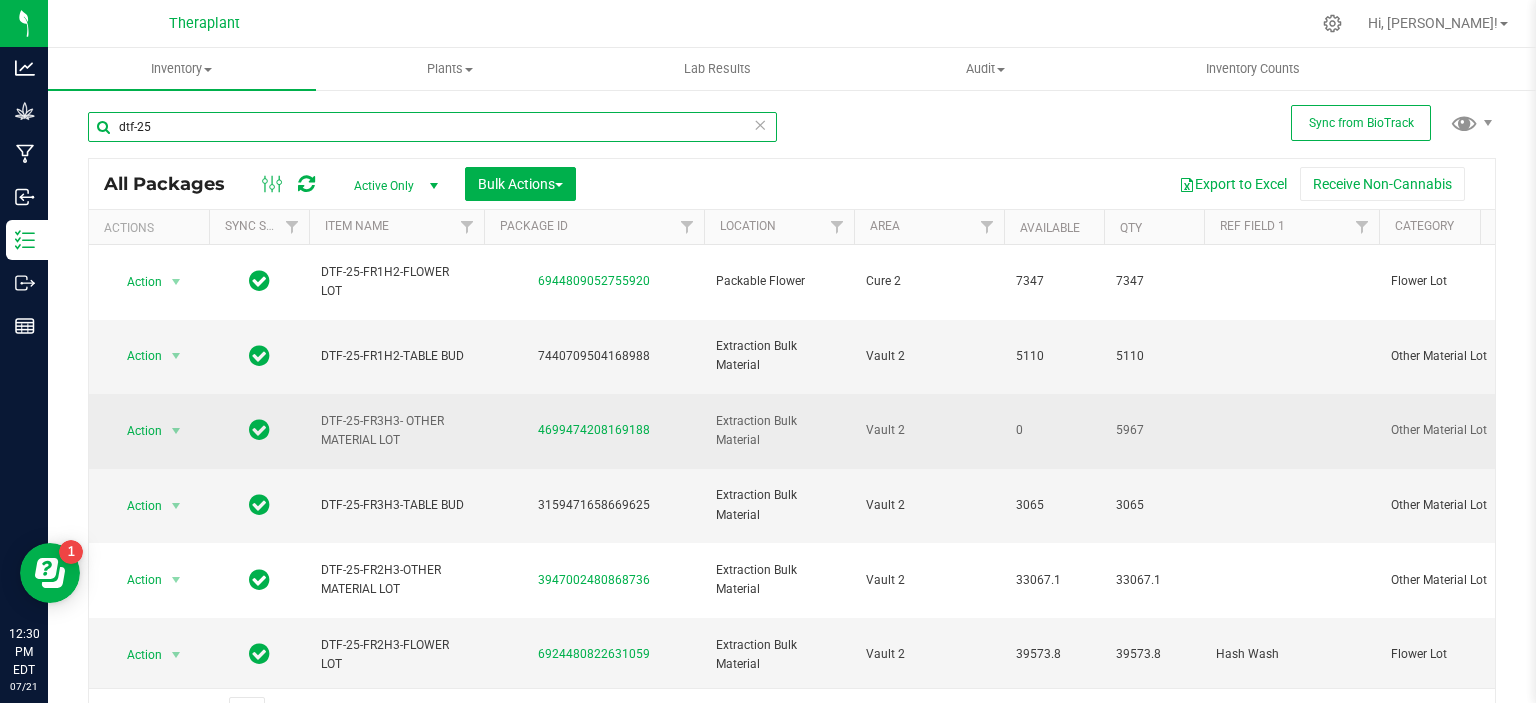 scroll, scrollTop: 32, scrollLeft: 0, axis: vertical 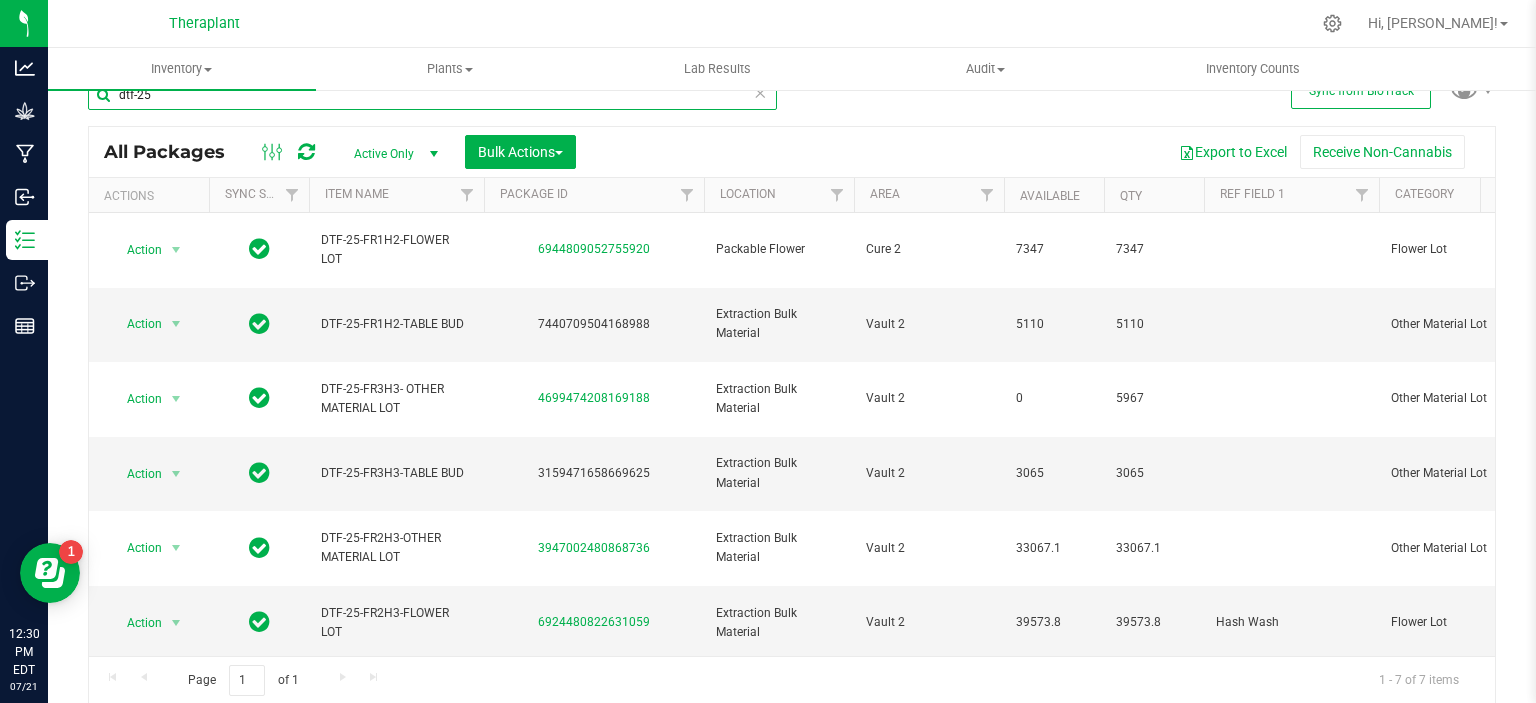 type on "dtf-25" 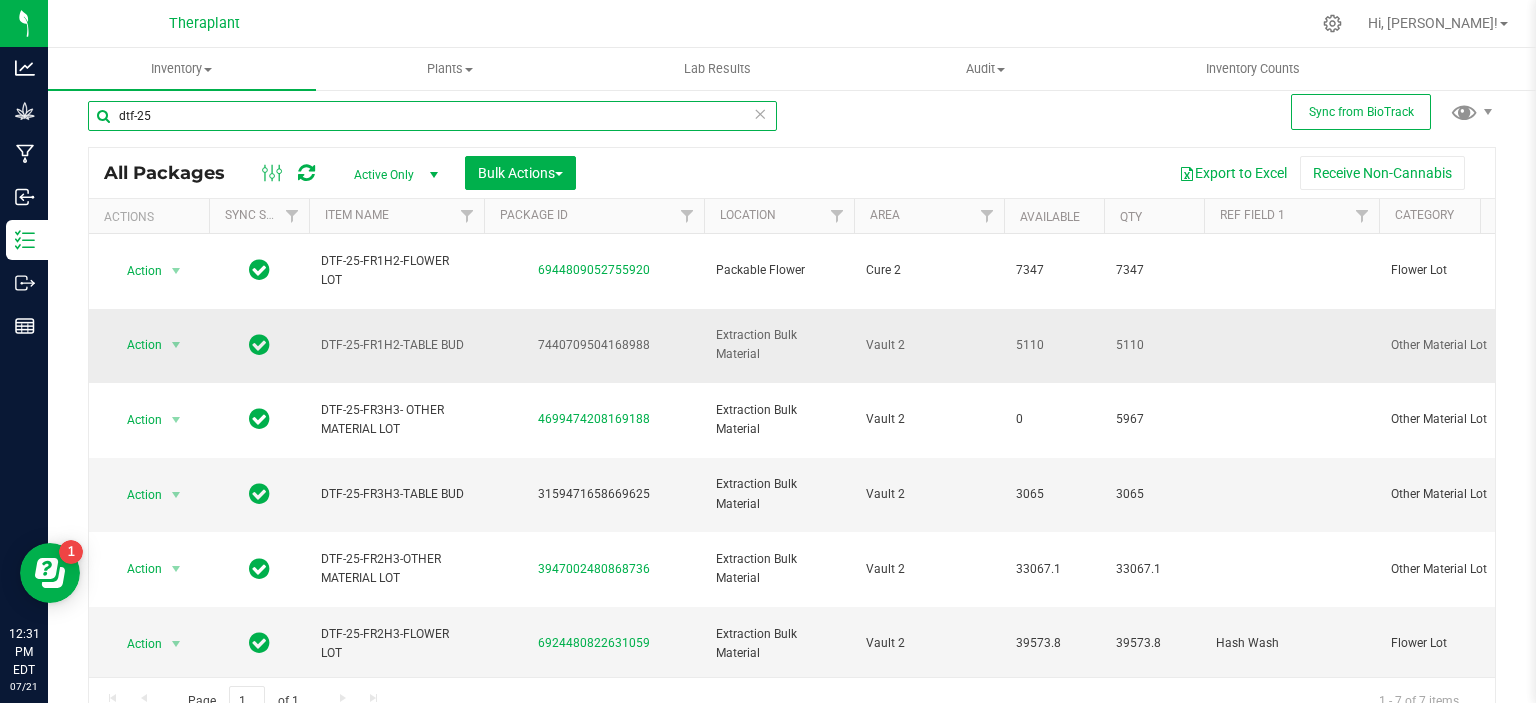 scroll, scrollTop: 0, scrollLeft: 0, axis: both 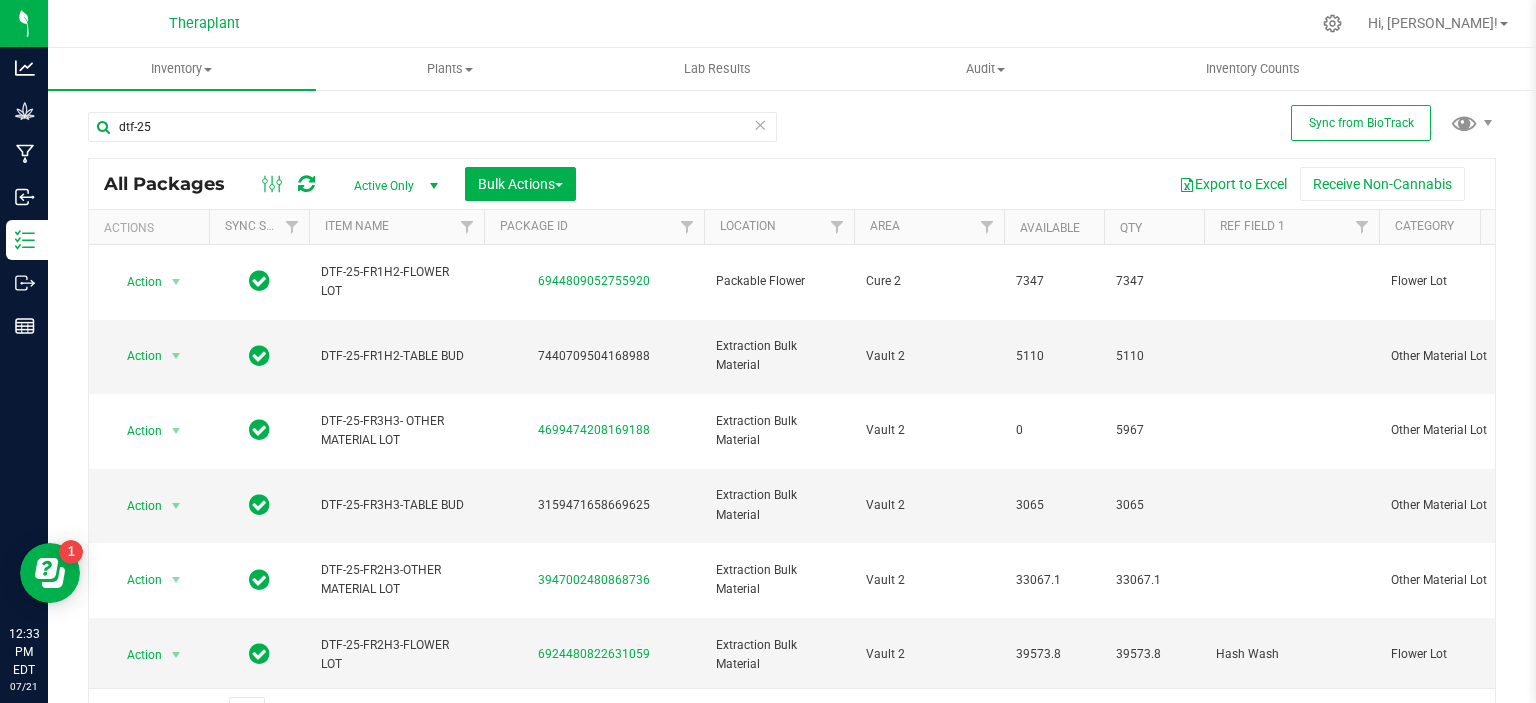 click on "Export to Excel
Receive Non-Cannabis" at bounding box center [1035, 184] 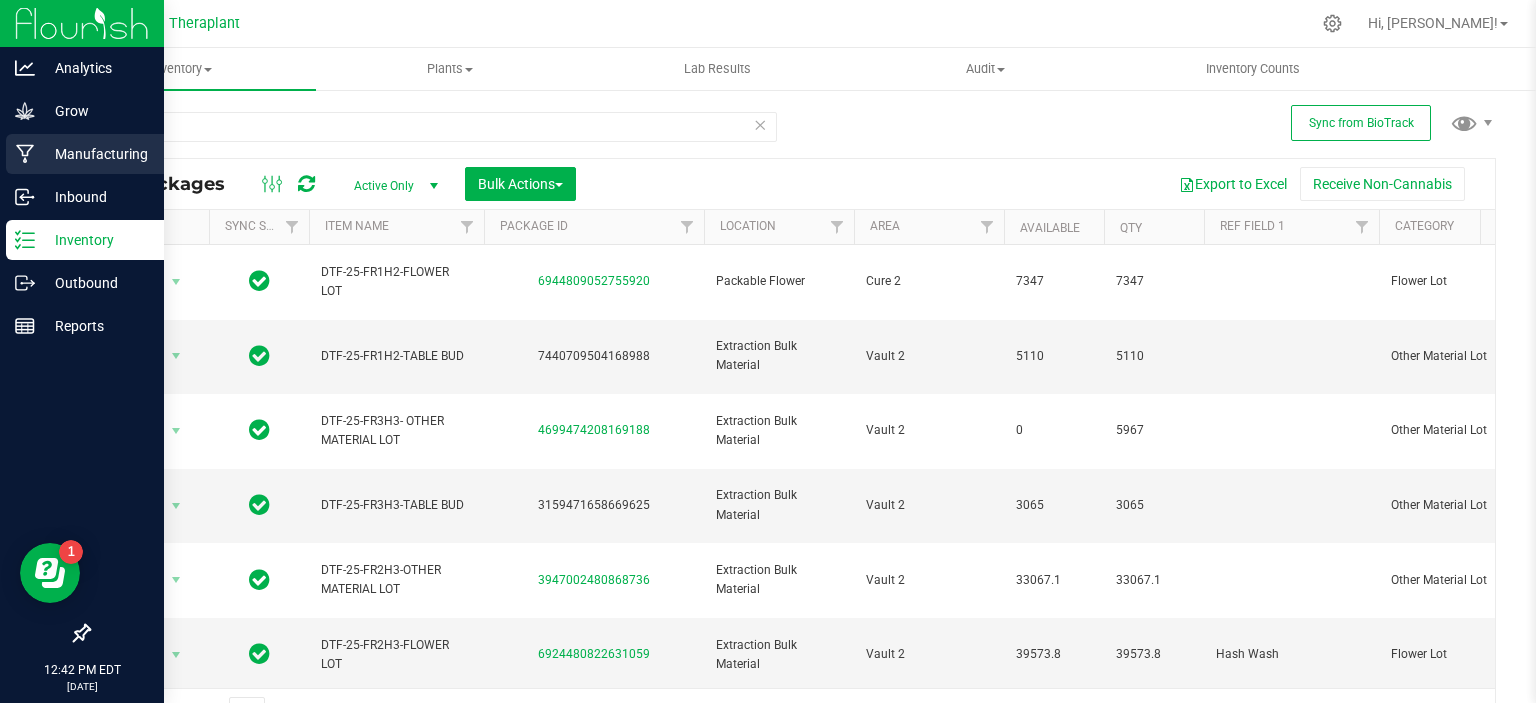 click on "Manufacturing" at bounding box center [95, 154] 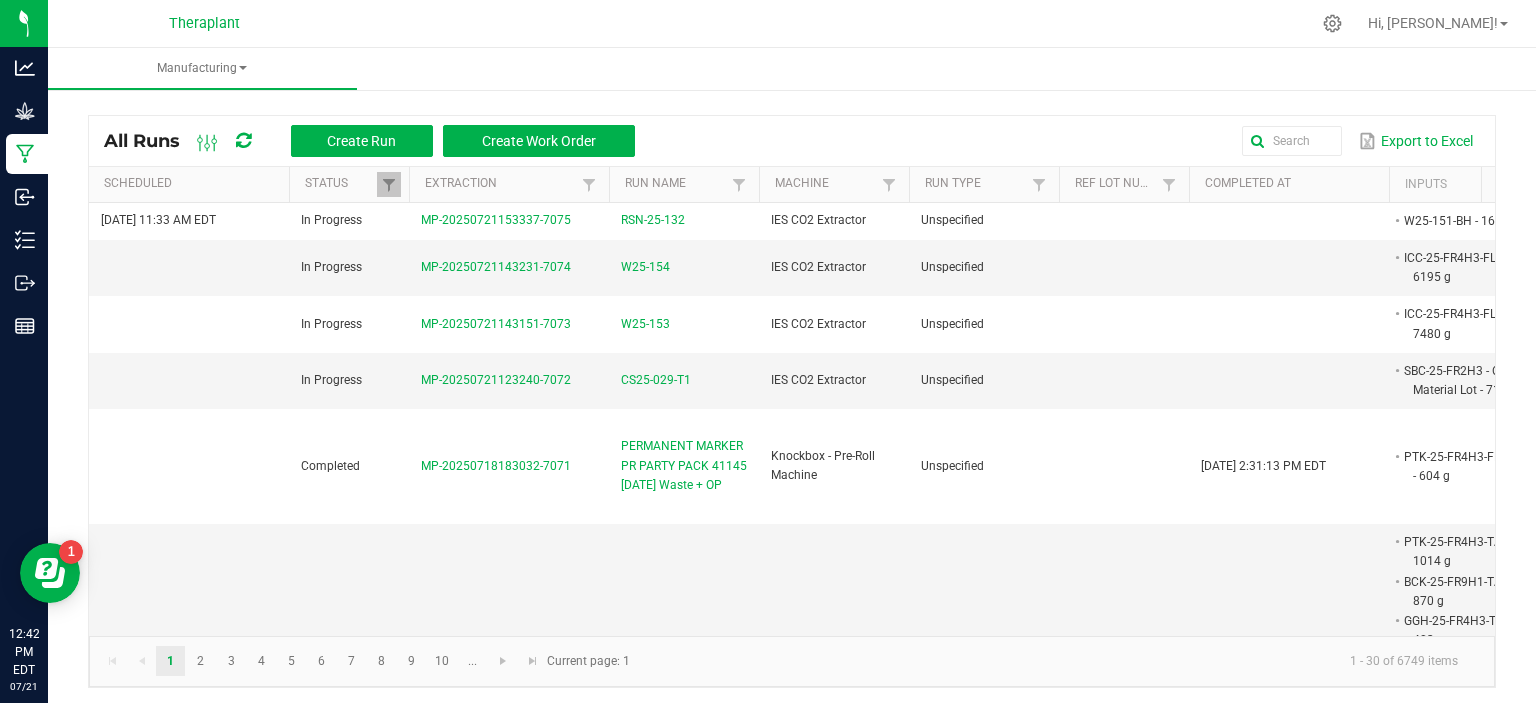 scroll, scrollTop: 0, scrollLeft: 67, axis: horizontal 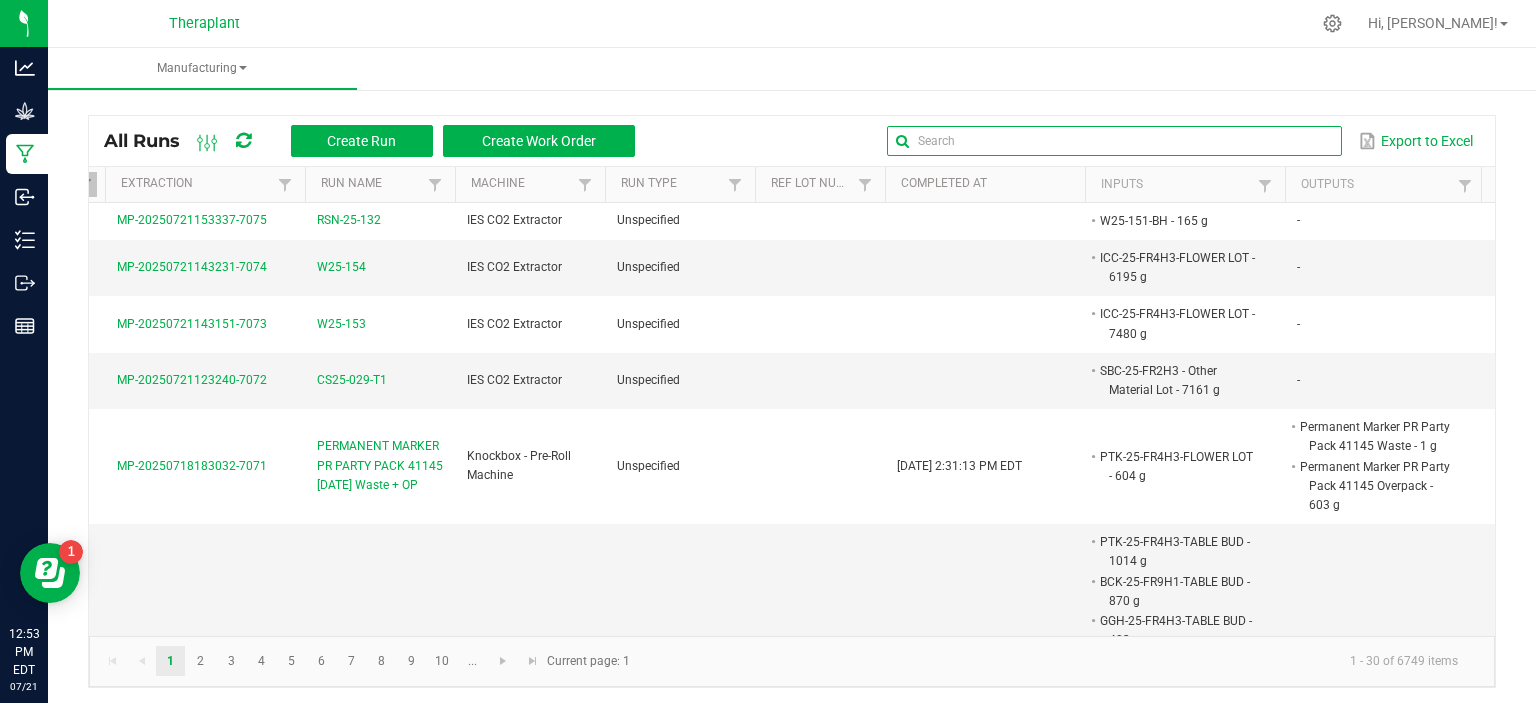 click at bounding box center (1114, 141) 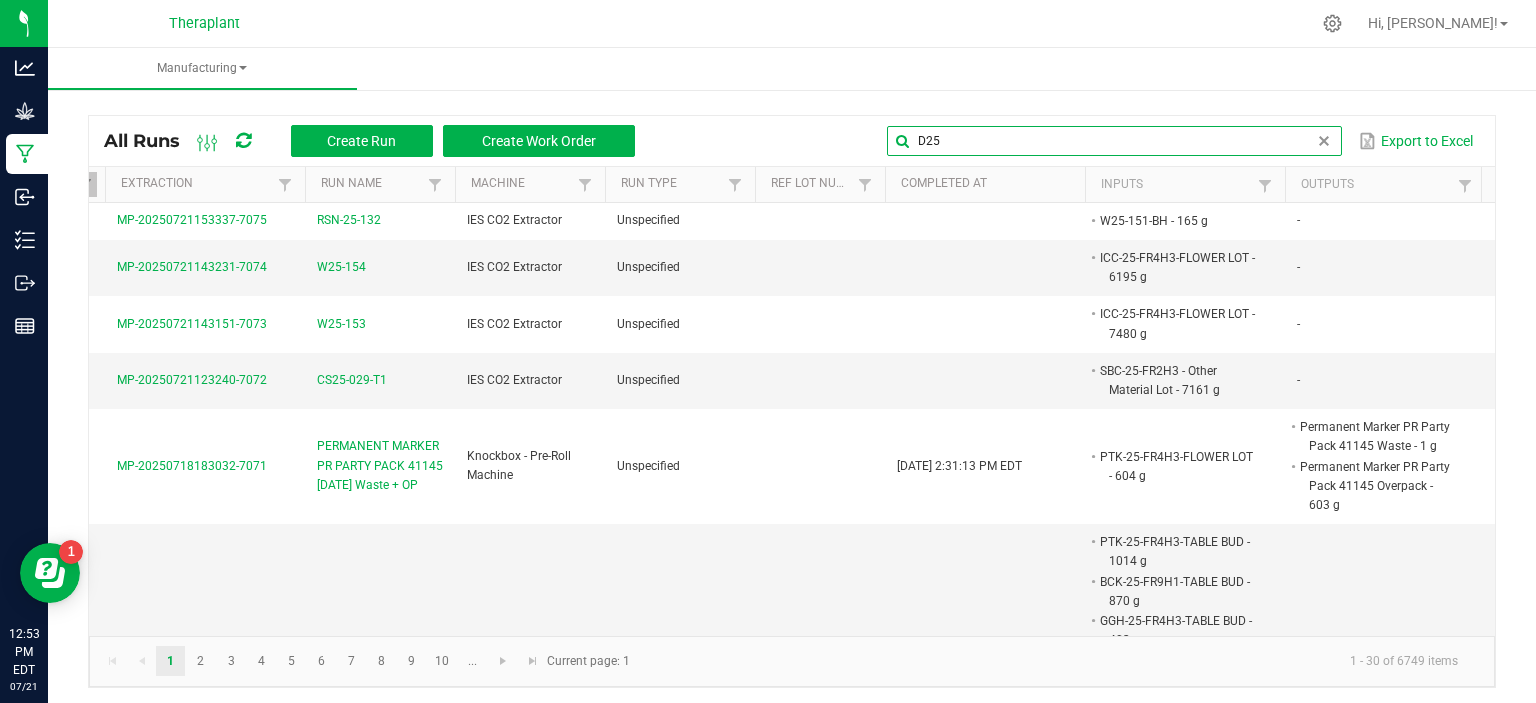 type on "D25" 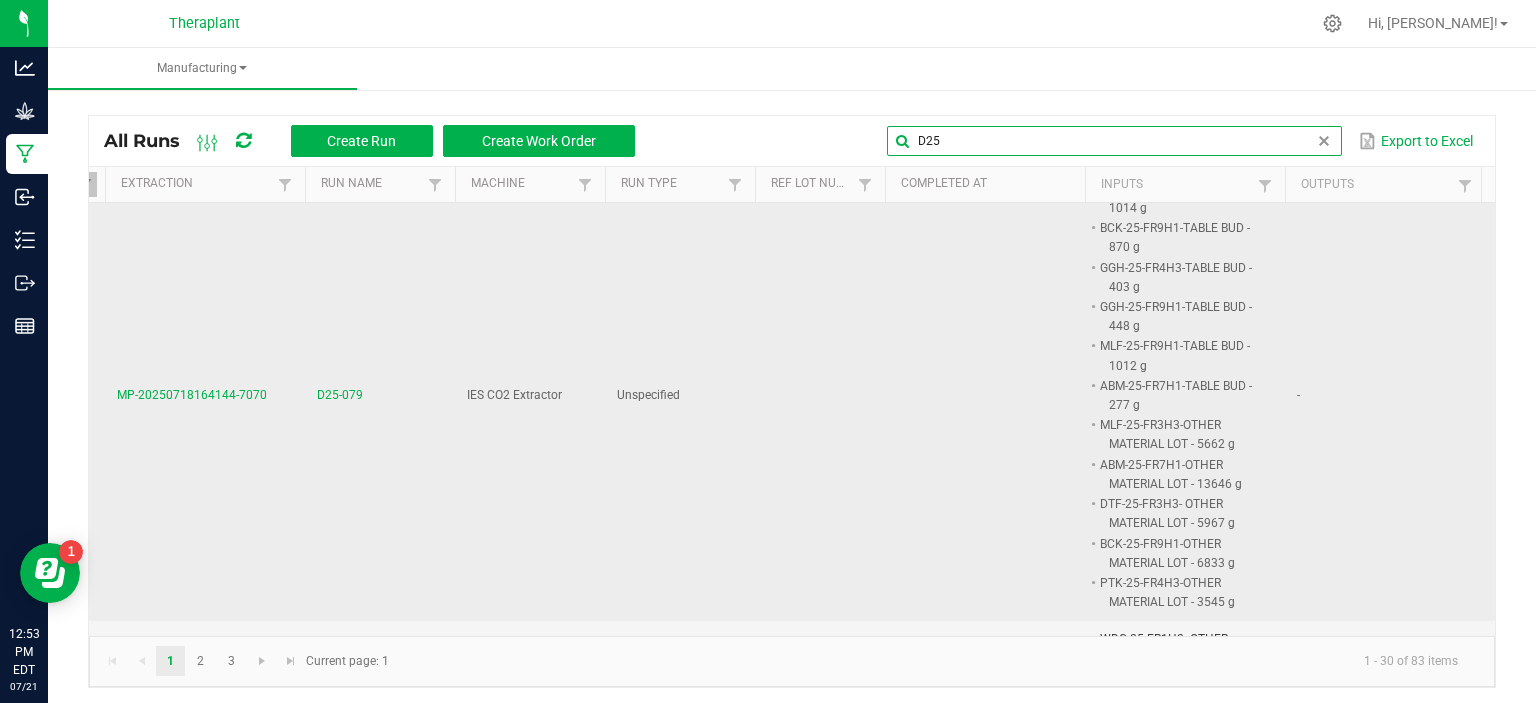 scroll, scrollTop: 0, scrollLeft: 304, axis: horizontal 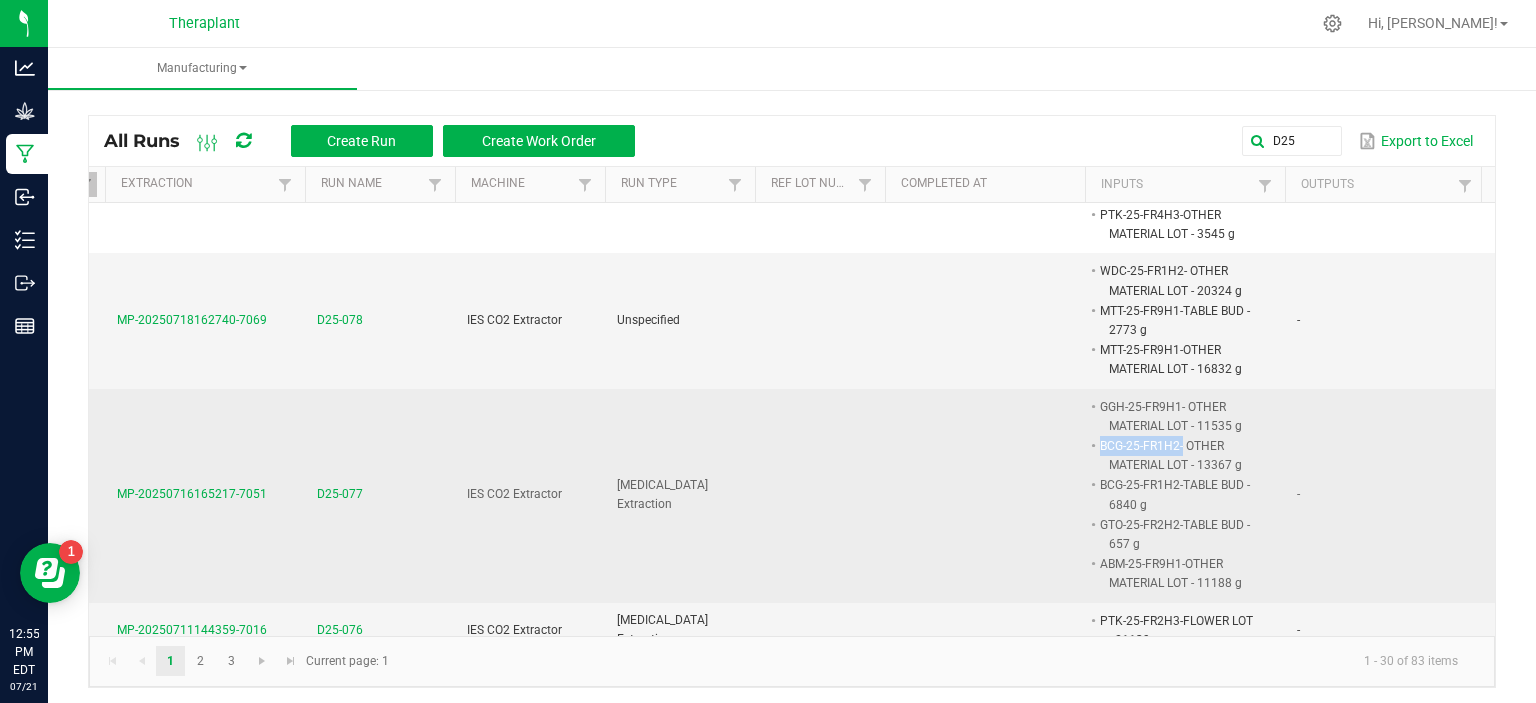 drag, startPoint x: 1103, startPoint y: 442, endPoint x: 1181, endPoint y: 438, distance: 78.10249 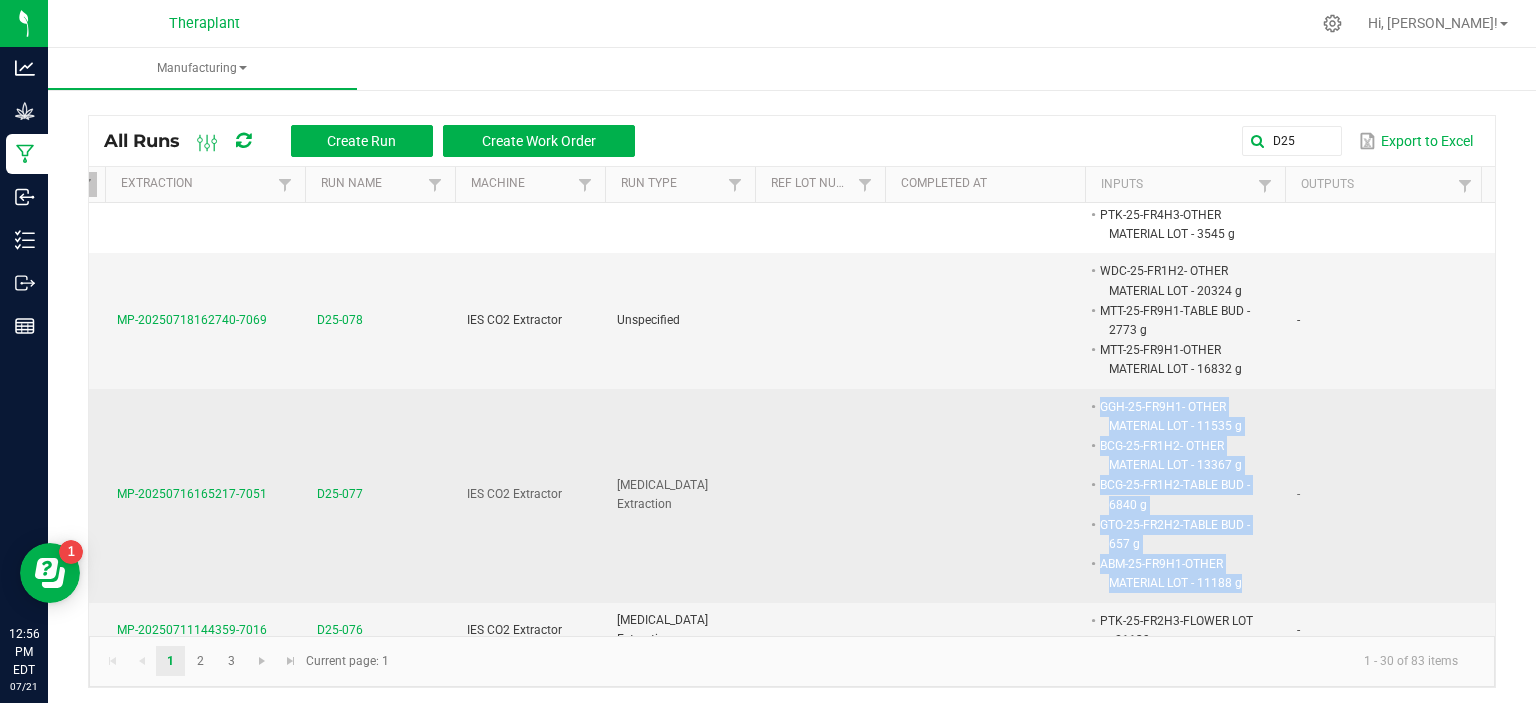 drag, startPoint x: 1100, startPoint y: 399, endPoint x: 1242, endPoint y: 578, distance: 228.48413 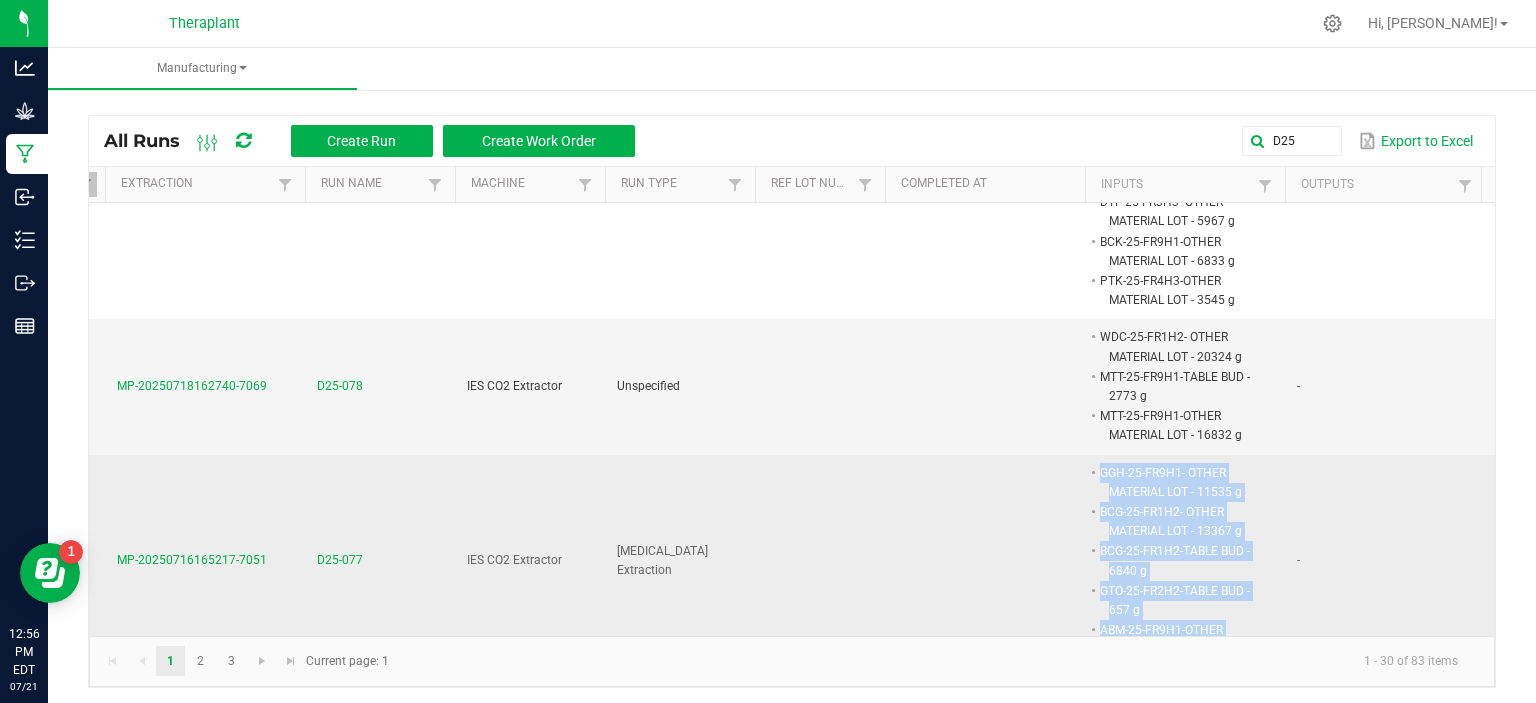 scroll, scrollTop: 300, scrollLeft: 304, axis: both 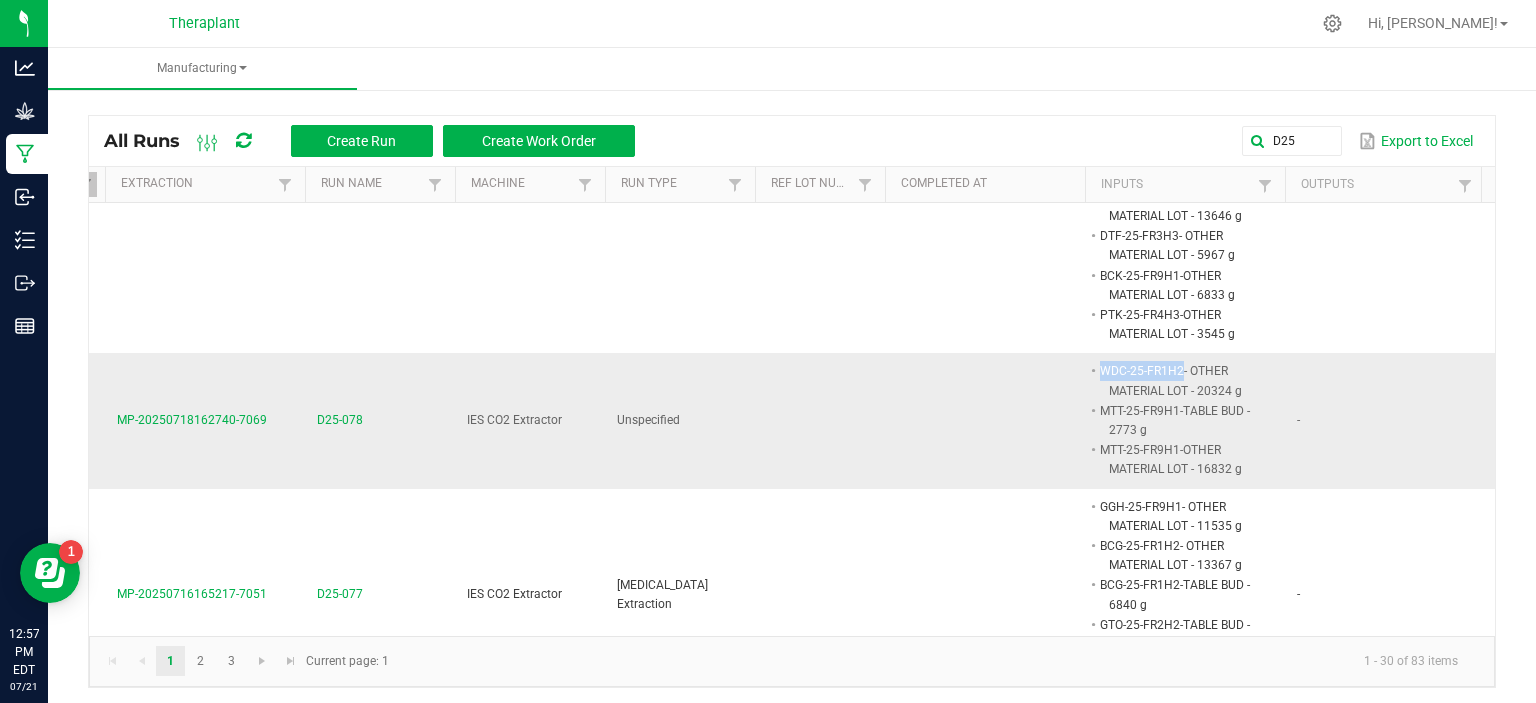 drag, startPoint x: 1103, startPoint y: 364, endPoint x: 1182, endPoint y: 374, distance: 79.630394 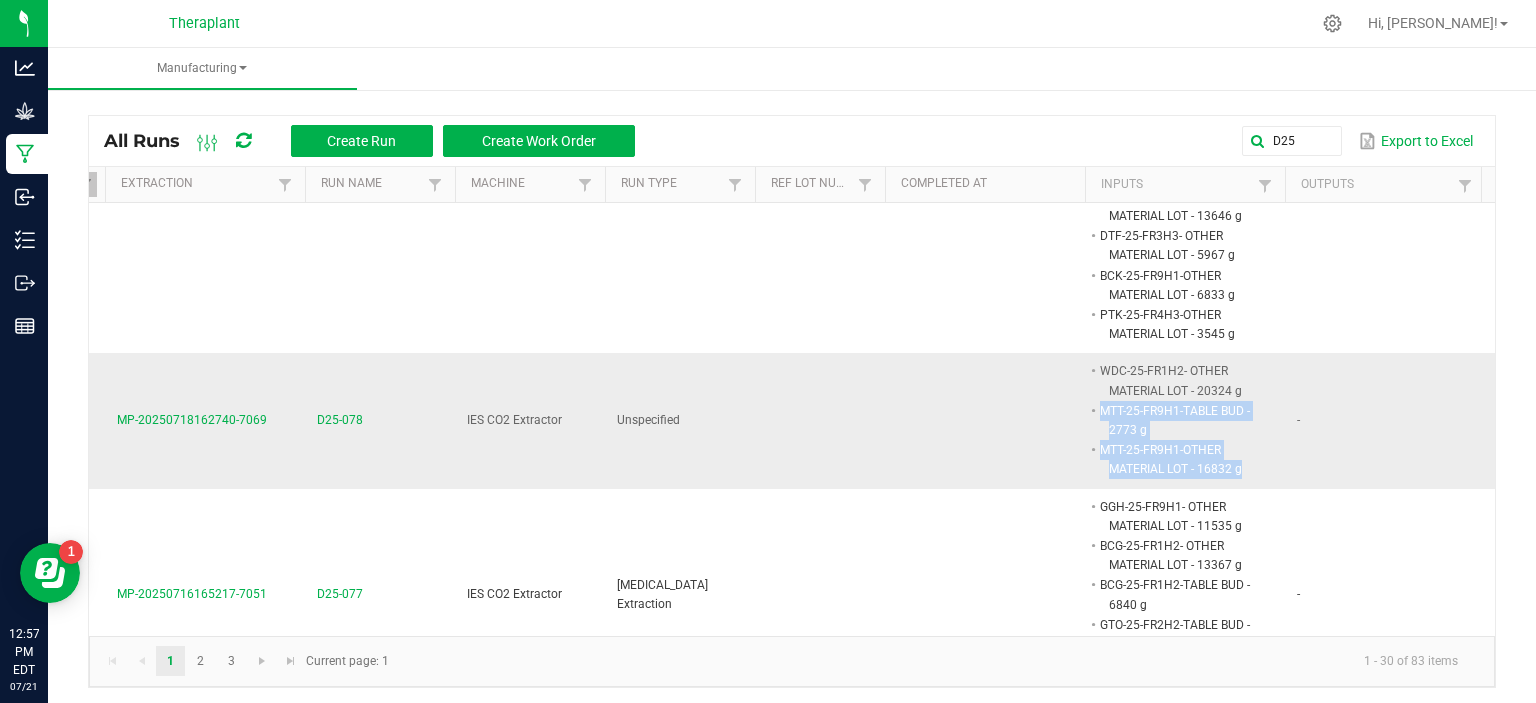 drag, startPoint x: 1100, startPoint y: 403, endPoint x: 1254, endPoint y: 467, distance: 166.7693 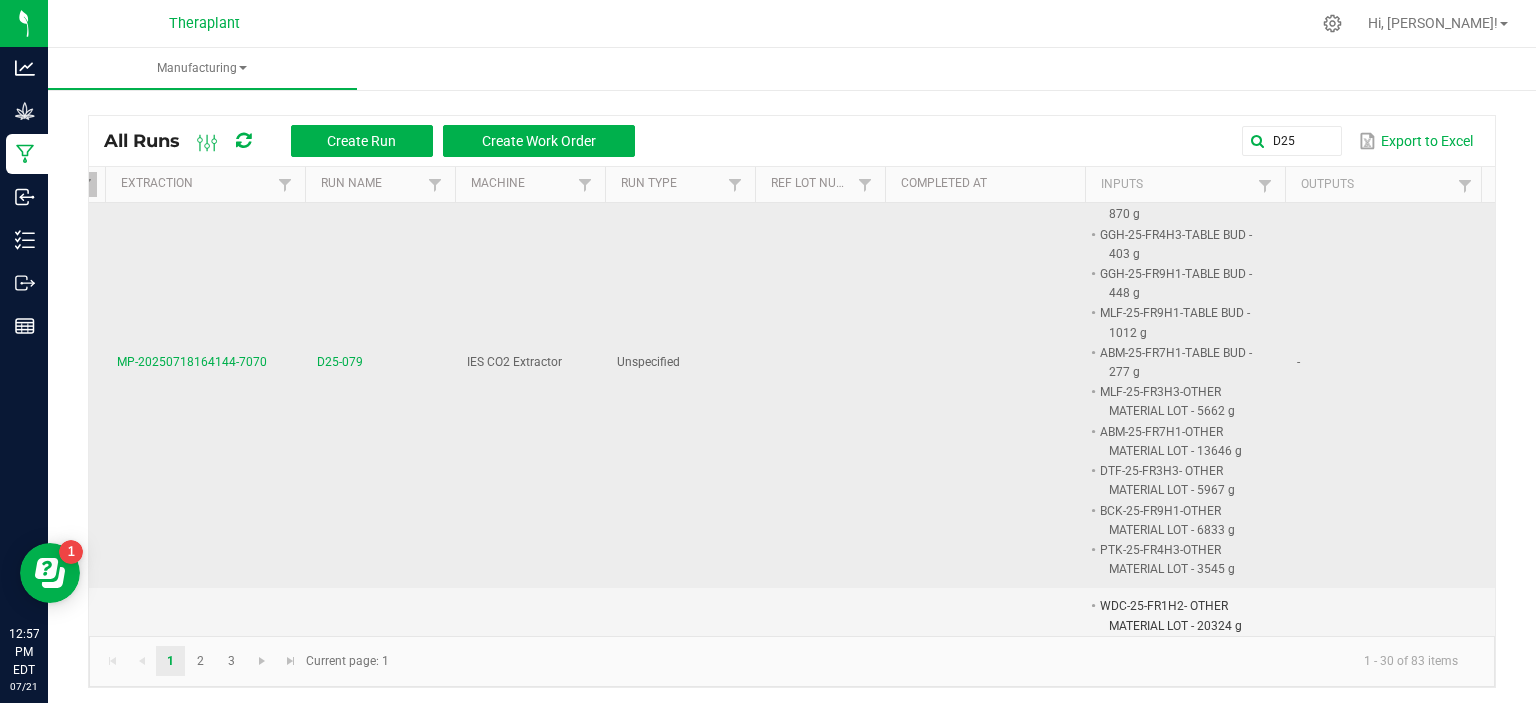 scroll, scrollTop: 100, scrollLeft: 304, axis: both 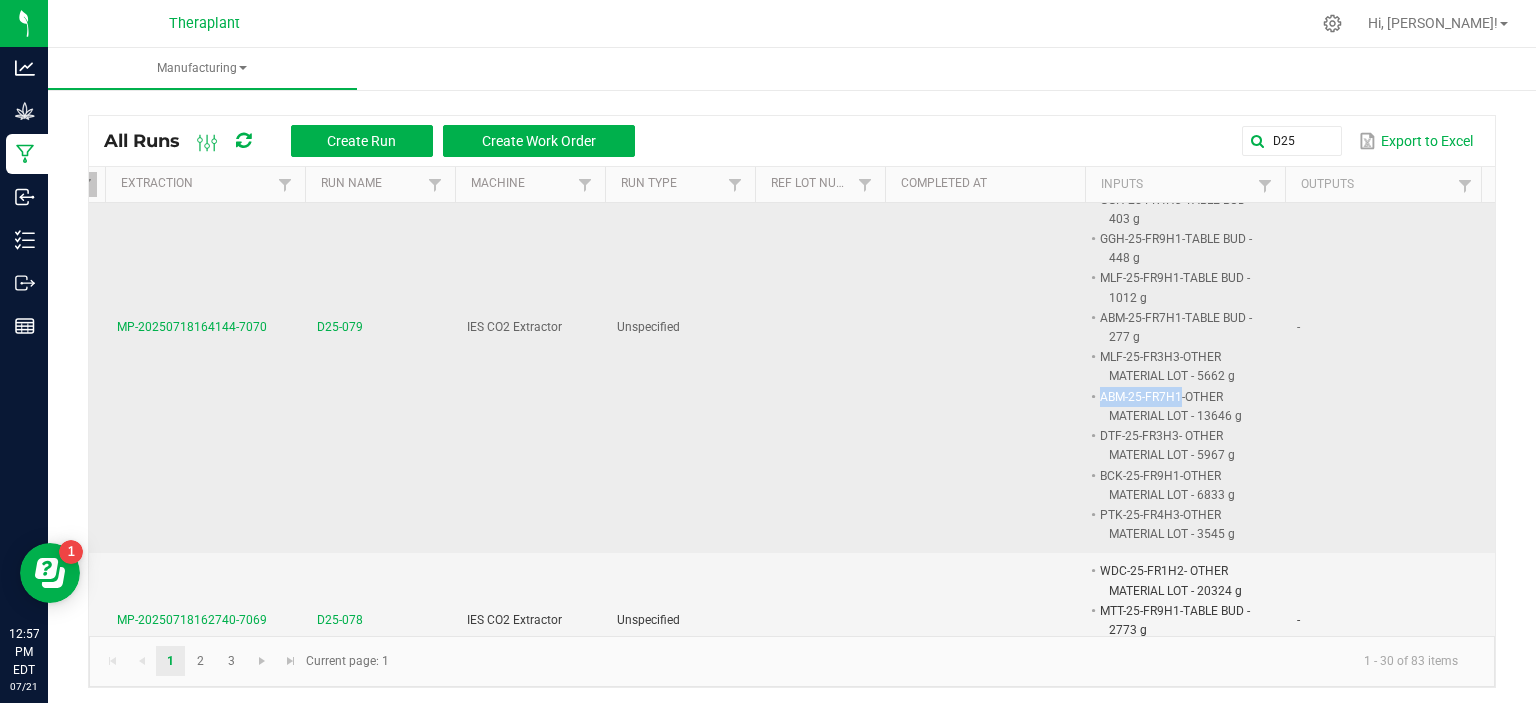 drag, startPoint x: 1102, startPoint y: 395, endPoint x: 1180, endPoint y: 392, distance: 78.05767 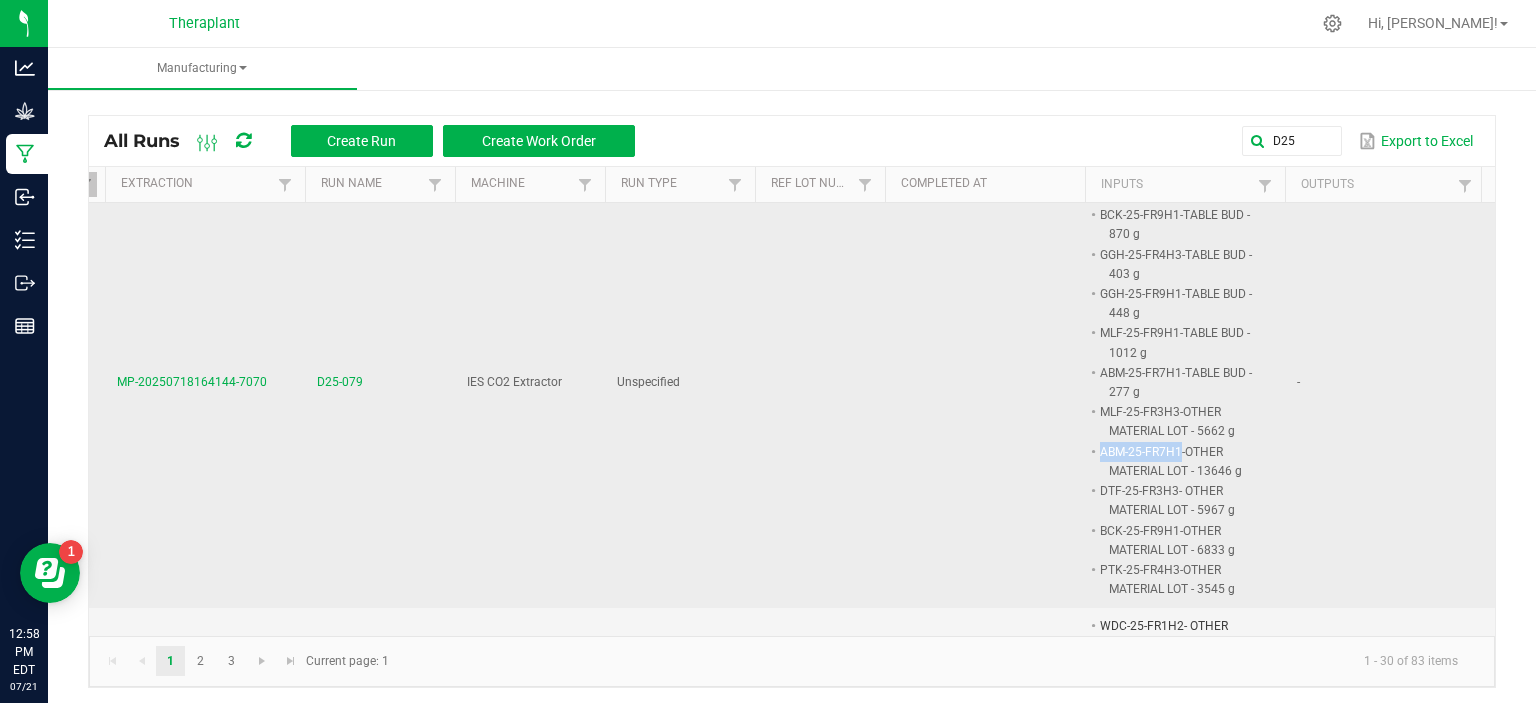 scroll, scrollTop: 0, scrollLeft: 304, axis: horizontal 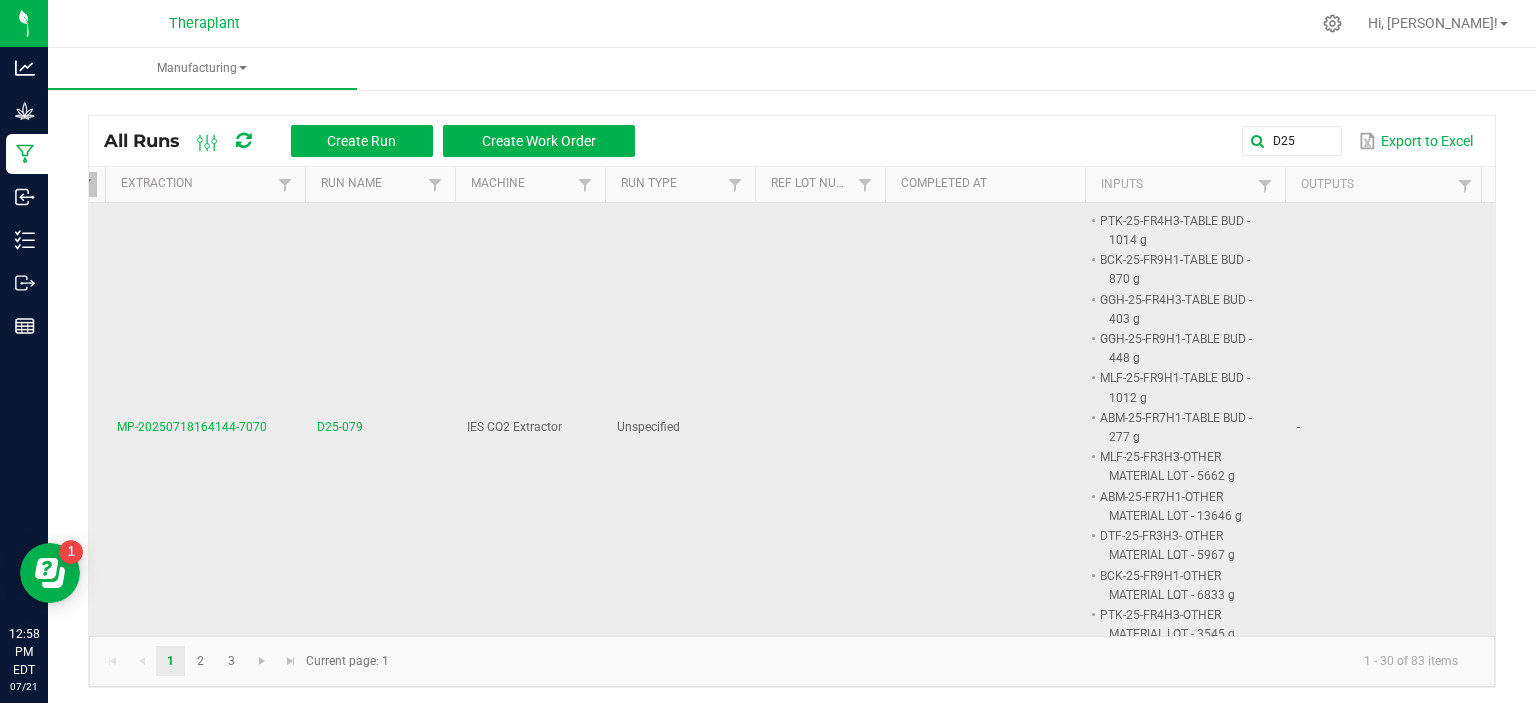 click on "PTK-25-FR4H3-TABLE BUD - 1014 g" at bounding box center (1176, 230) 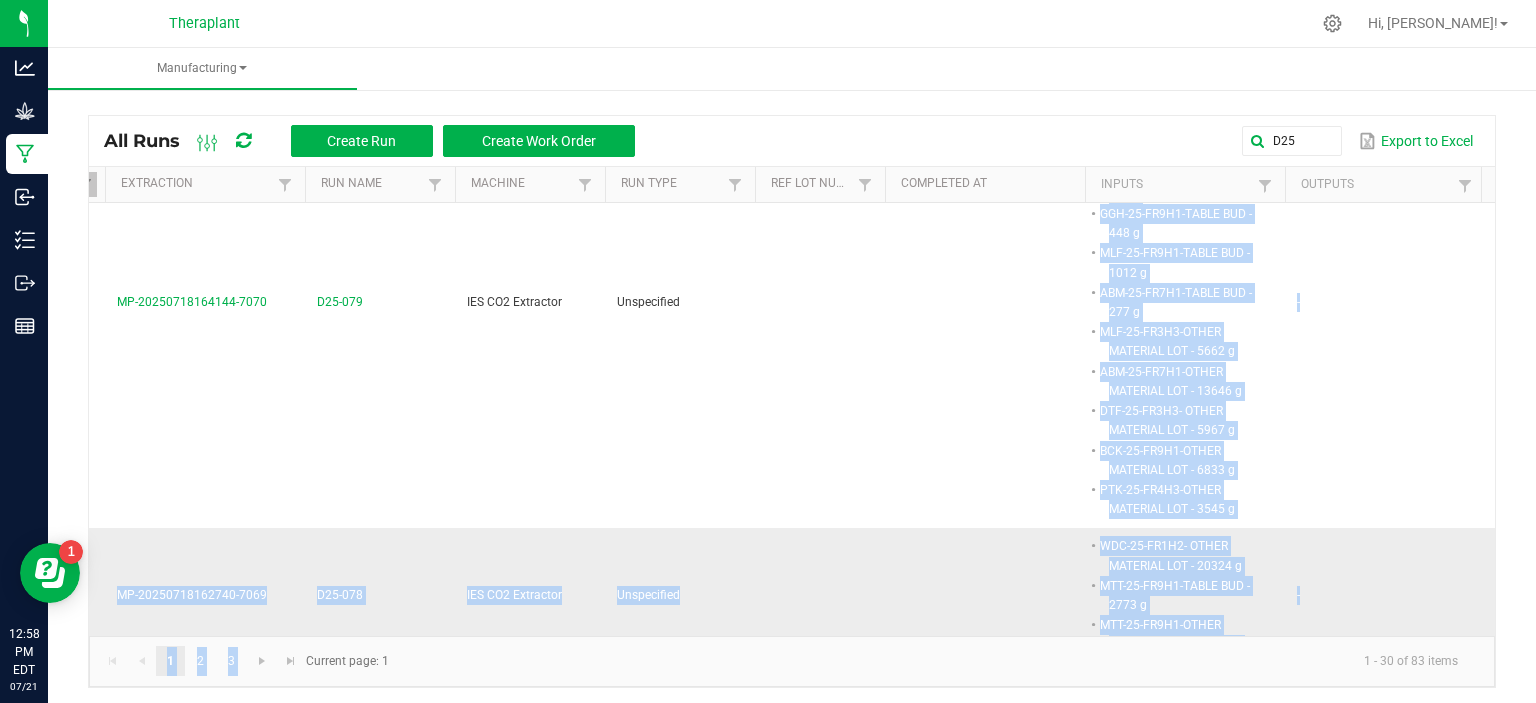 scroll, scrollTop: 308, scrollLeft: 304, axis: both 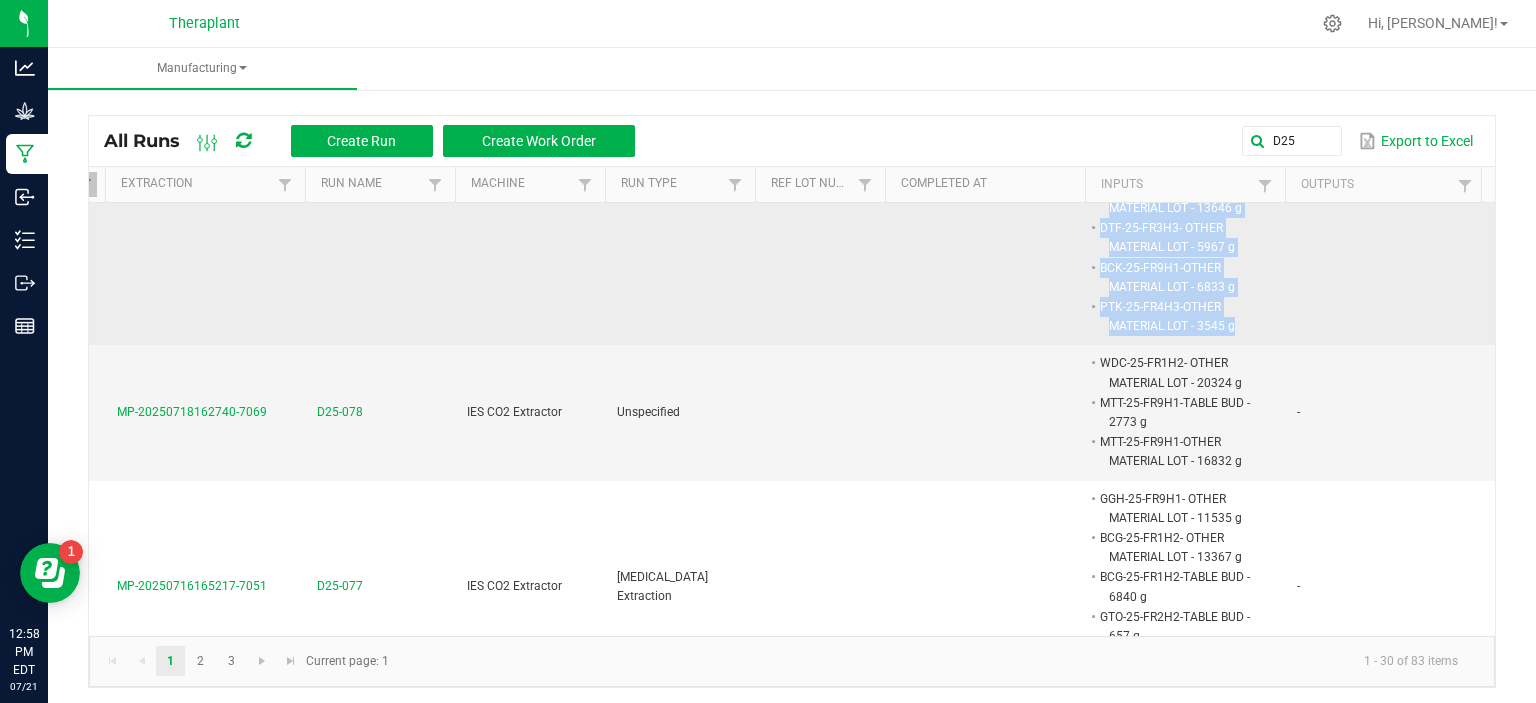 drag, startPoint x: 1100, startPoint y: 218, endPoint x: 1244, endPoint y: 323, distance: 178.21616 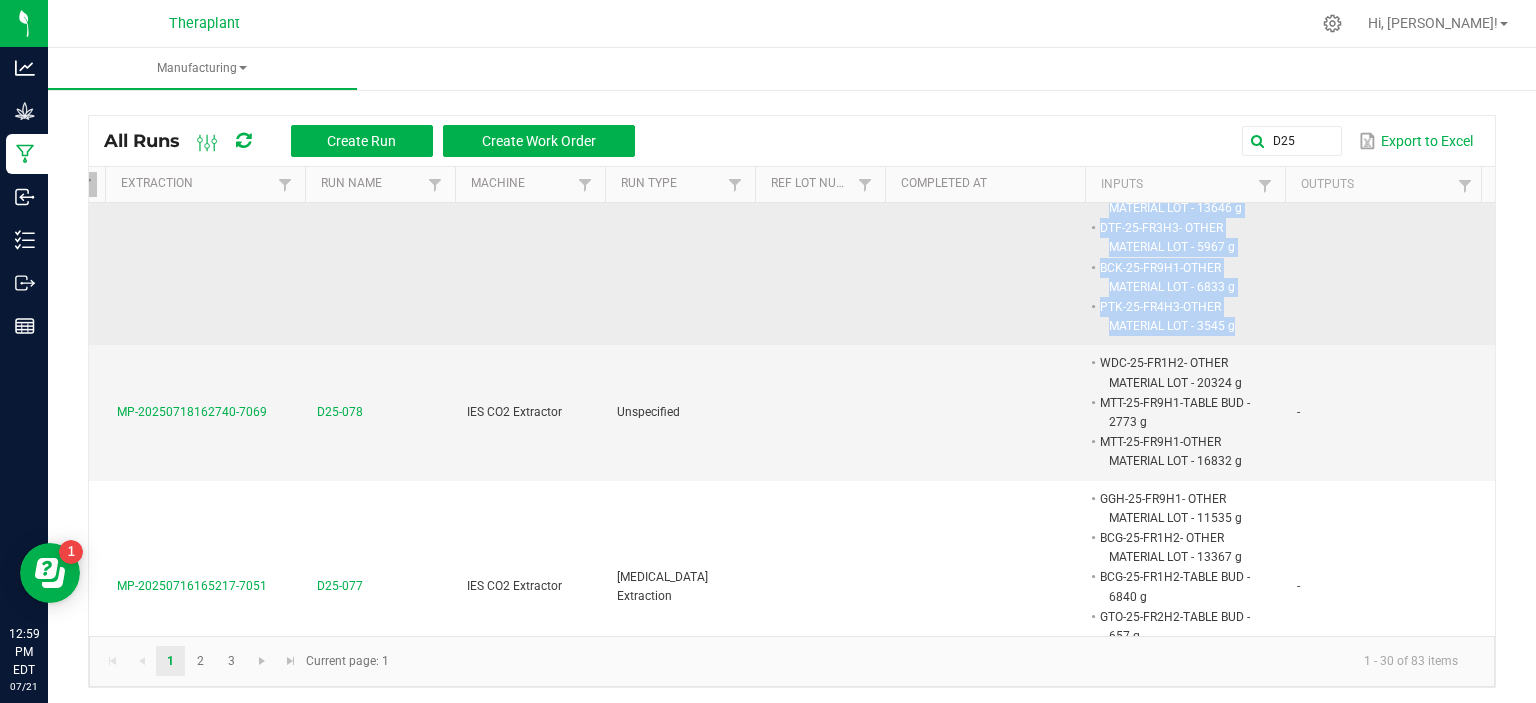 scroll, scrollTop: 0, scrollLeft: 304, axis: horizontal 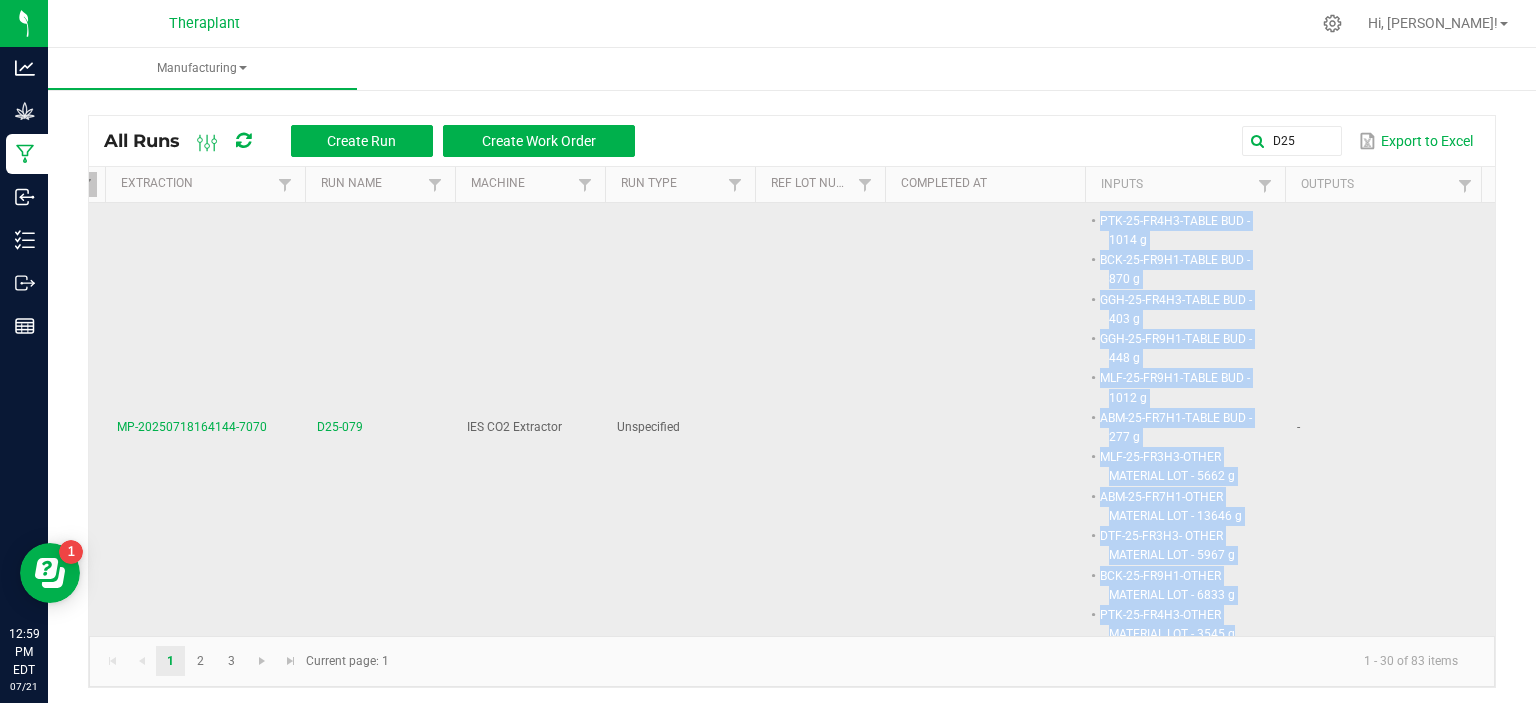 click on "MLF-25-FR9H1-TABLE BUD - 1012 g" at bounding box center (1176, 387) 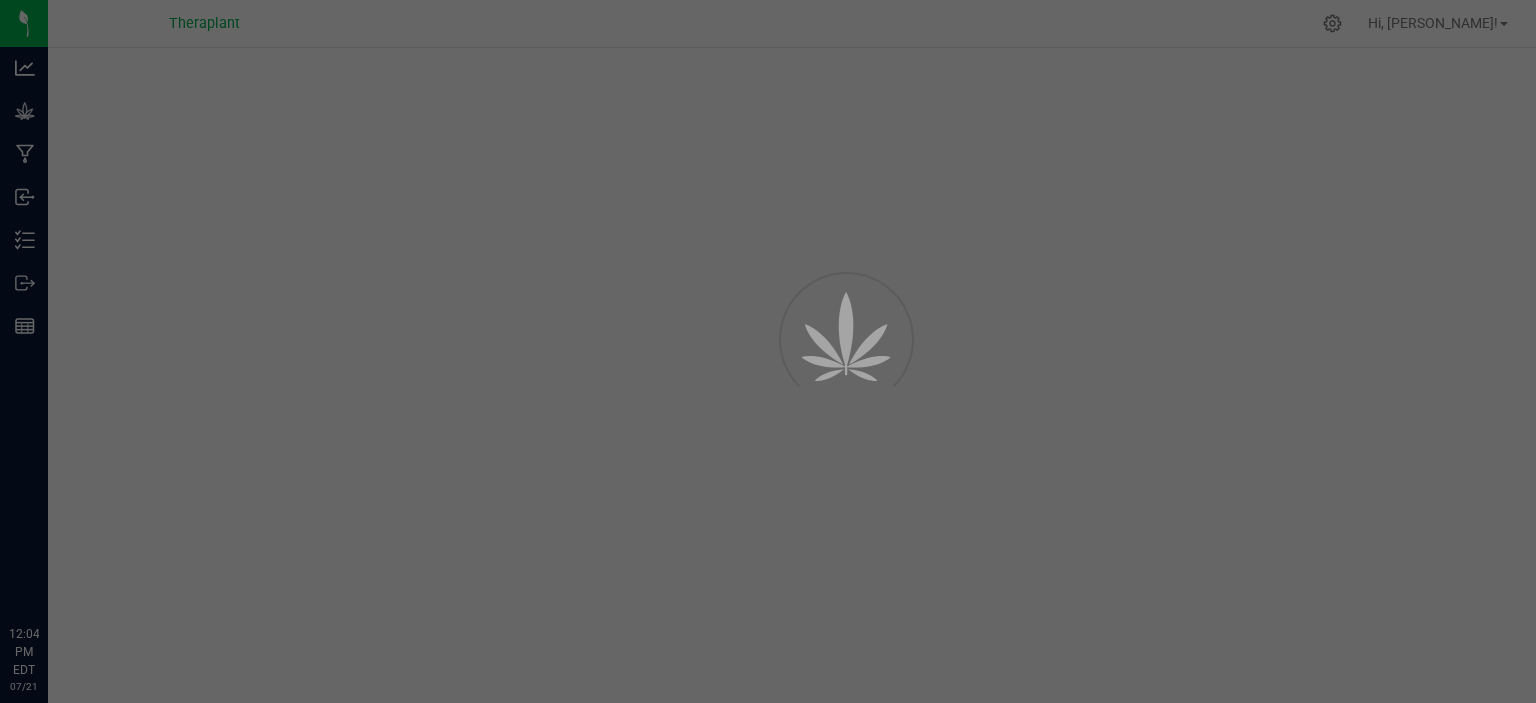 scroll, scrollTop: 0, scrollLeft: 0, axis: both 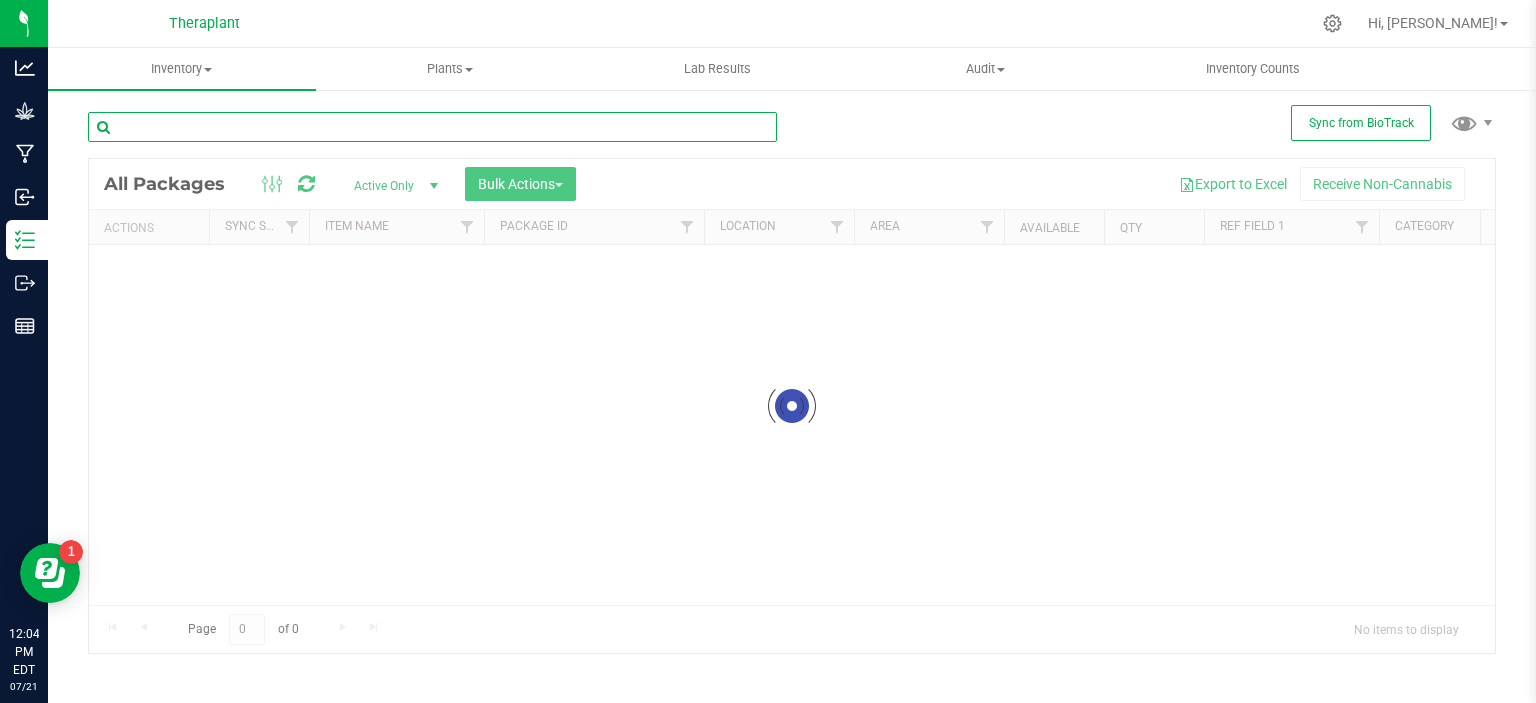 click at bounding box center [432, 127] 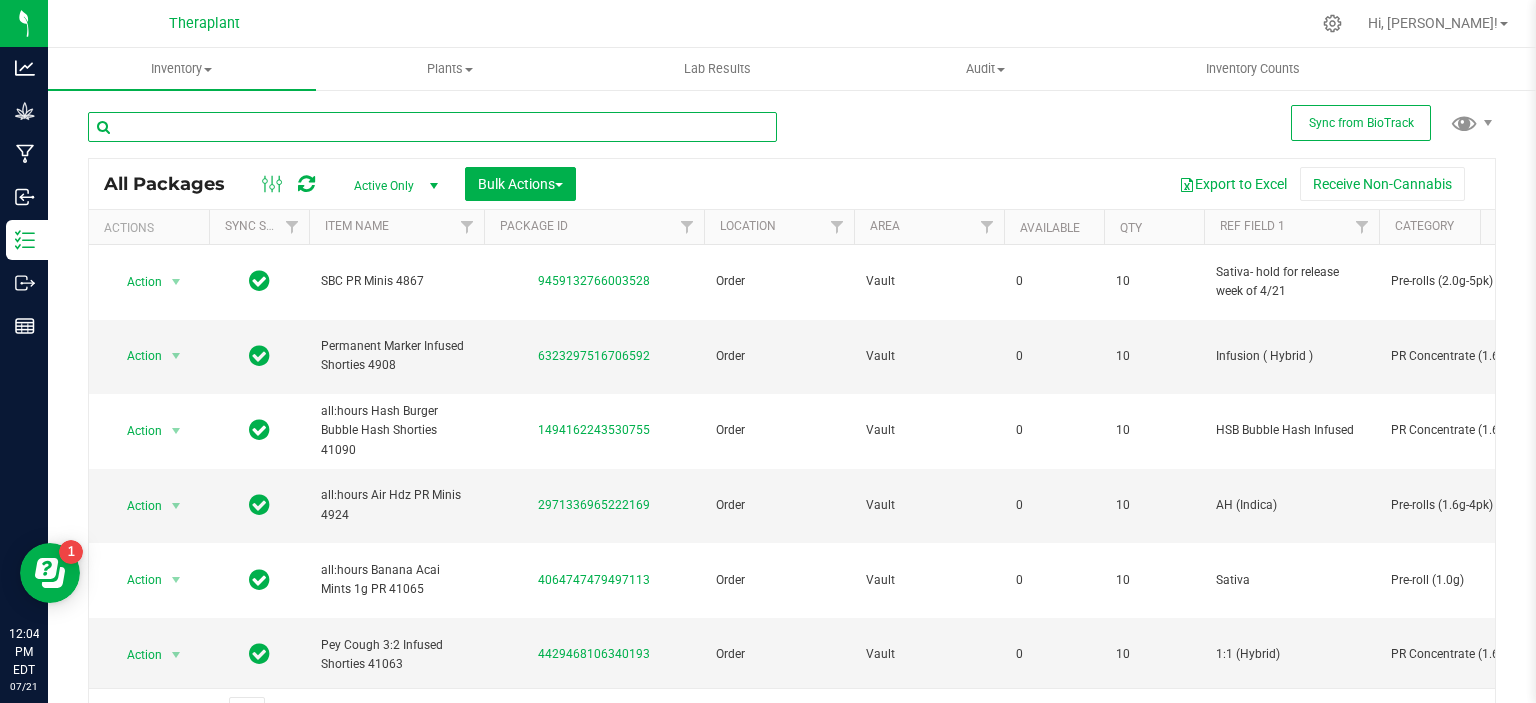 click at bounding box center (432, 127) 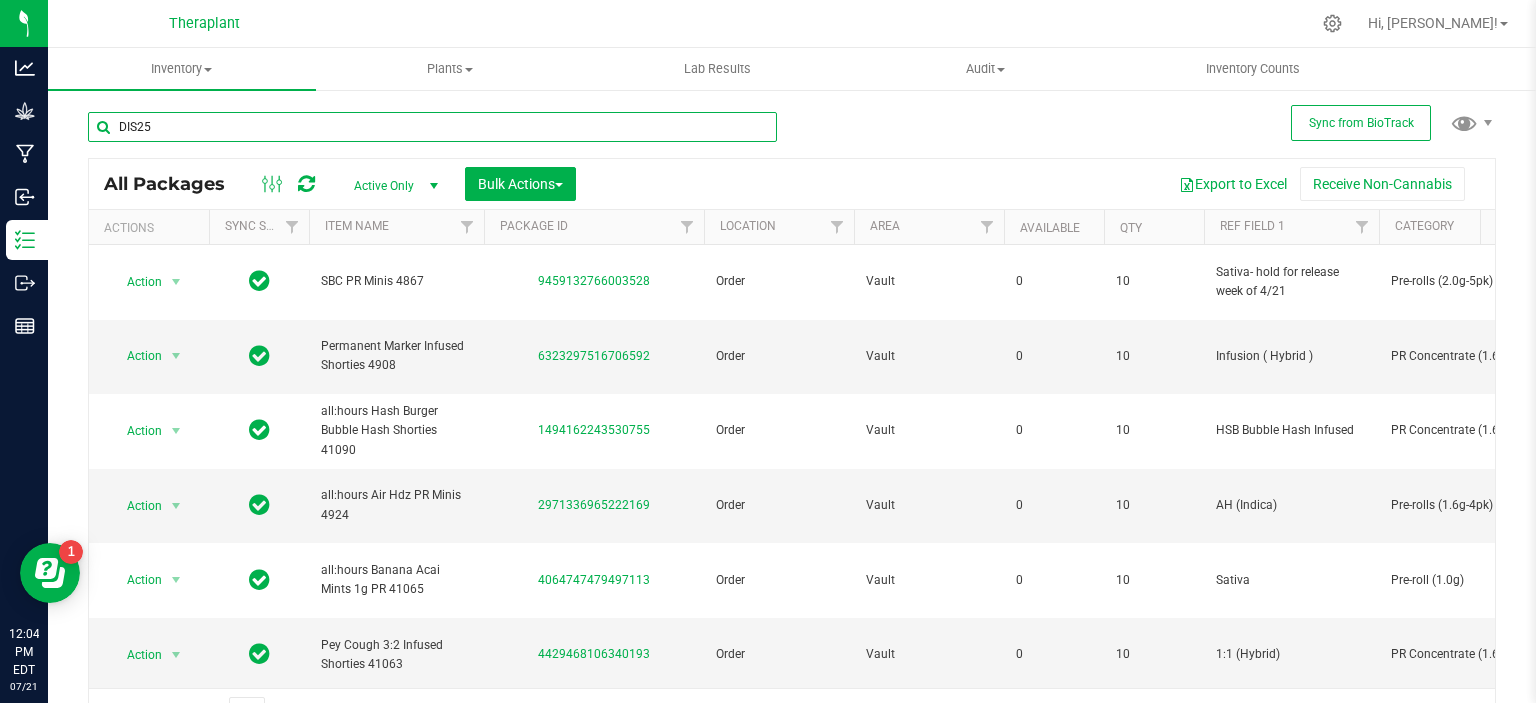 type on "DIS25" 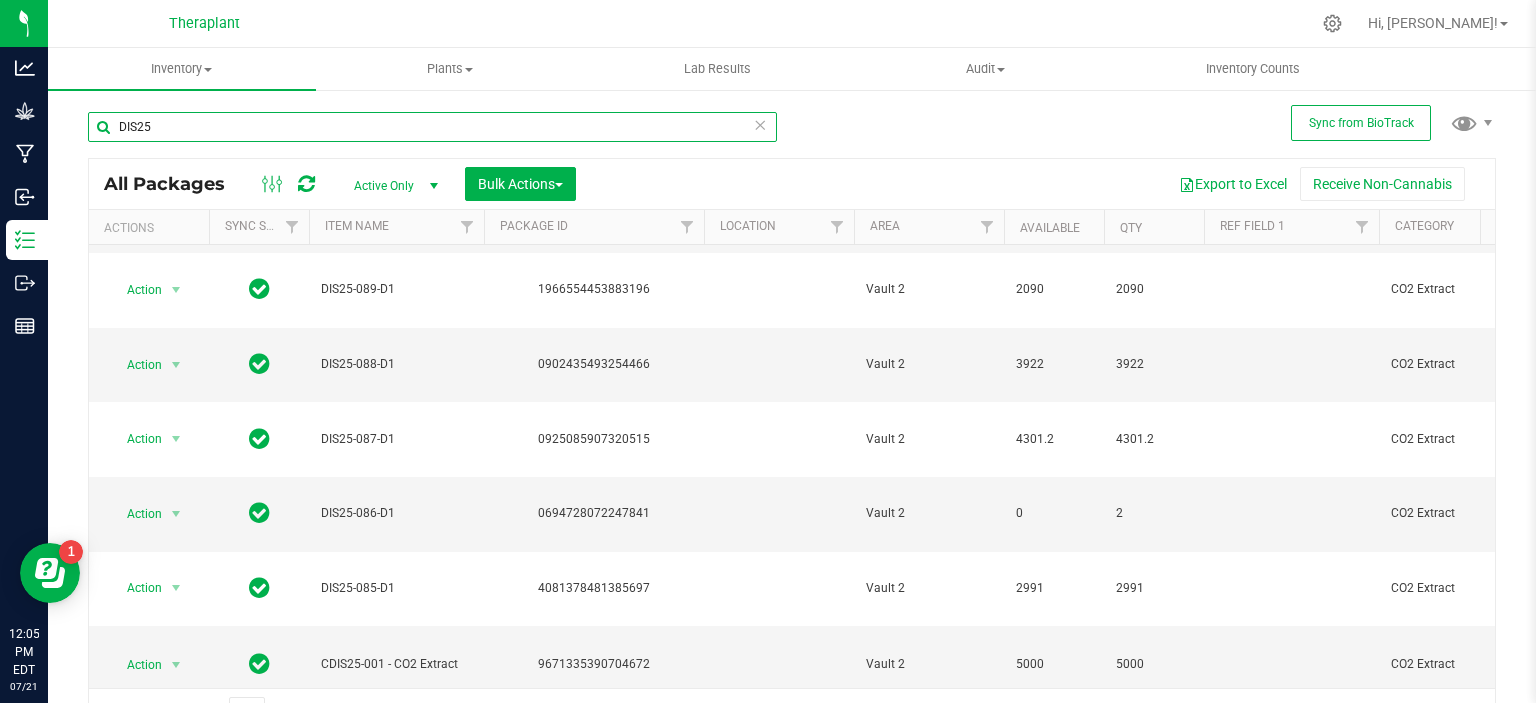 scroll, scrollTop: 0, scrollLeft: 0, axis: both 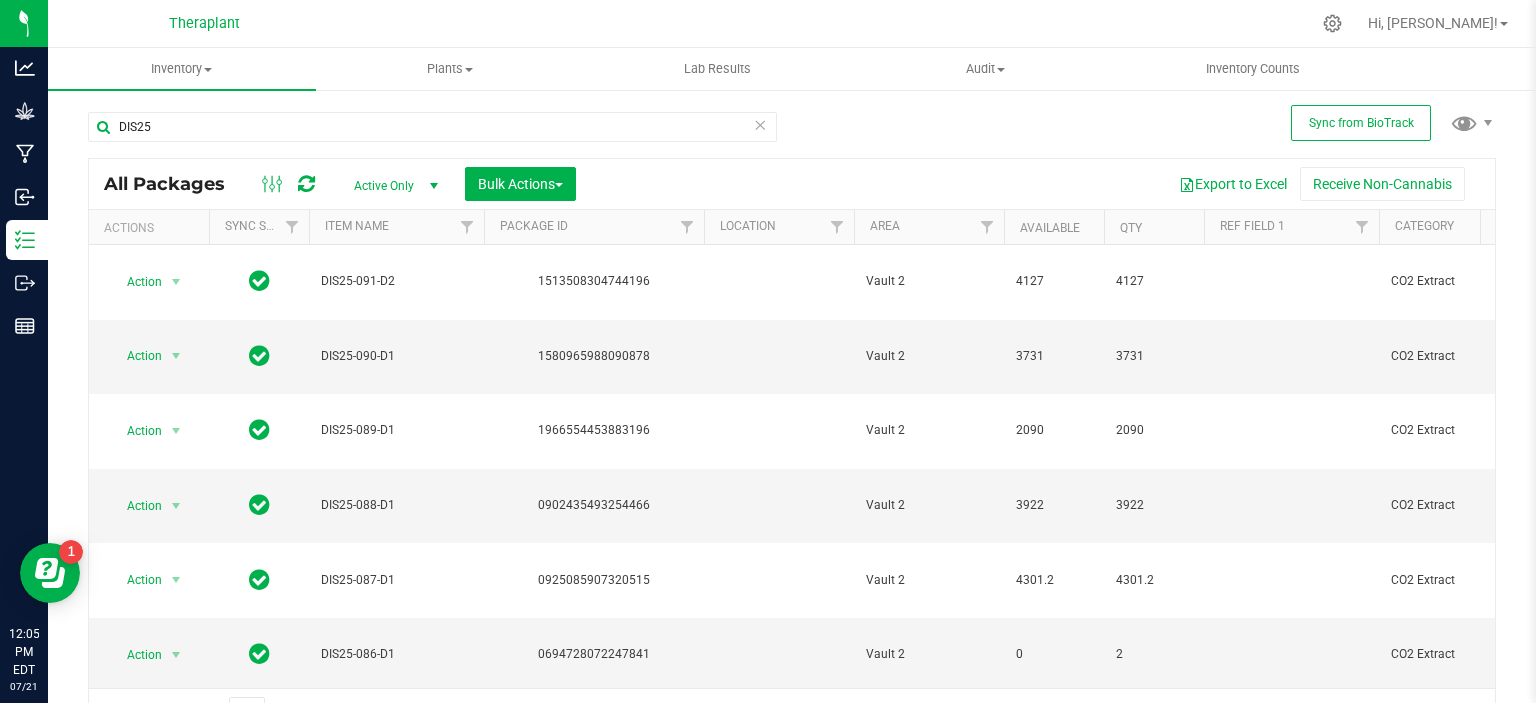 click at bounding box center [760, 124] 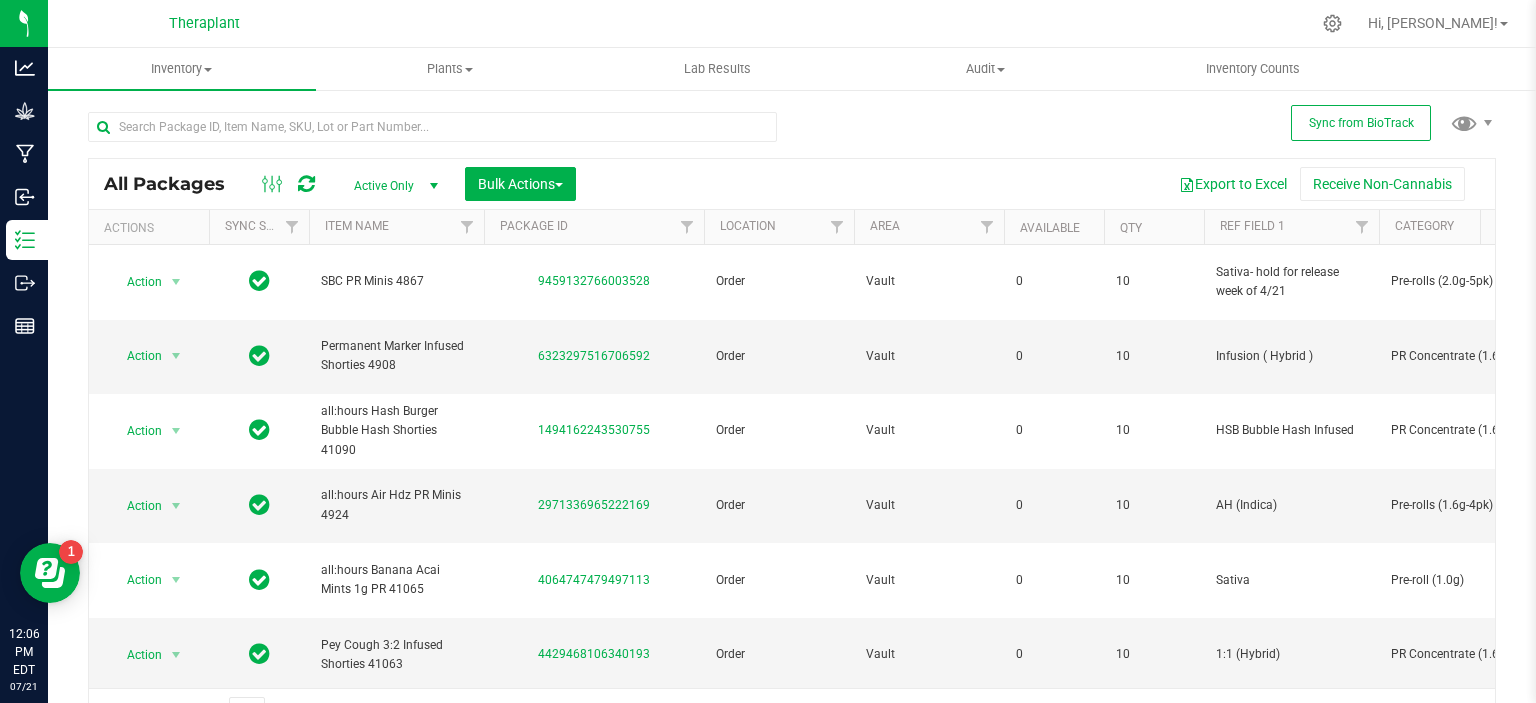 click on "All Packages
Active Only Active Only Lab Samples Locked All External Internal
Bulk Actions
Add to manufacturing run
Add to outbound order
Combine packages" at bounding box center [792, 415] 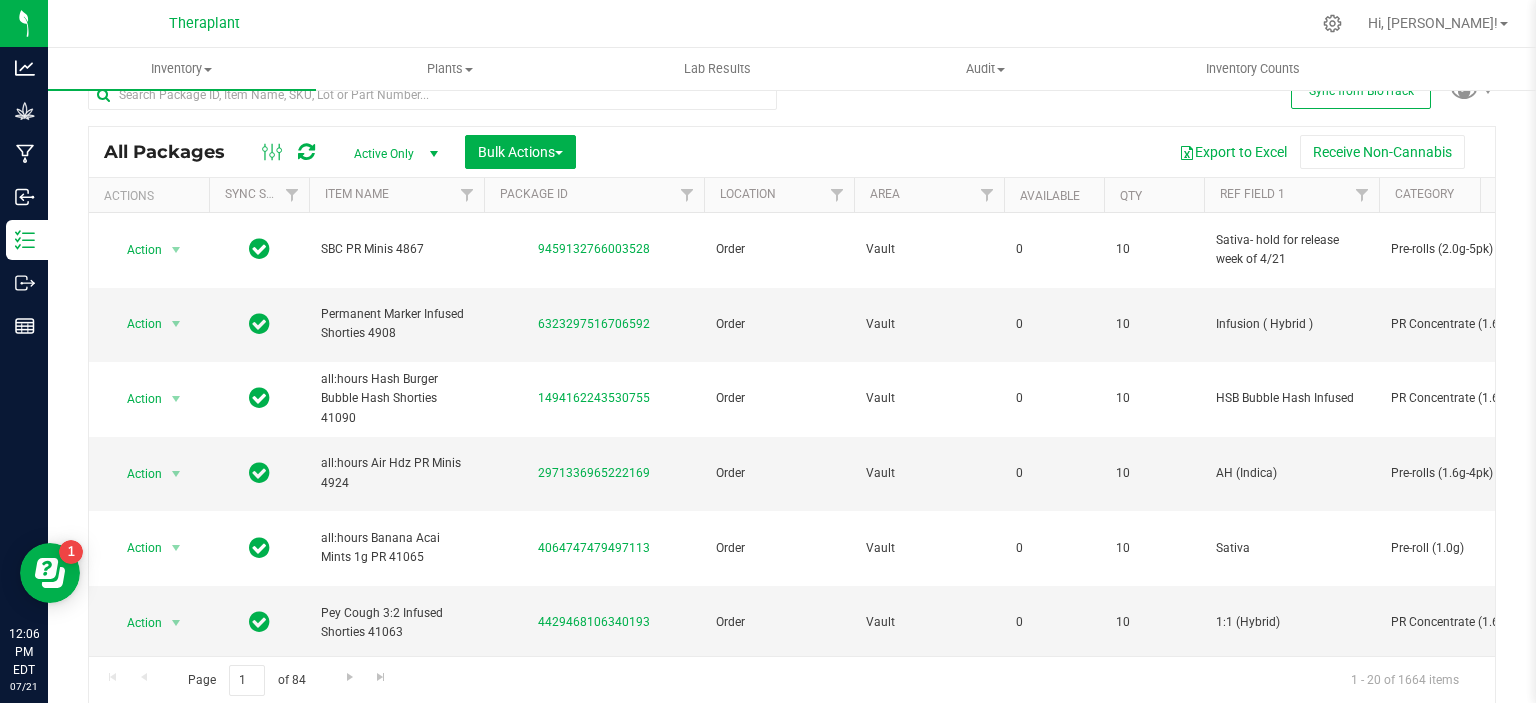 scroll, scrollTop: 0, scrollLeft: 0, axis: both 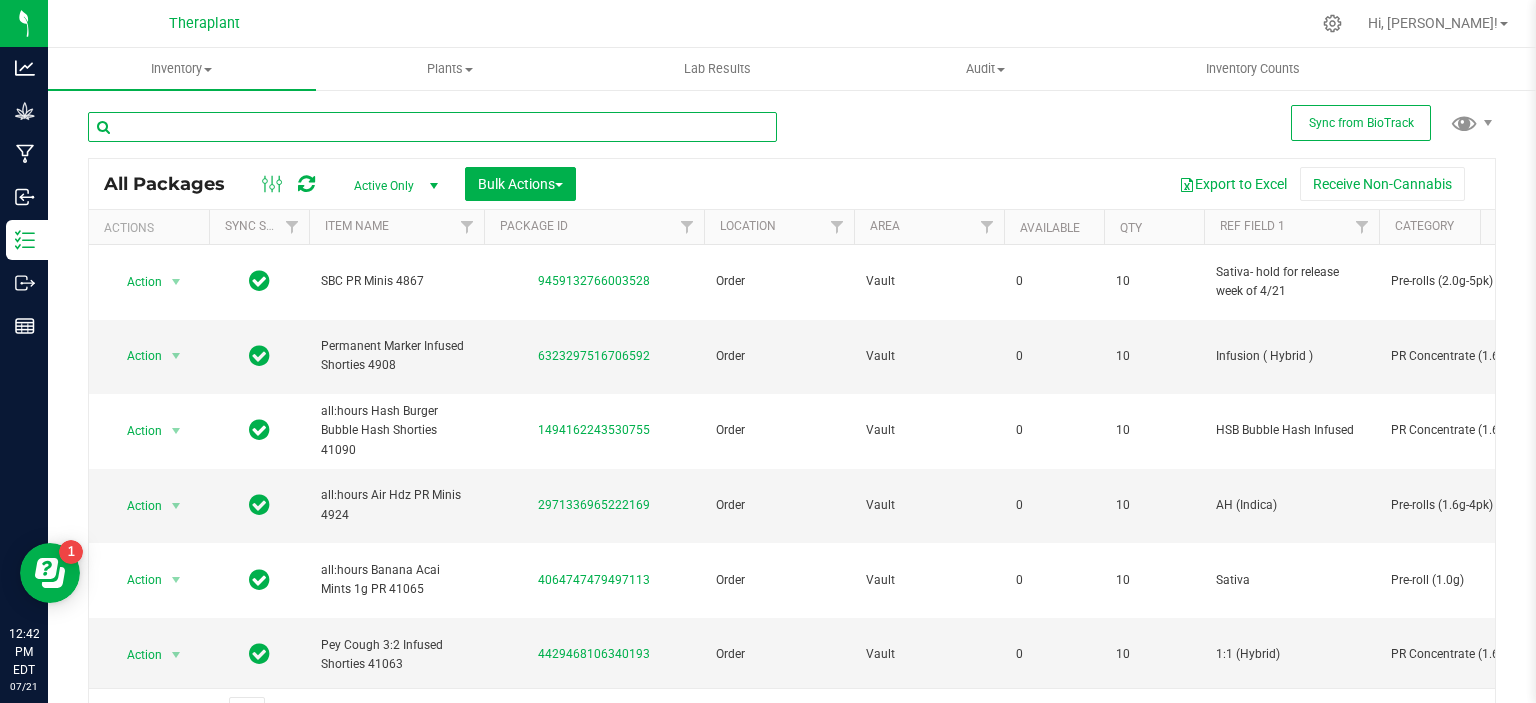 click at bounding box center (432, 127) 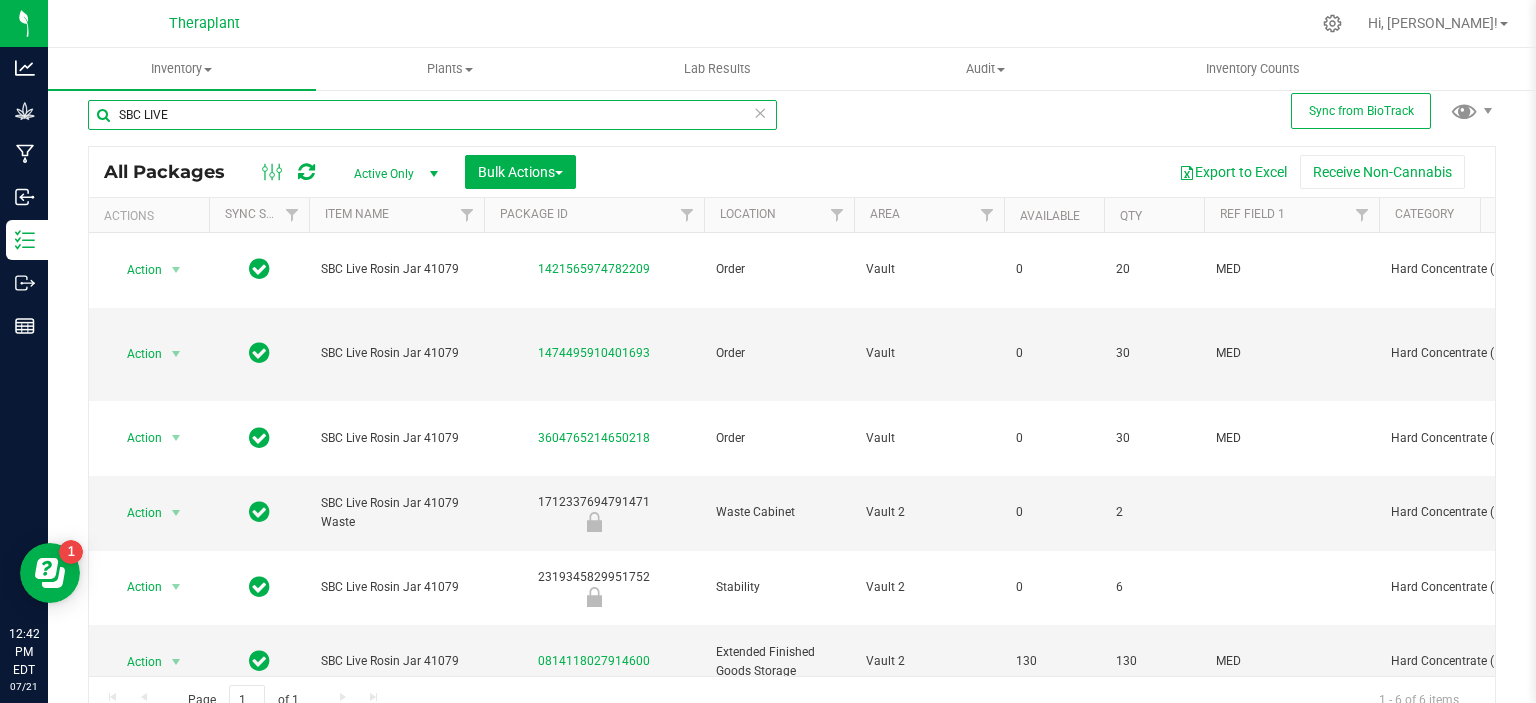 scroll, scrollTop: 0, scrollLeft: 0, axis: both 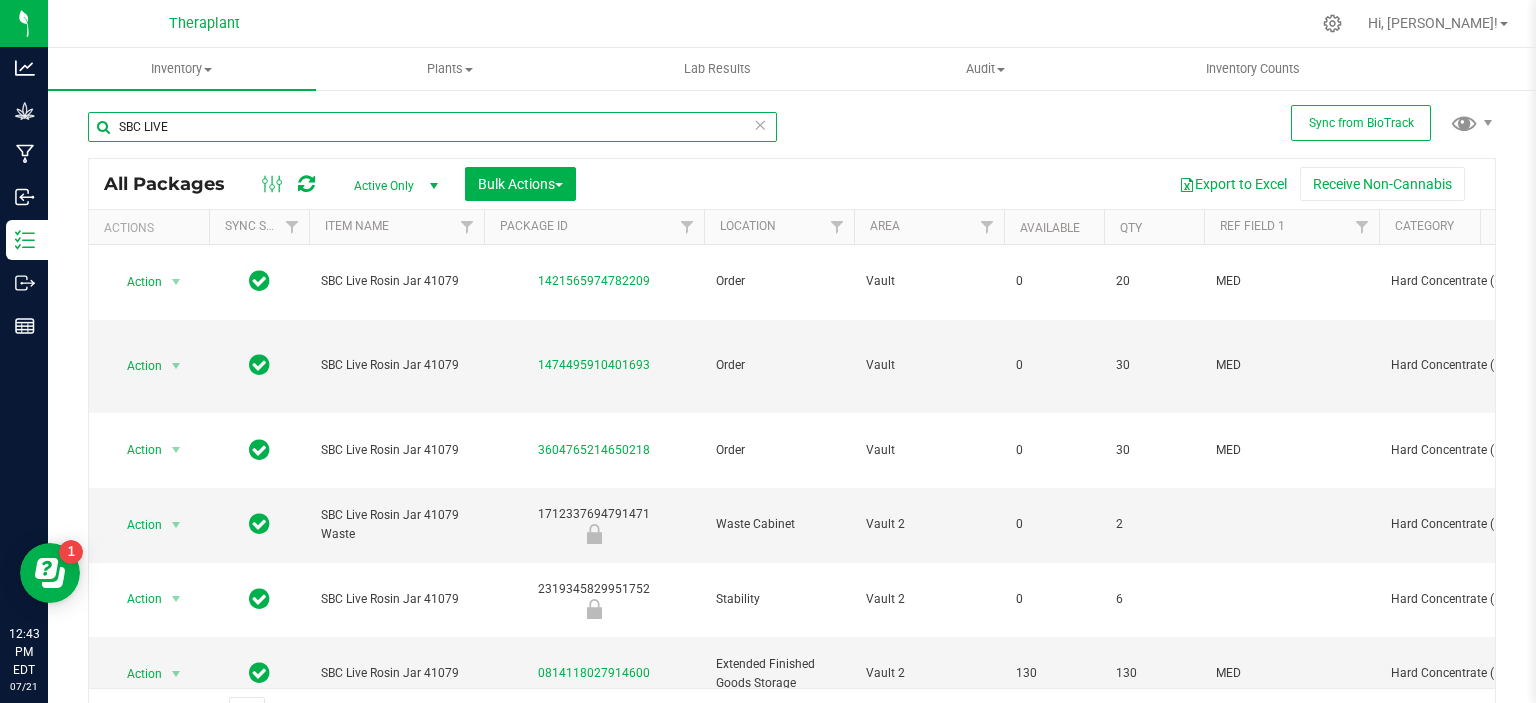 click on "SBC LIVE" at bounding box center [432, 127] 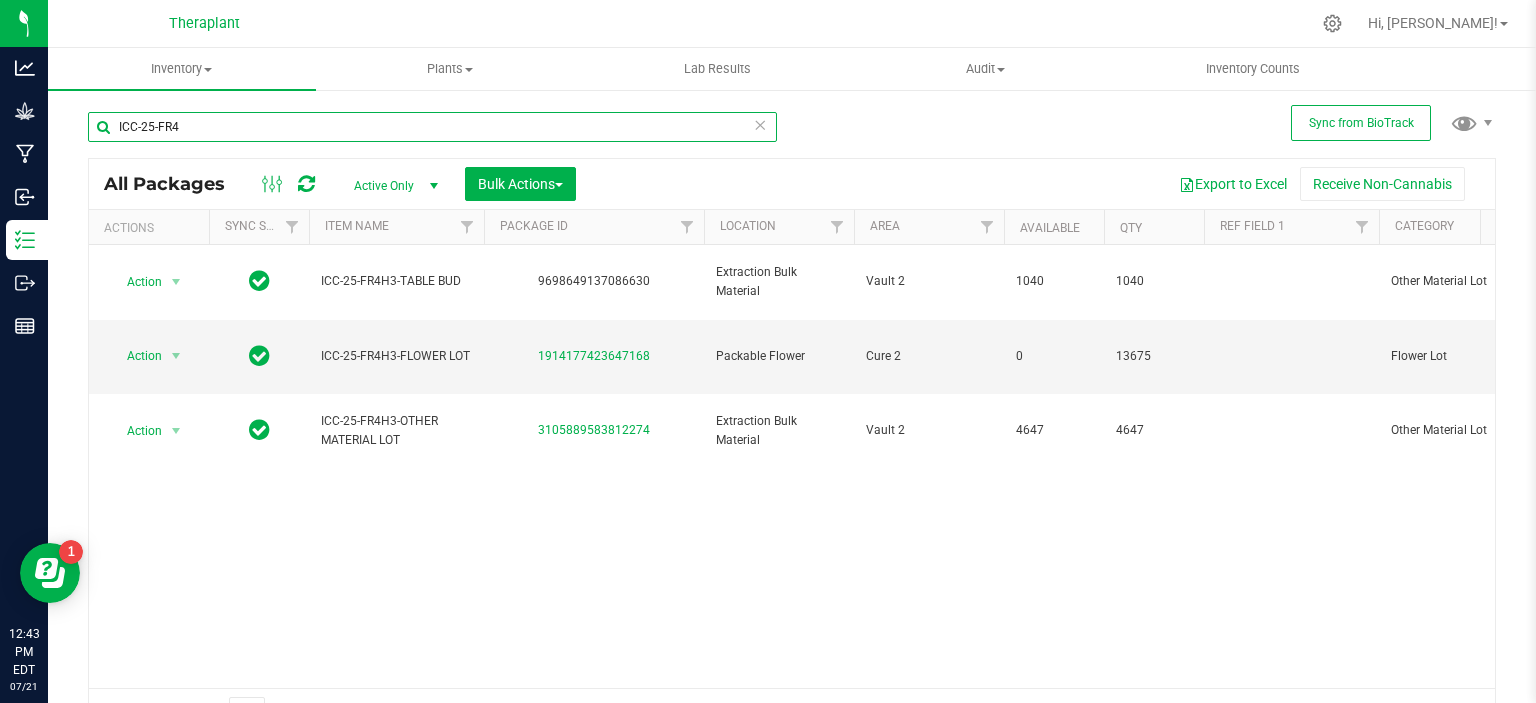 type on "ICC-25-FR4" 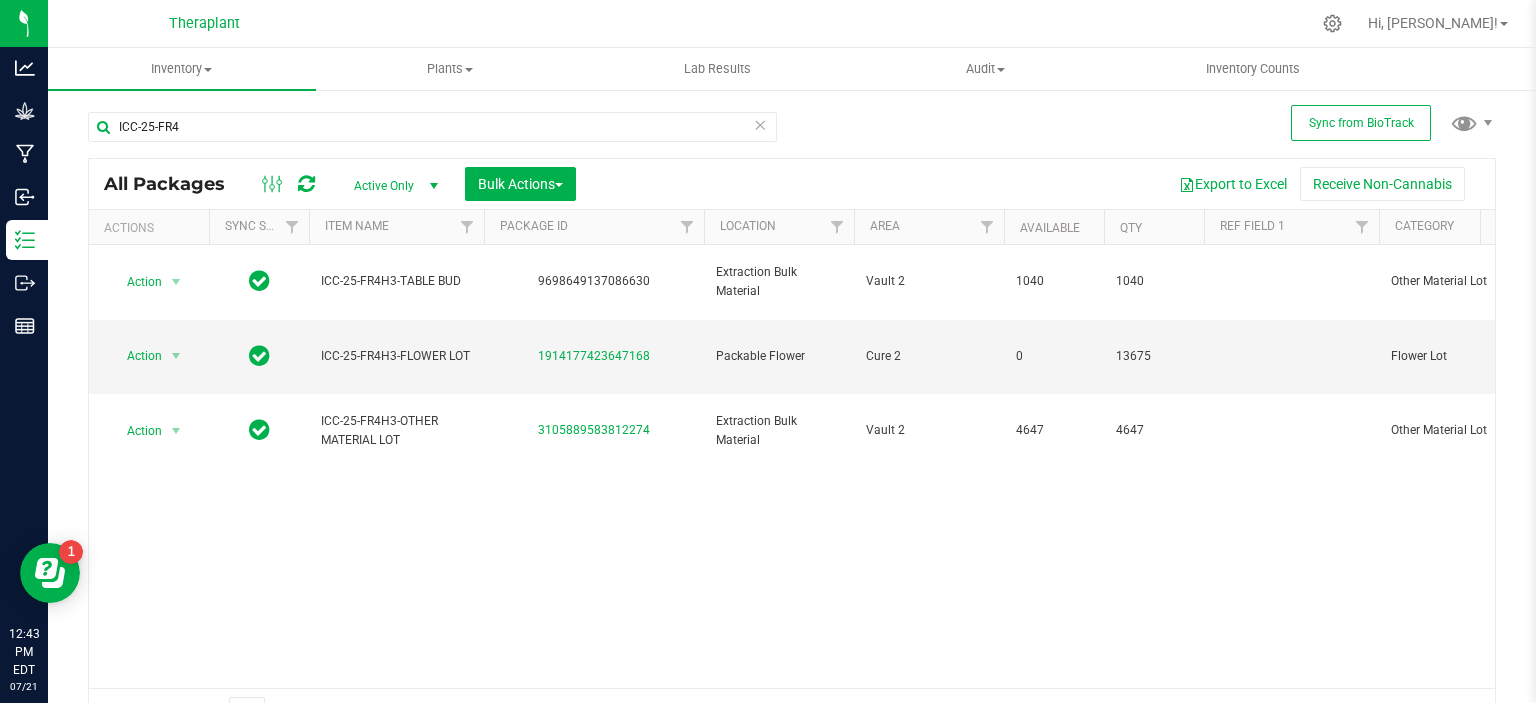 click on "Action Action Adjust qty Create package Edit attributes Global inventory Locate package Lock package Package audit log Print package label Record a lab result Schedule for destruction See history
ICC-25-FR4H3-TABLE BUD
9698649137086630
Extraction Bulk Material
Vault 2
1040
1040
Other Material Lot
Created
3105889583812274 Jun 11, 2025 10:21:13 EDT
Now
Jun 11, 2025 10:21:38 EDT" at bounding box center [792, 466] 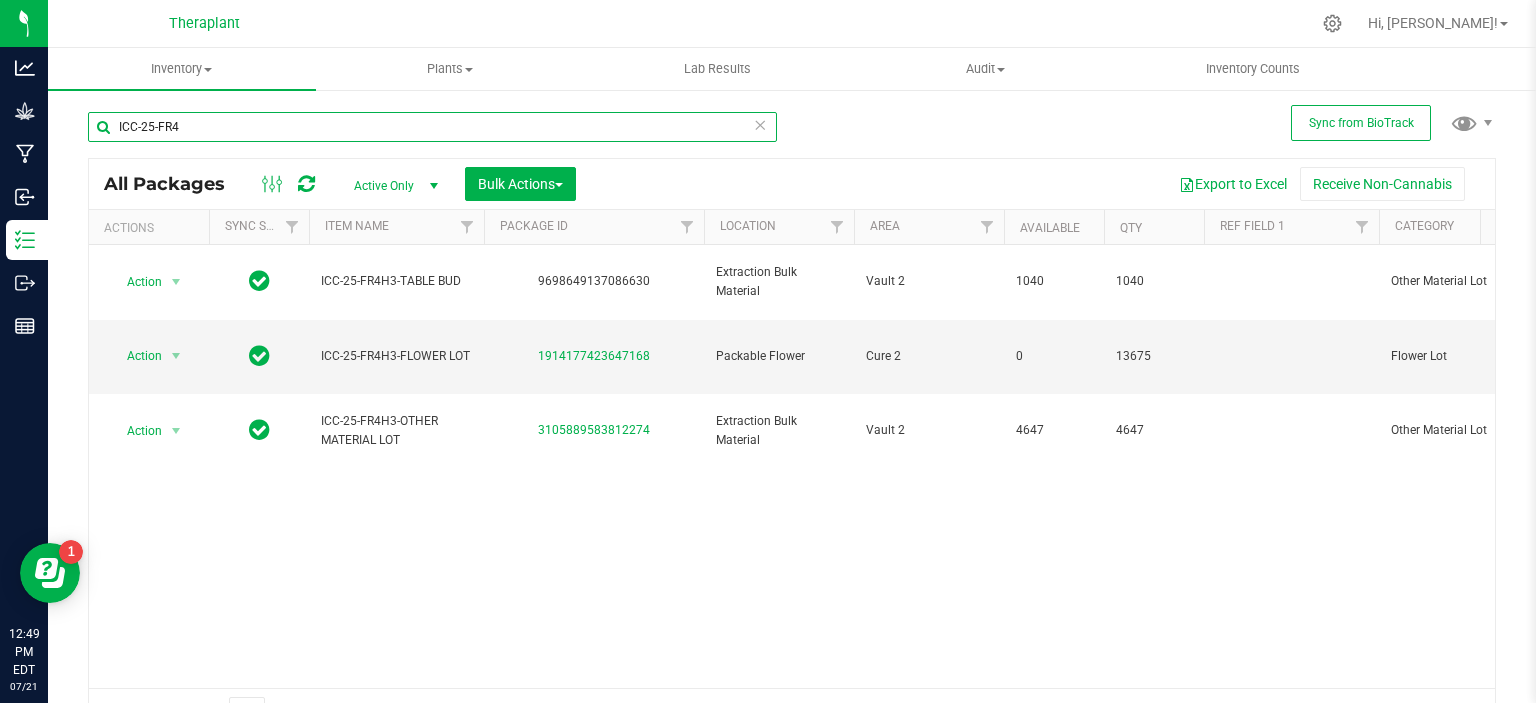 click on "ICC-25-FR4" at bounding box center (432, 127) 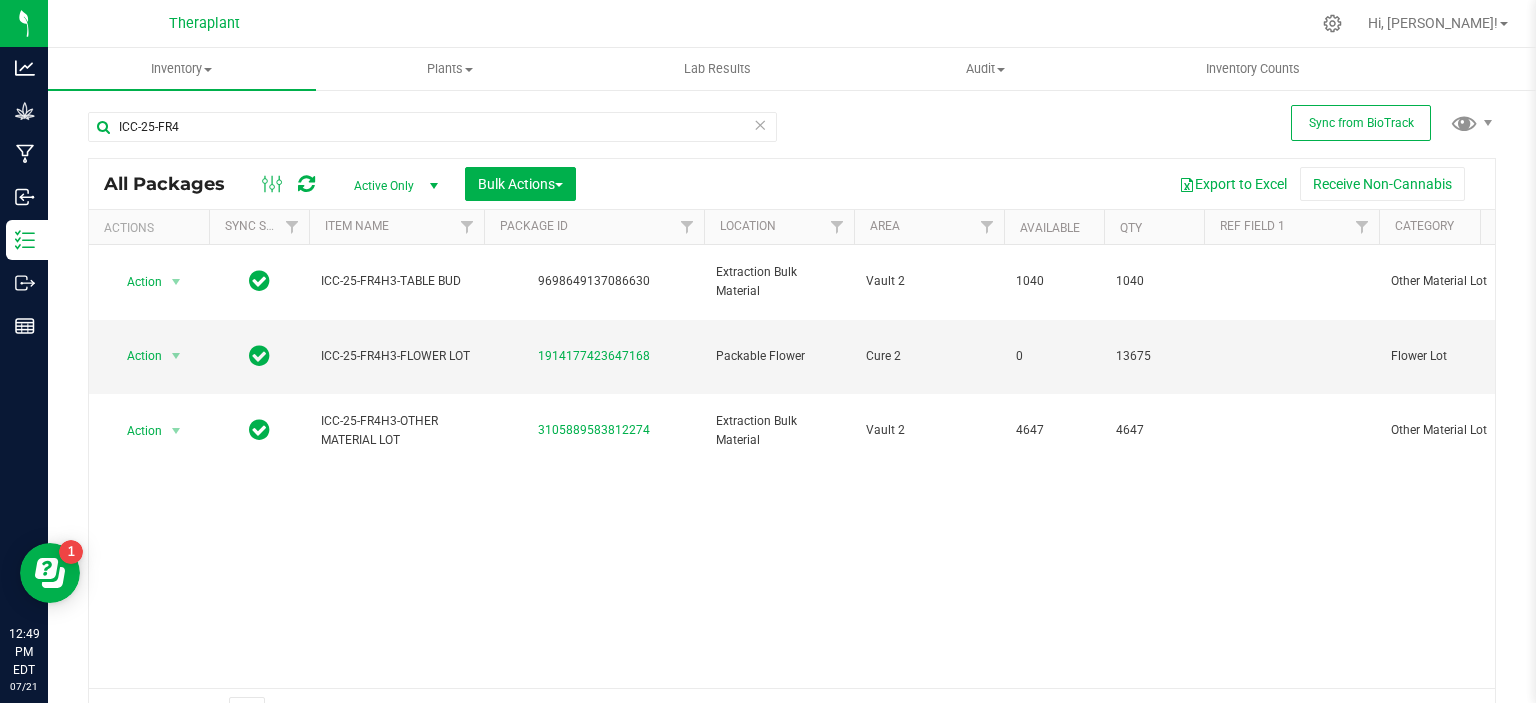 click at bounding box center (760, 124) 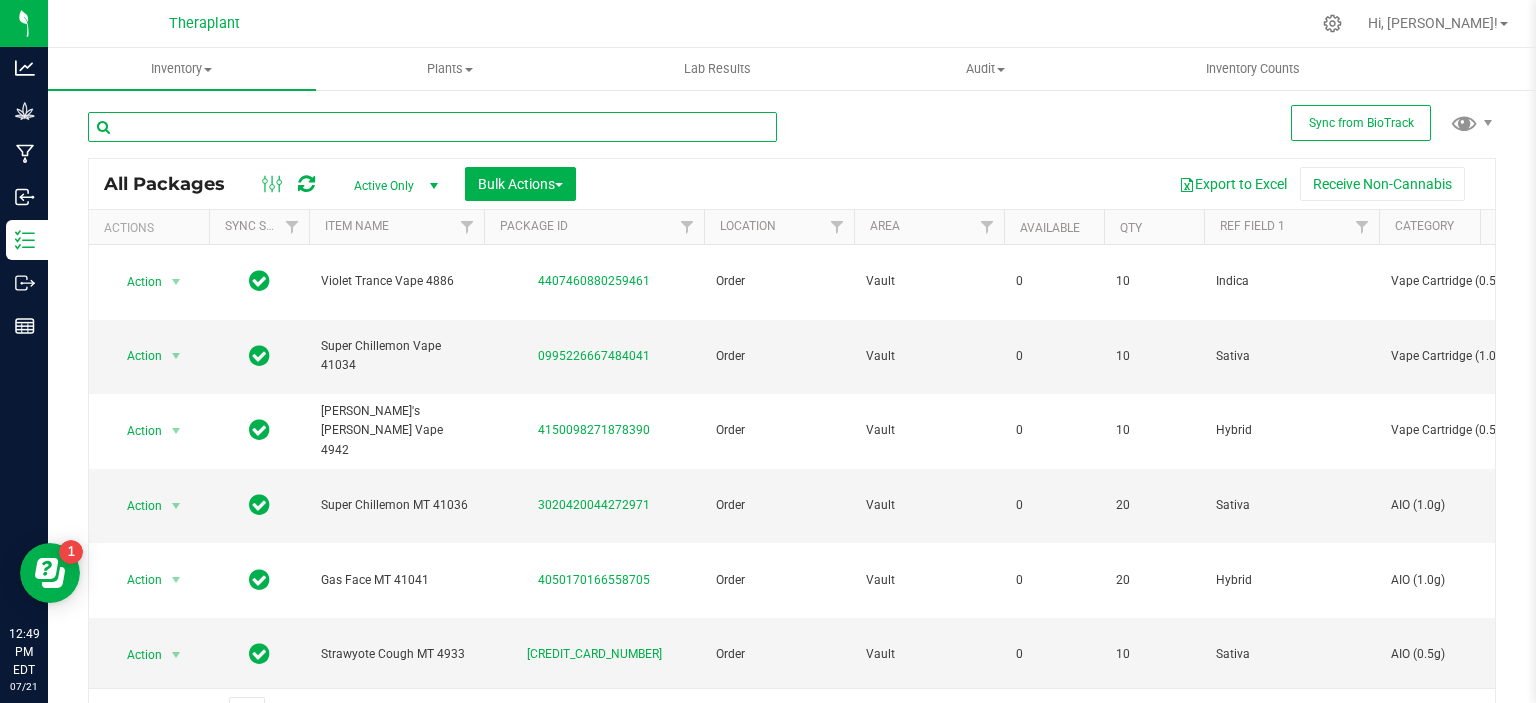 click at bounding box center [432, 127] 